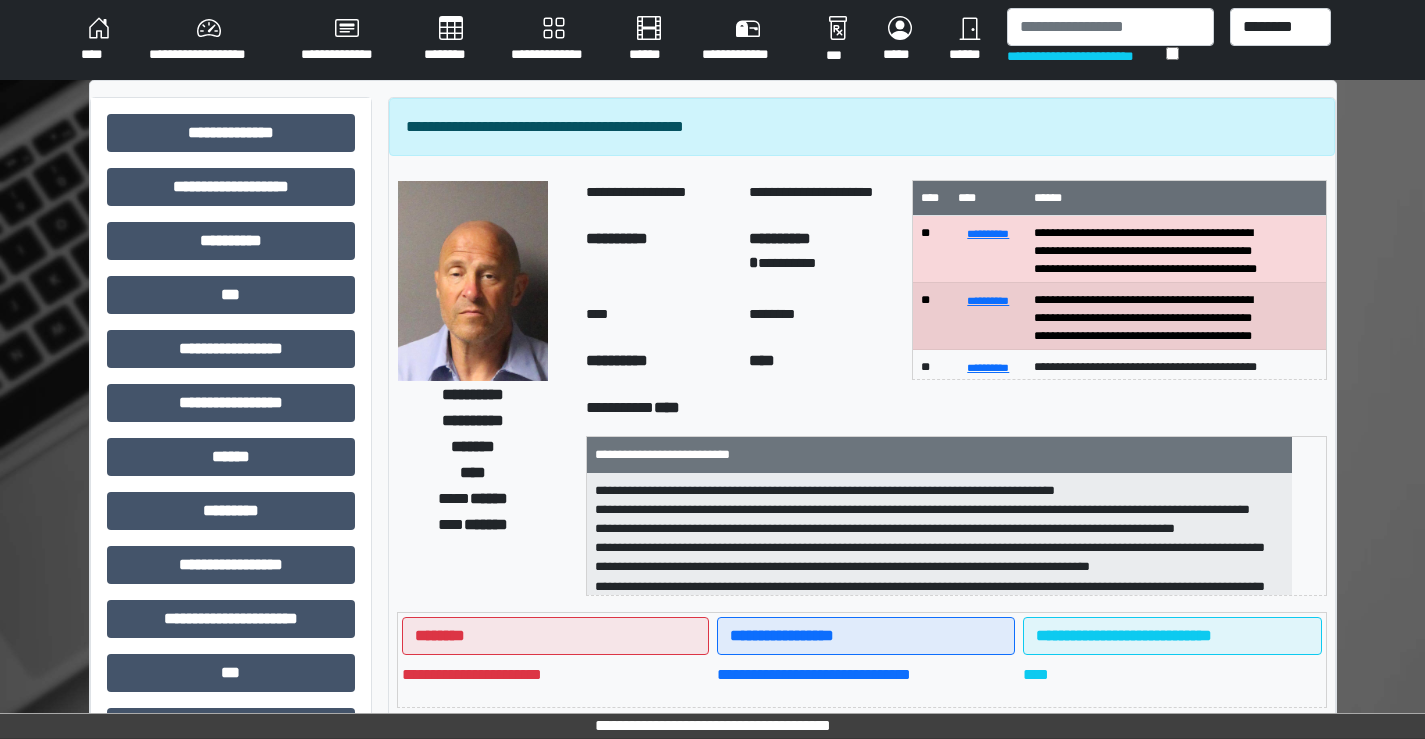 scroll, scrollTop: 167, scrollLeft: 0, axis: vertical 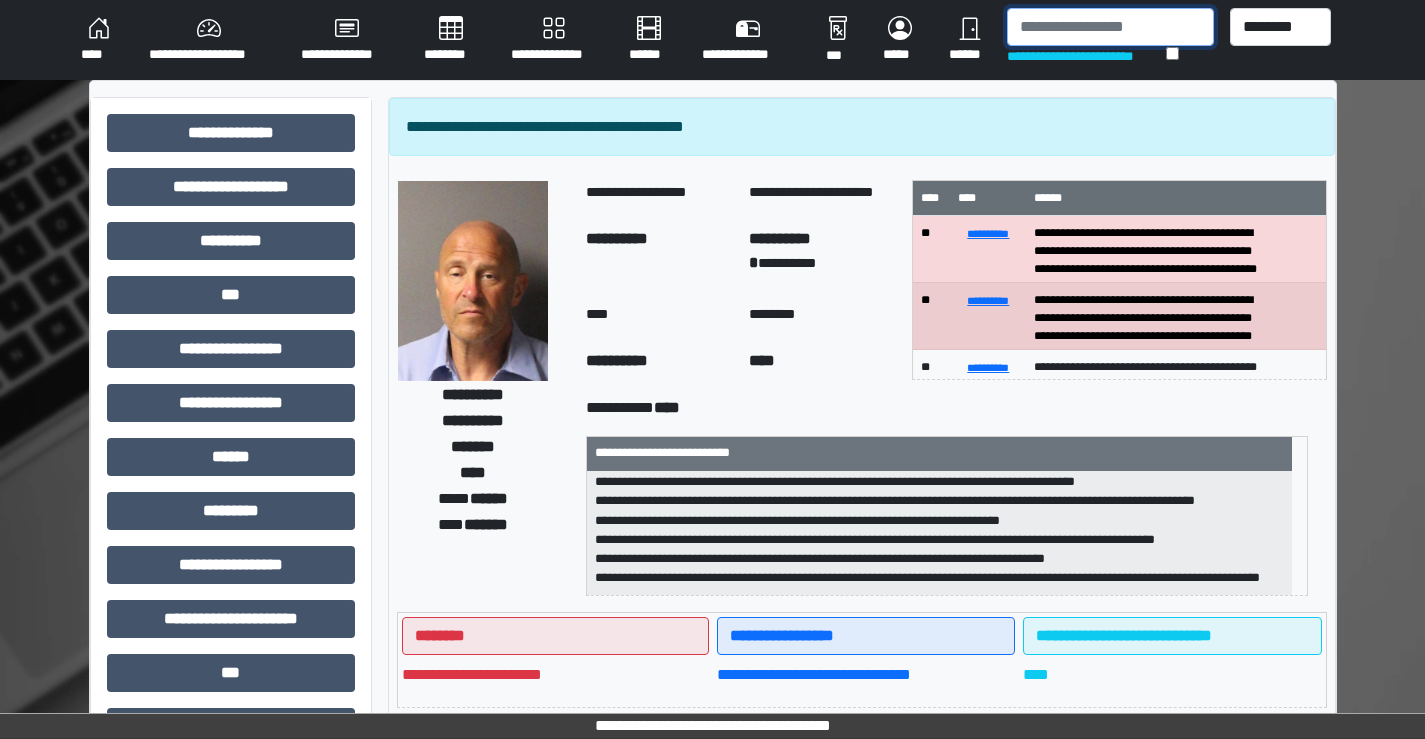 click at bounding box center [1110, 27] 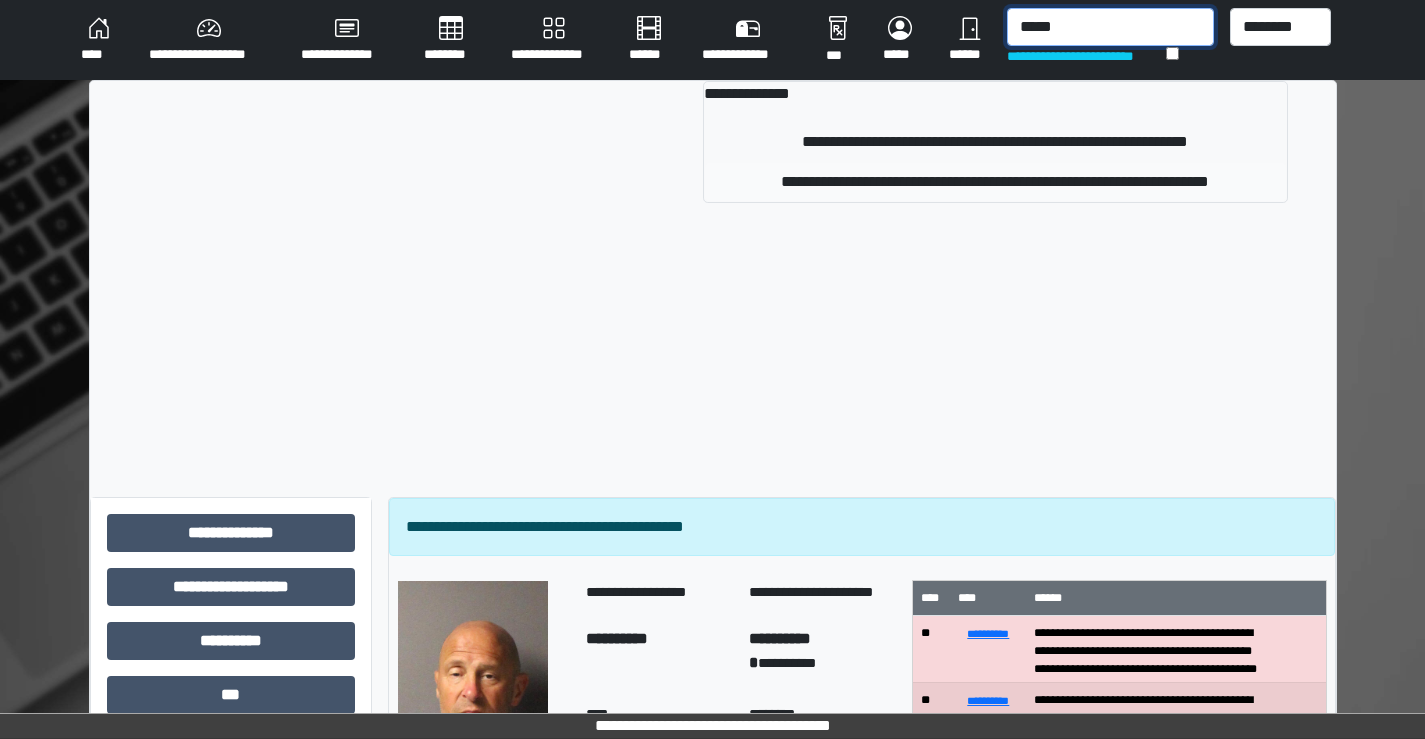 type on "*****" 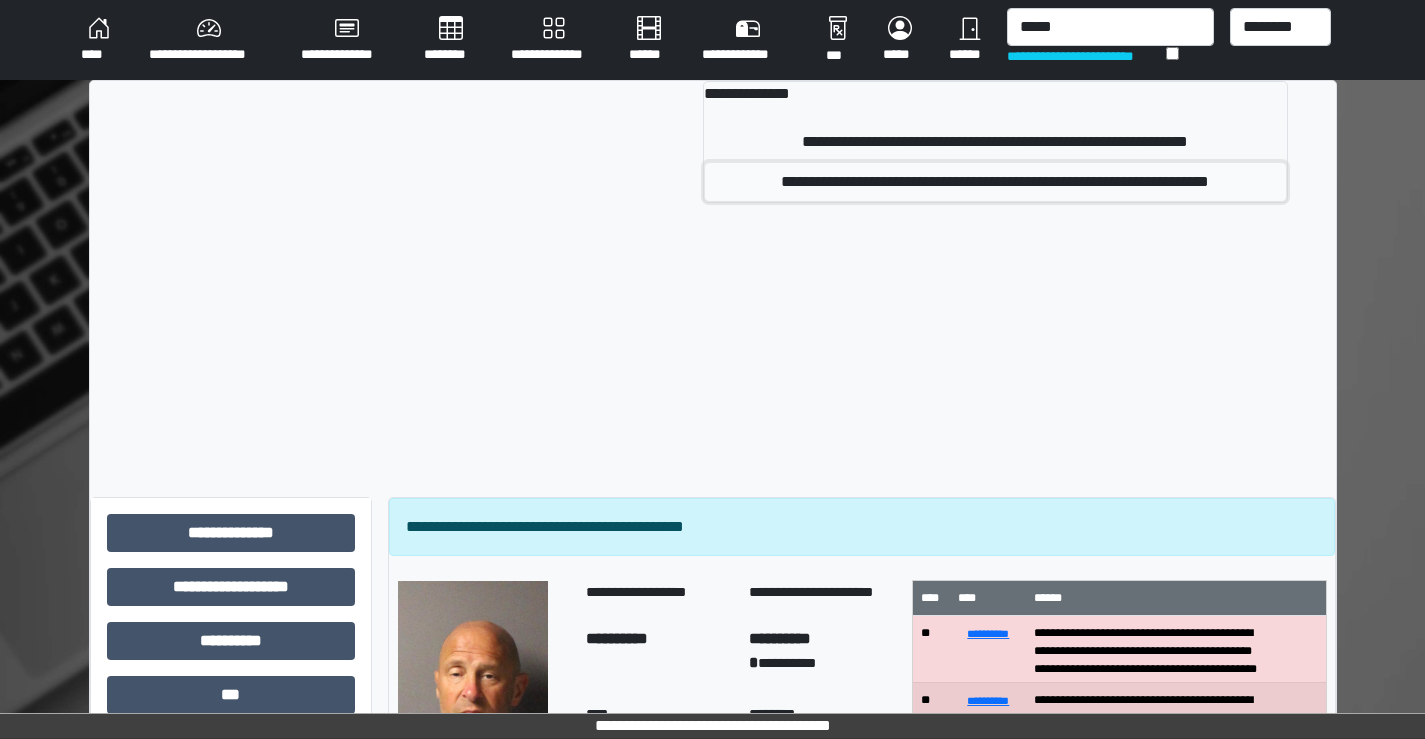 click on "**********" at bounding box center (995, 182) 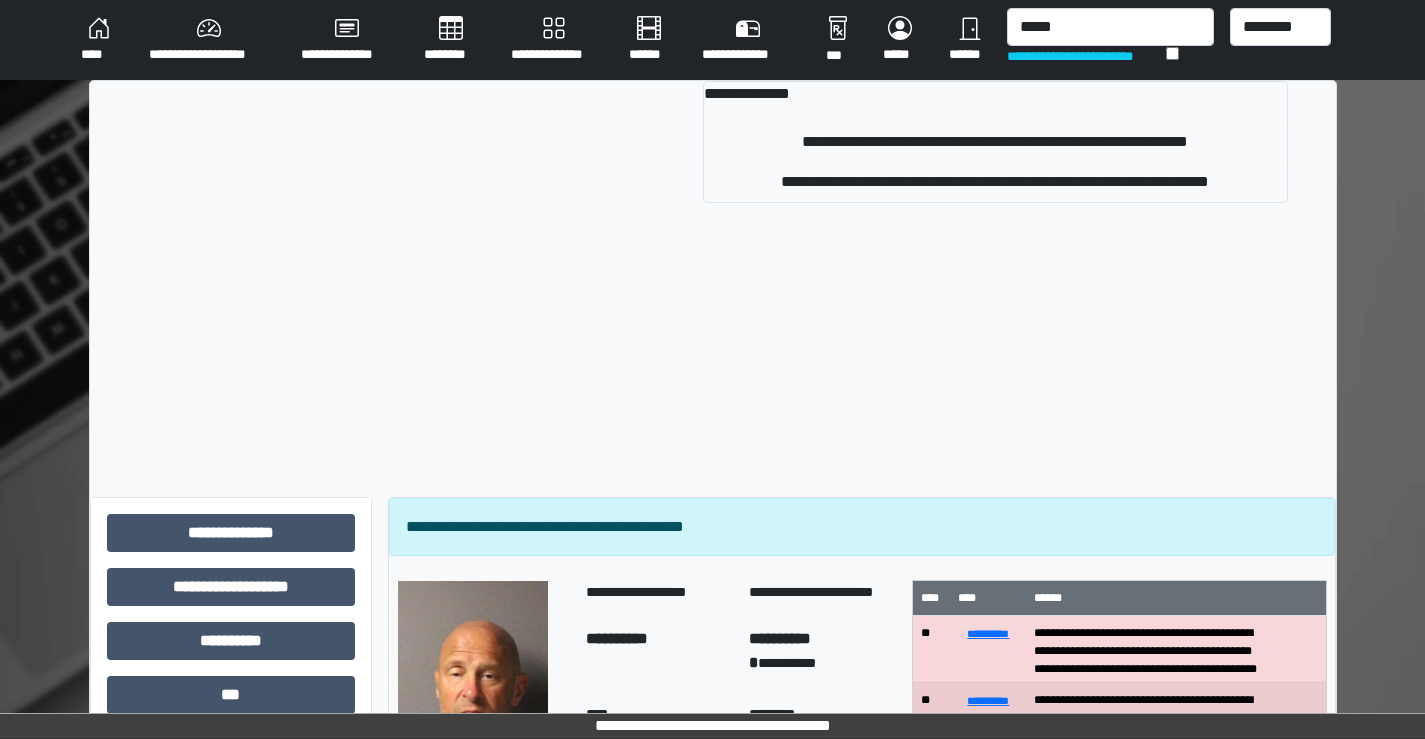 type 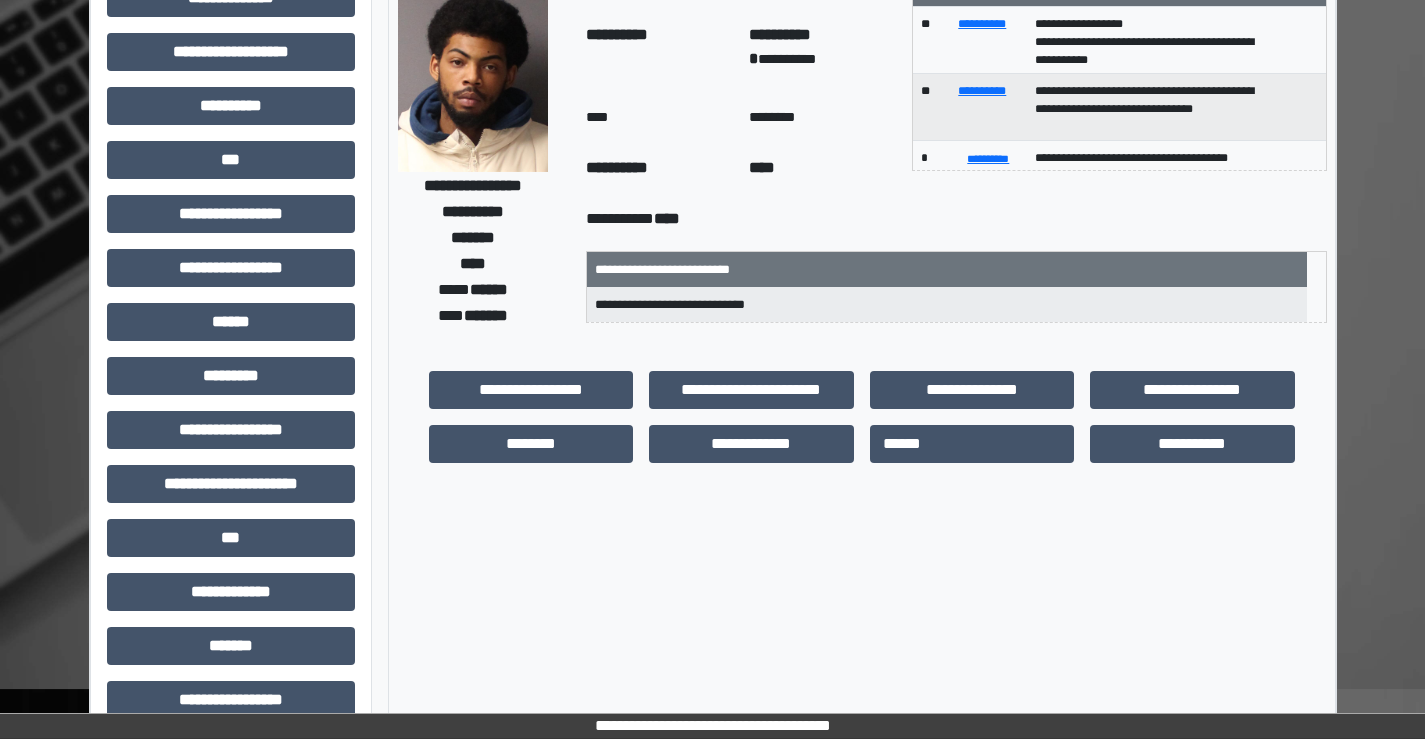 scroll, scrollTop: 435, scrollLeft: 0, axis: vertical 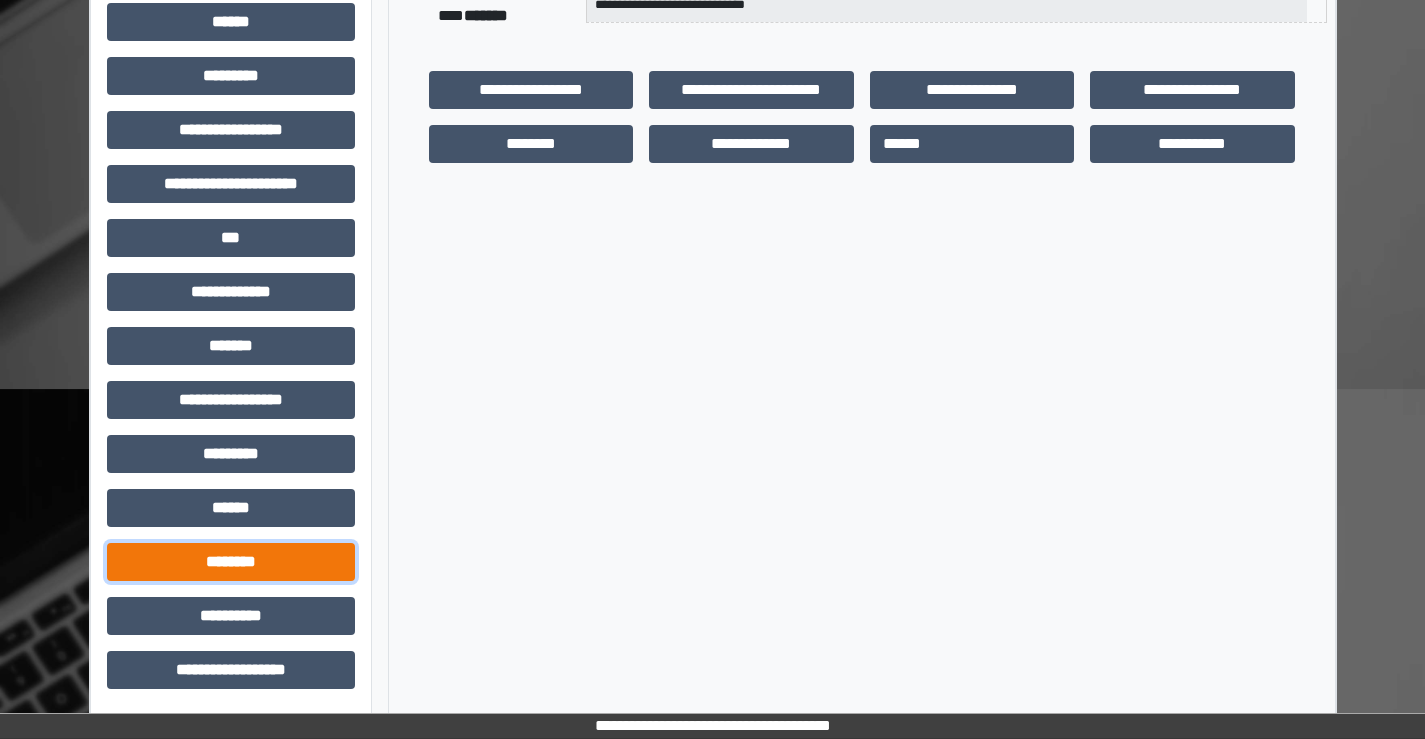 click on "********" at bounding box center (231, 562) 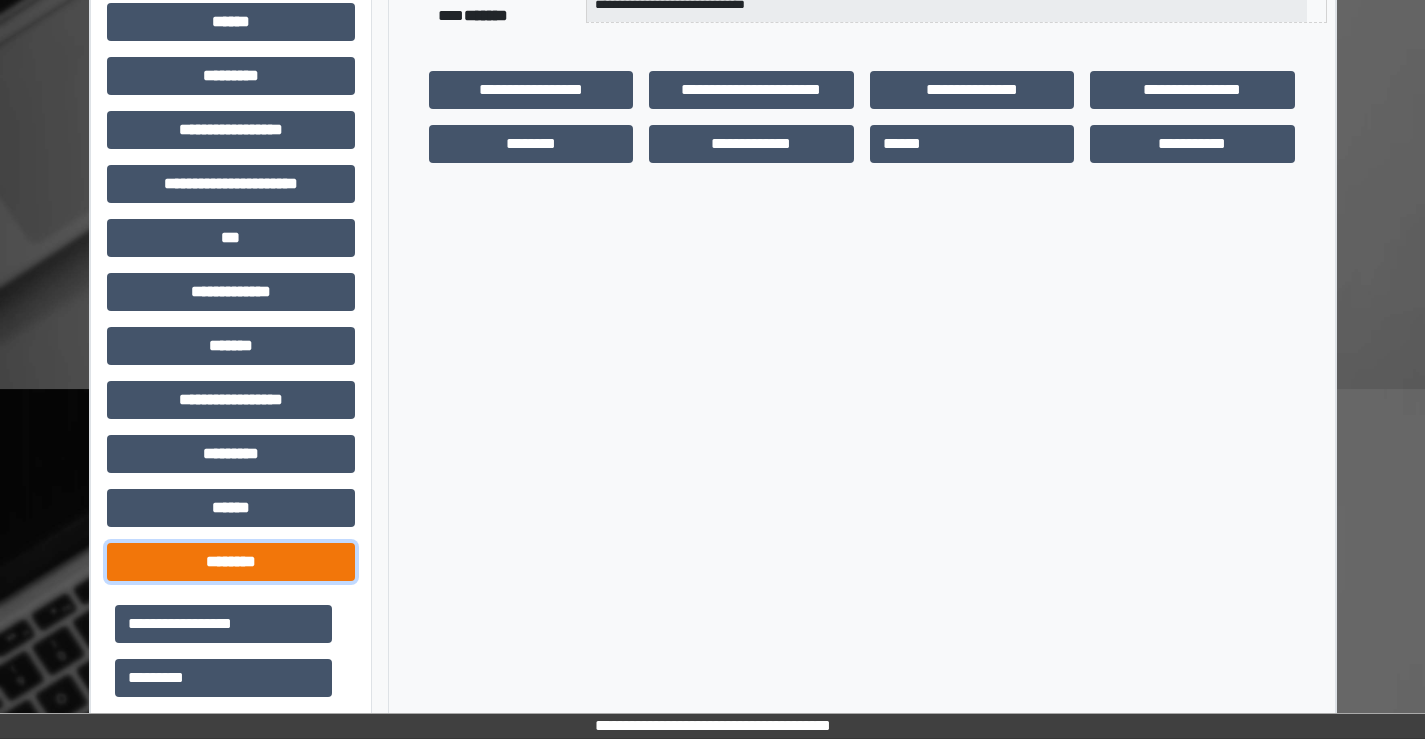 scroll, scrollTop: 735, scrollLeft: 0, axis: vertical 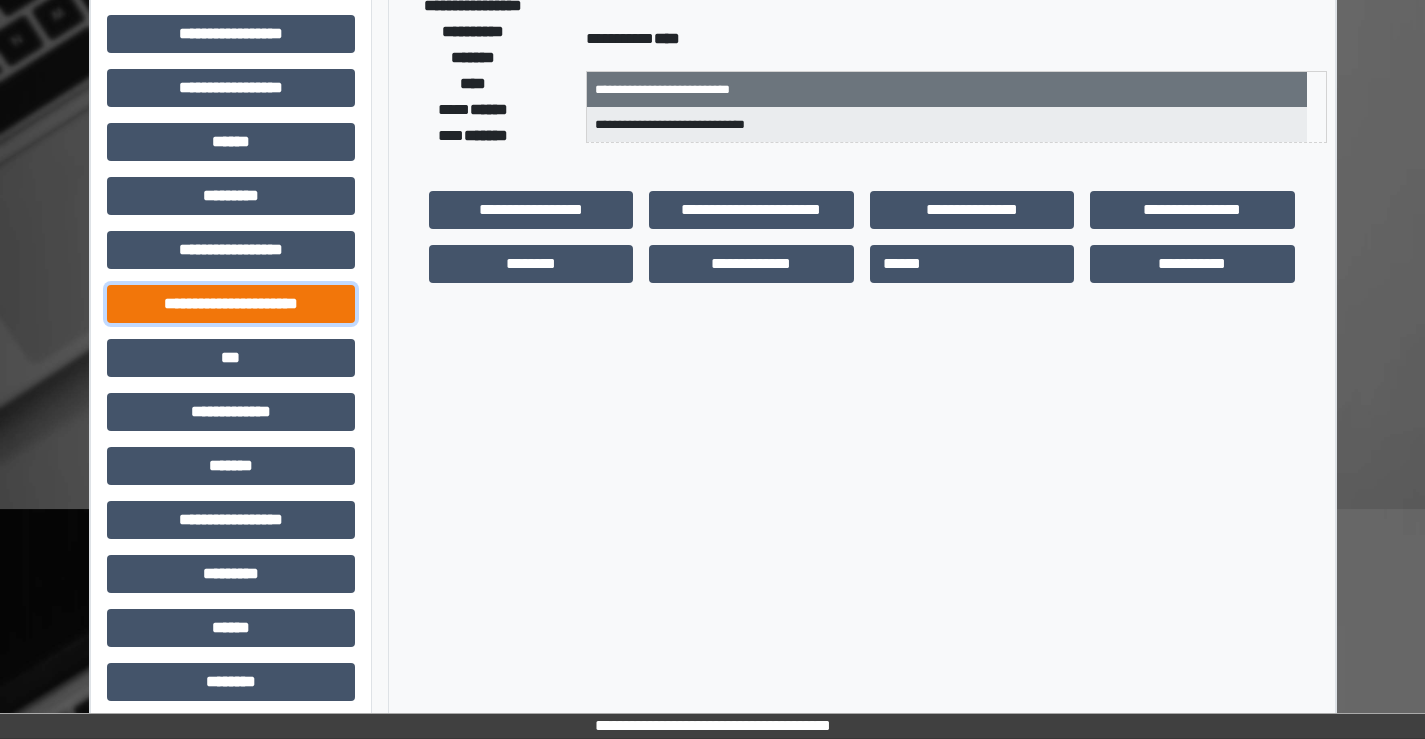 click on "**********" at bounding box center (231, 304) 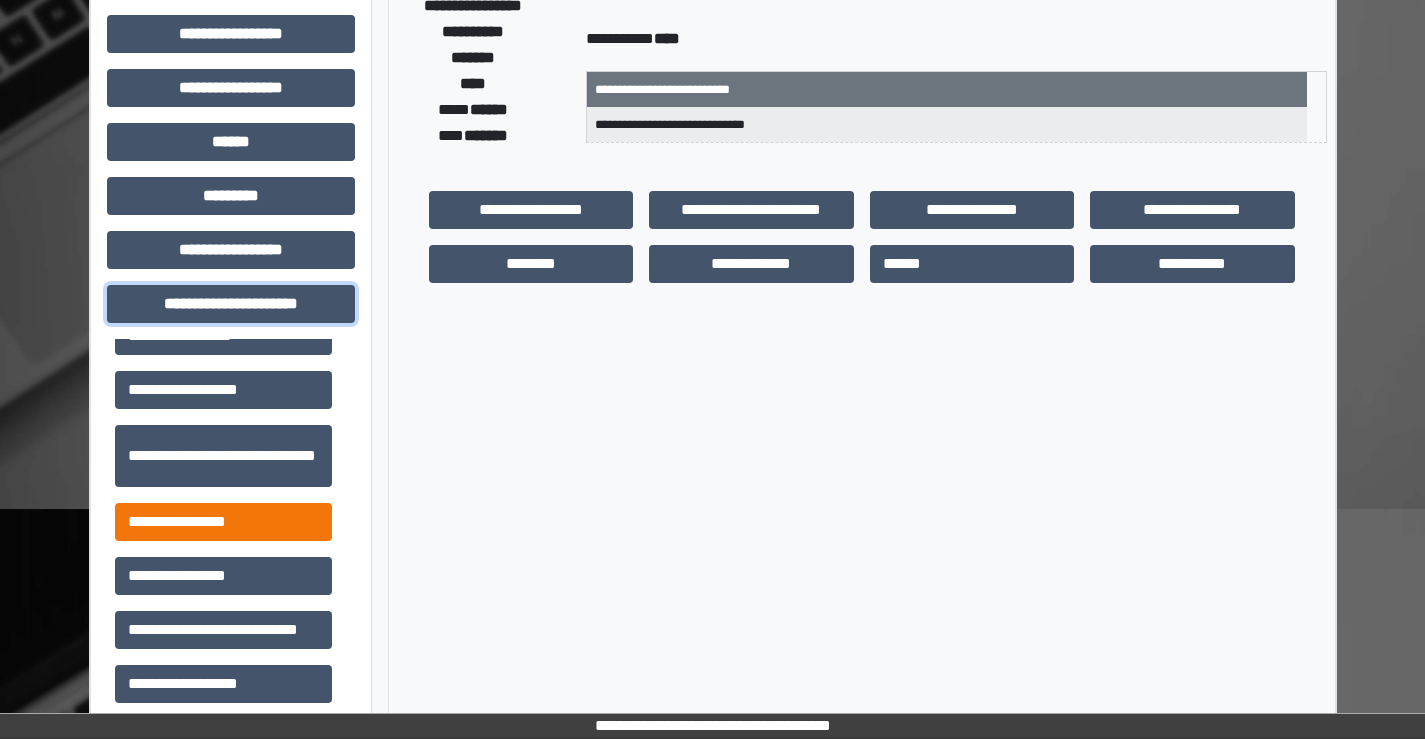 scroll, scrollTop: 46, scrollLeft: 0, axis: vertical 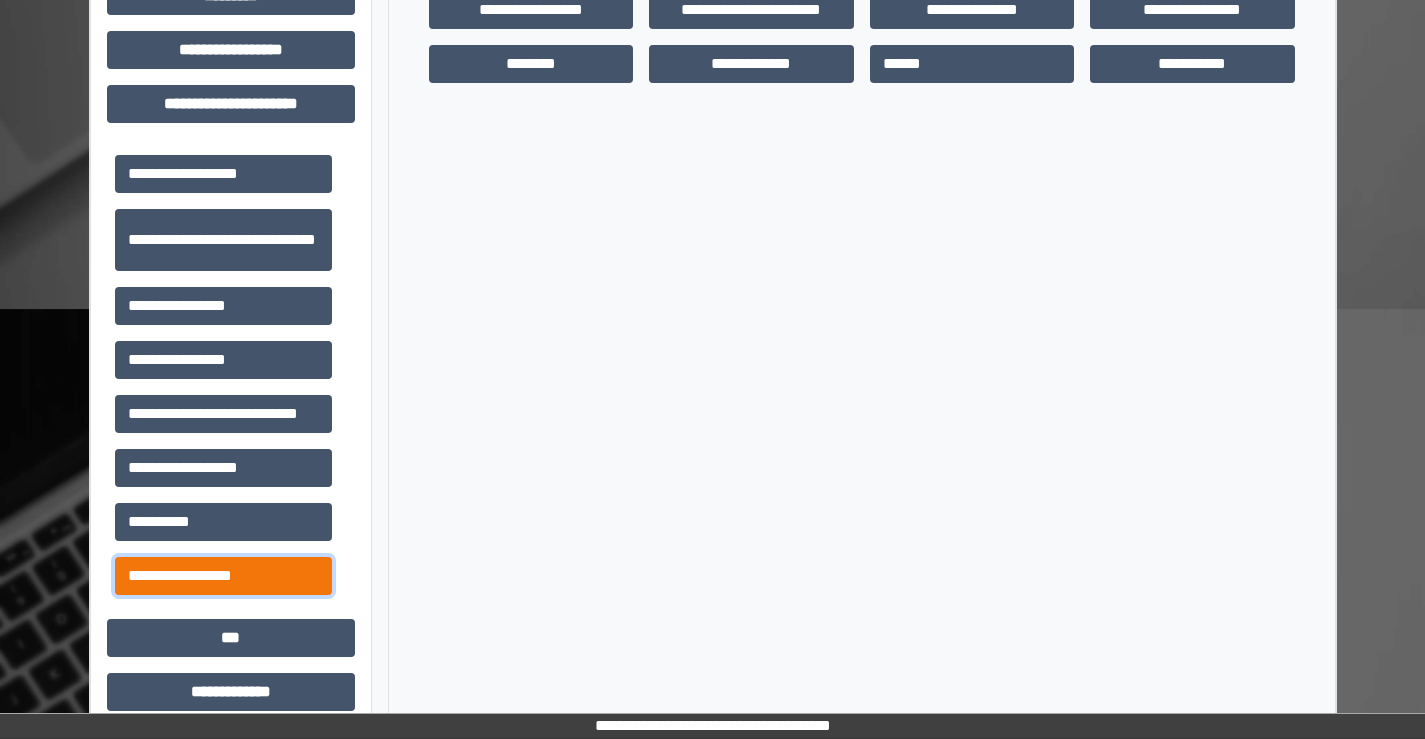click on "**********" at bounding box center (223, 576) 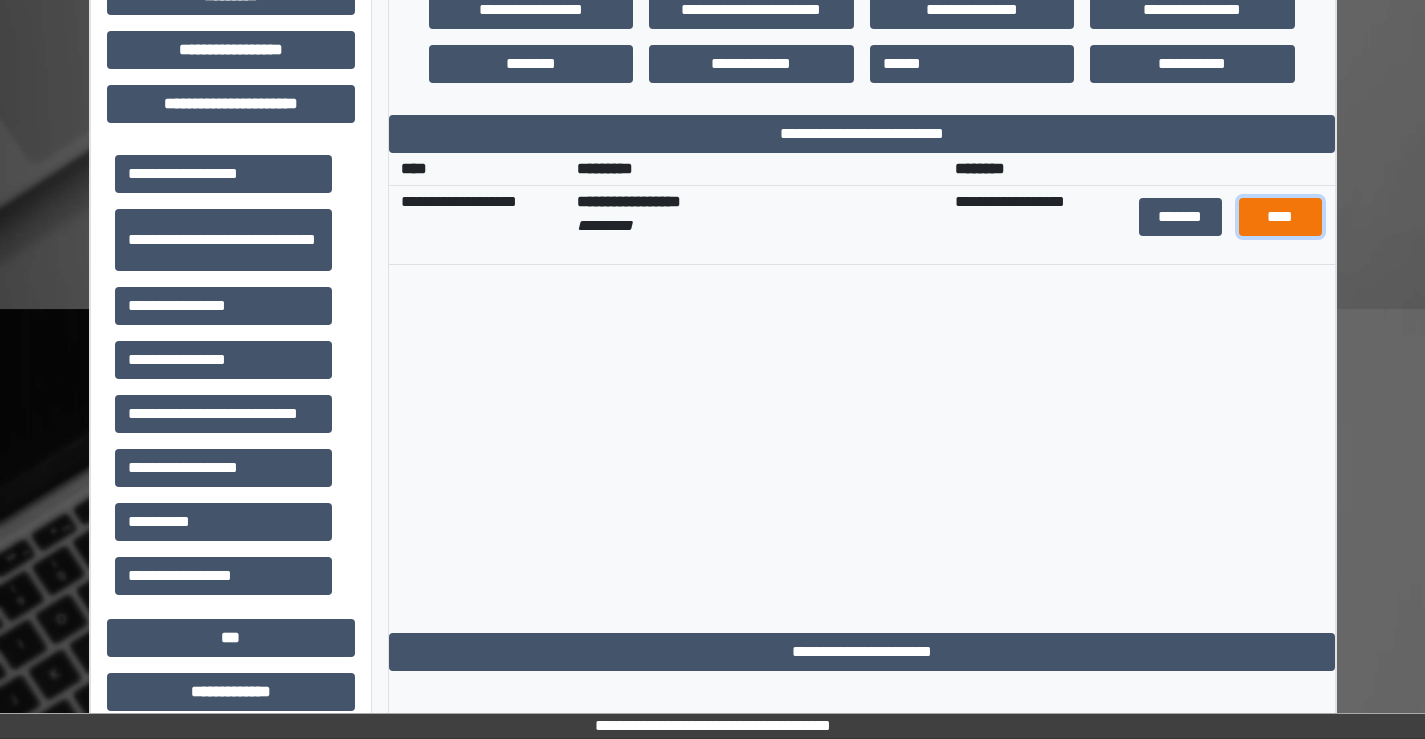 click on "****" at bounding box center (1281, 217) 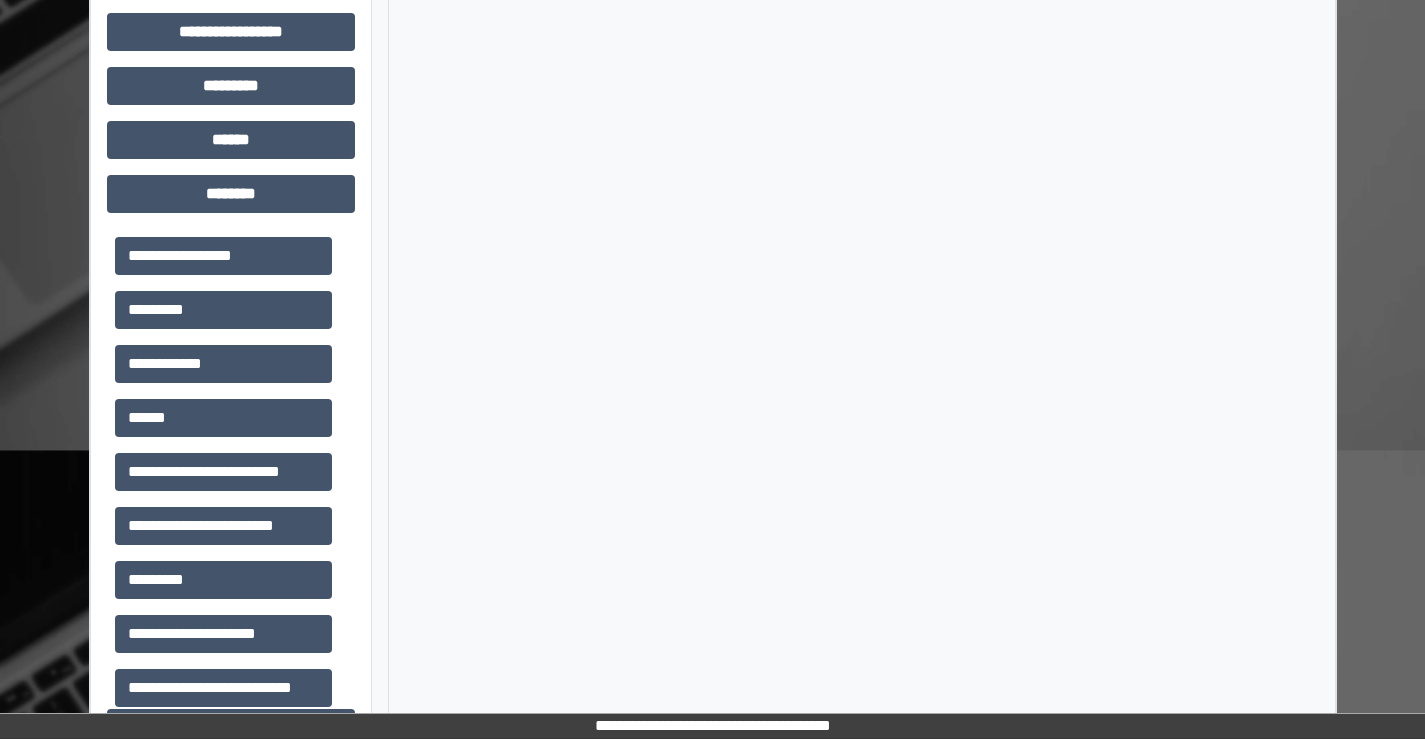 scroll, scrollTop: 1395, scrollLeft: 0, axis: vertical 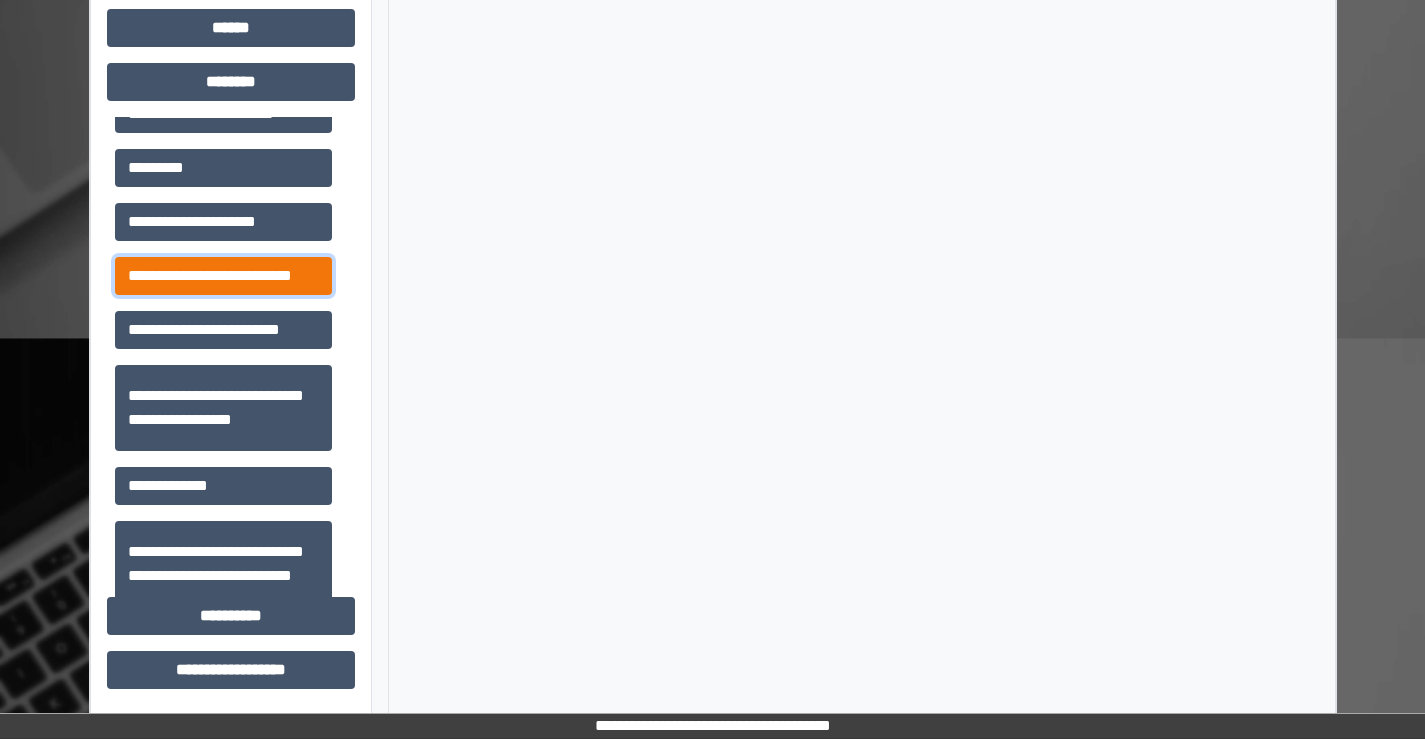 click on "**********" at bounding box center [223, 276] 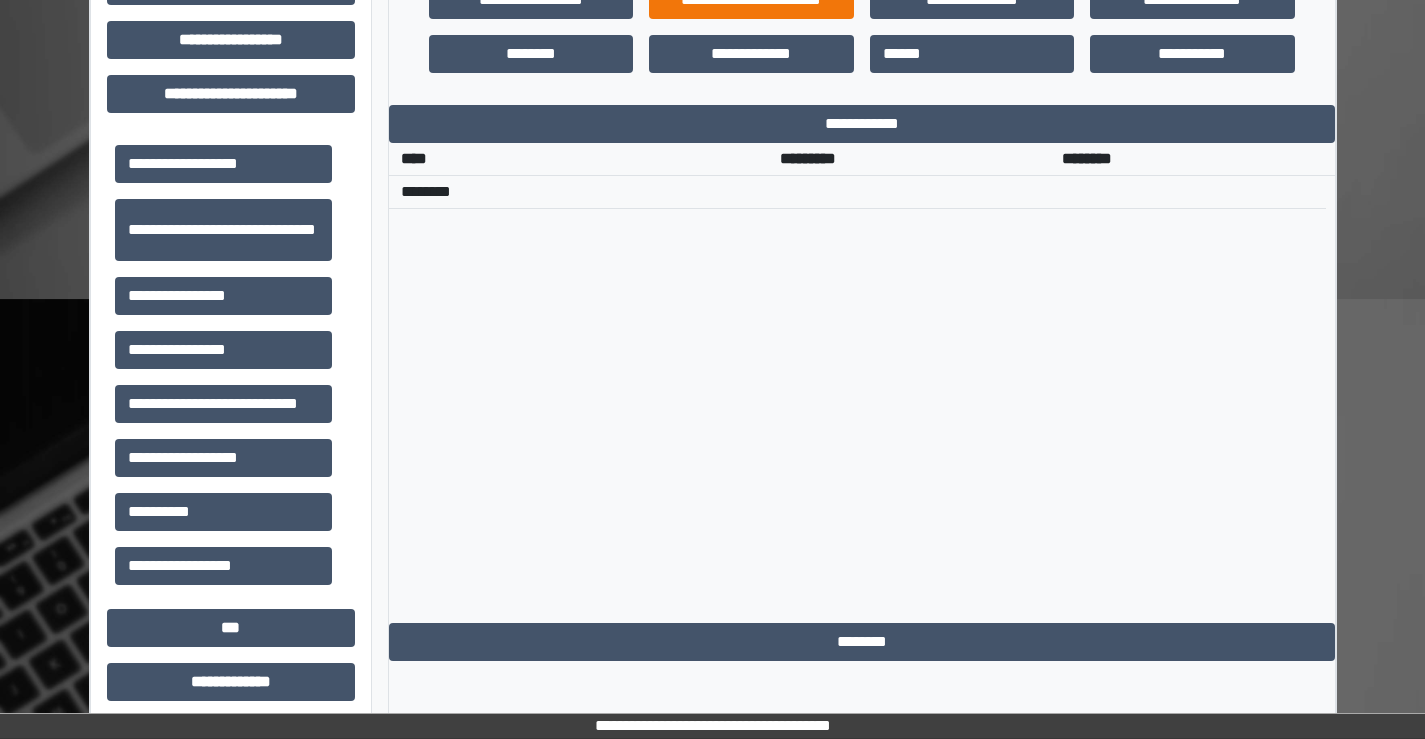 scroll, scrollTop: 195, scrollLeft: 0, axis: vertical 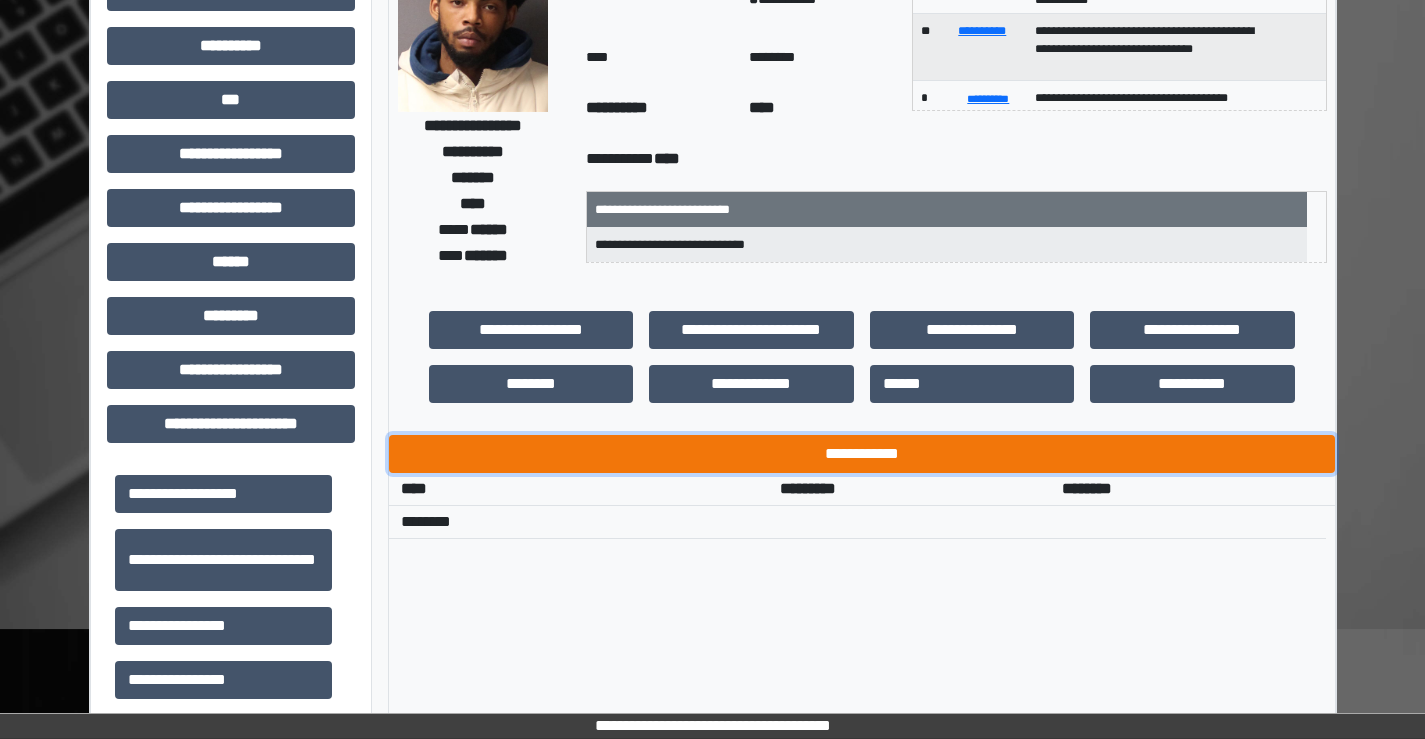 click on "**********" at bounding box center (862, 454) 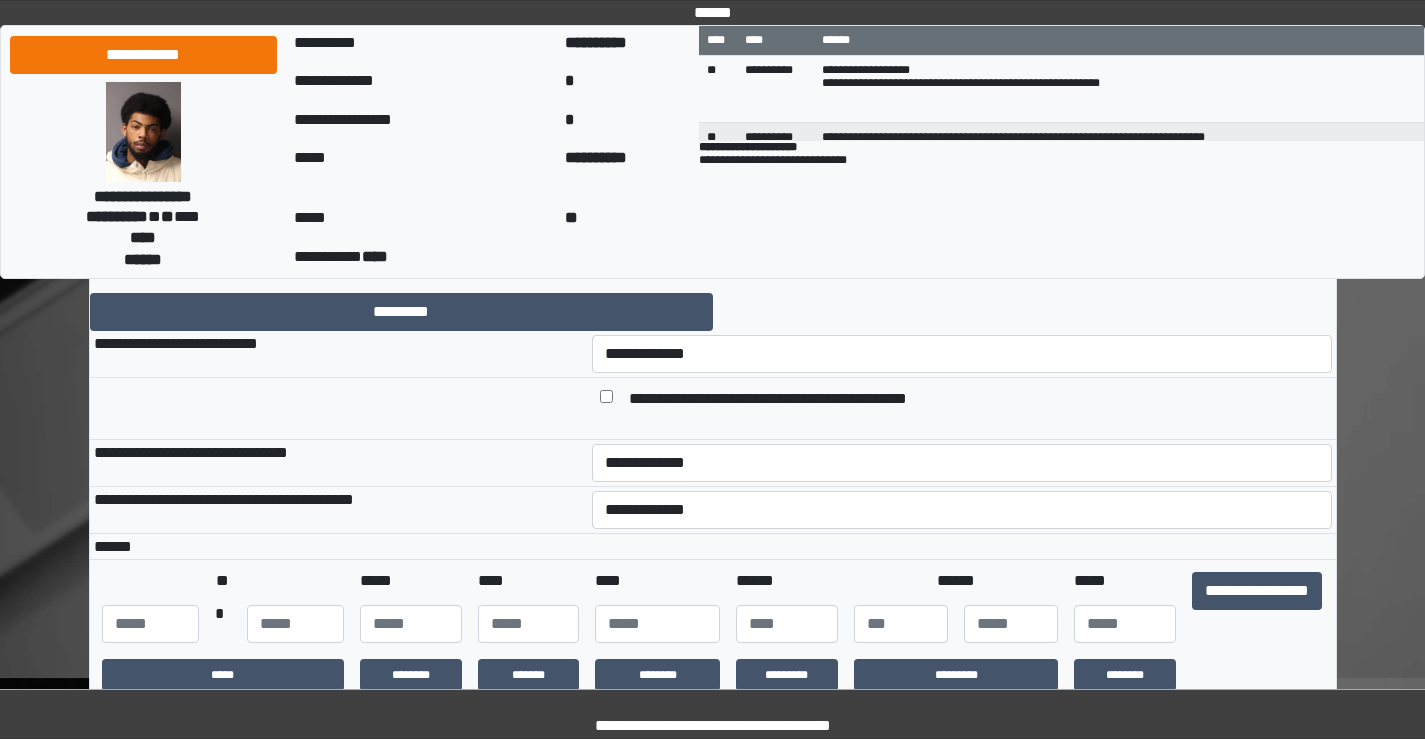 scroll, scrollTop: 0, scrollLeft: 0, axis: both 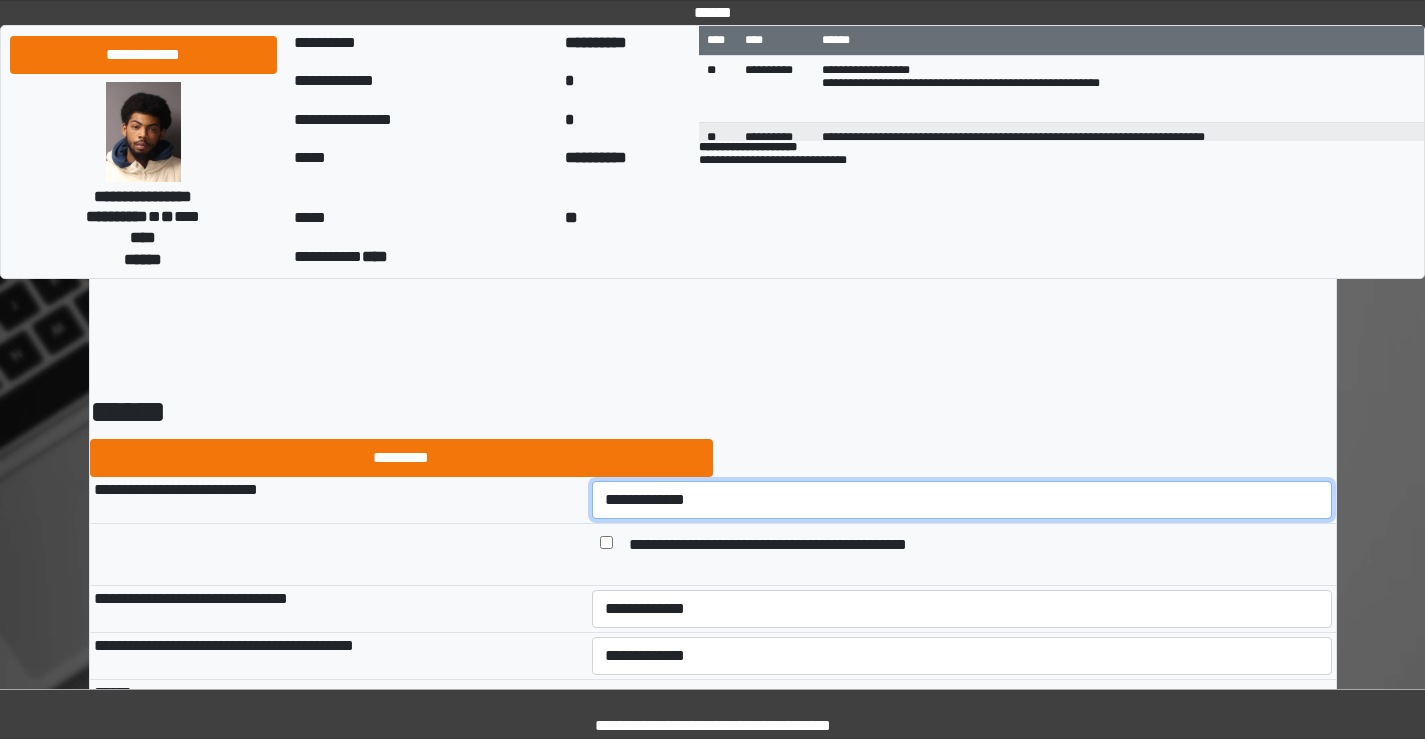 click on "**********" at bounding box center (962, 500) 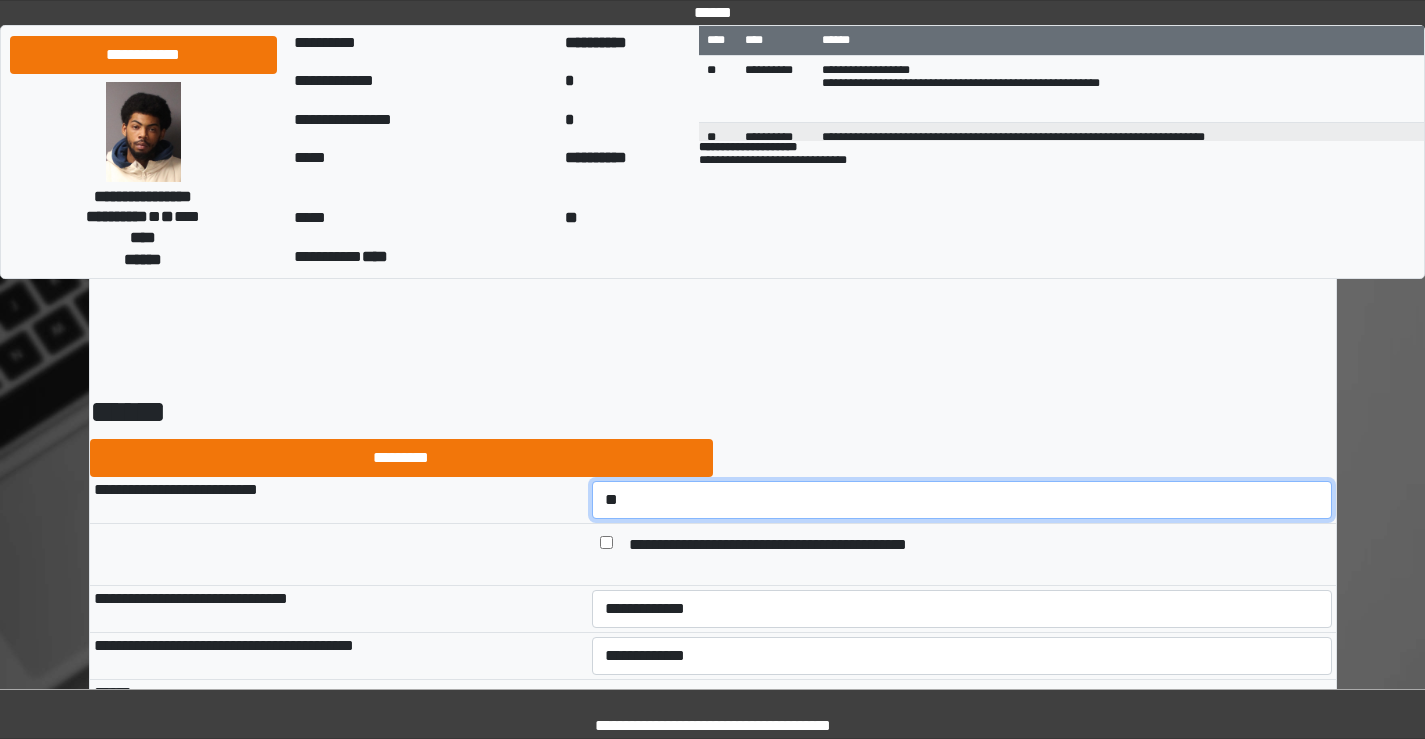 click on "**********" at bounding box center (962, 500) 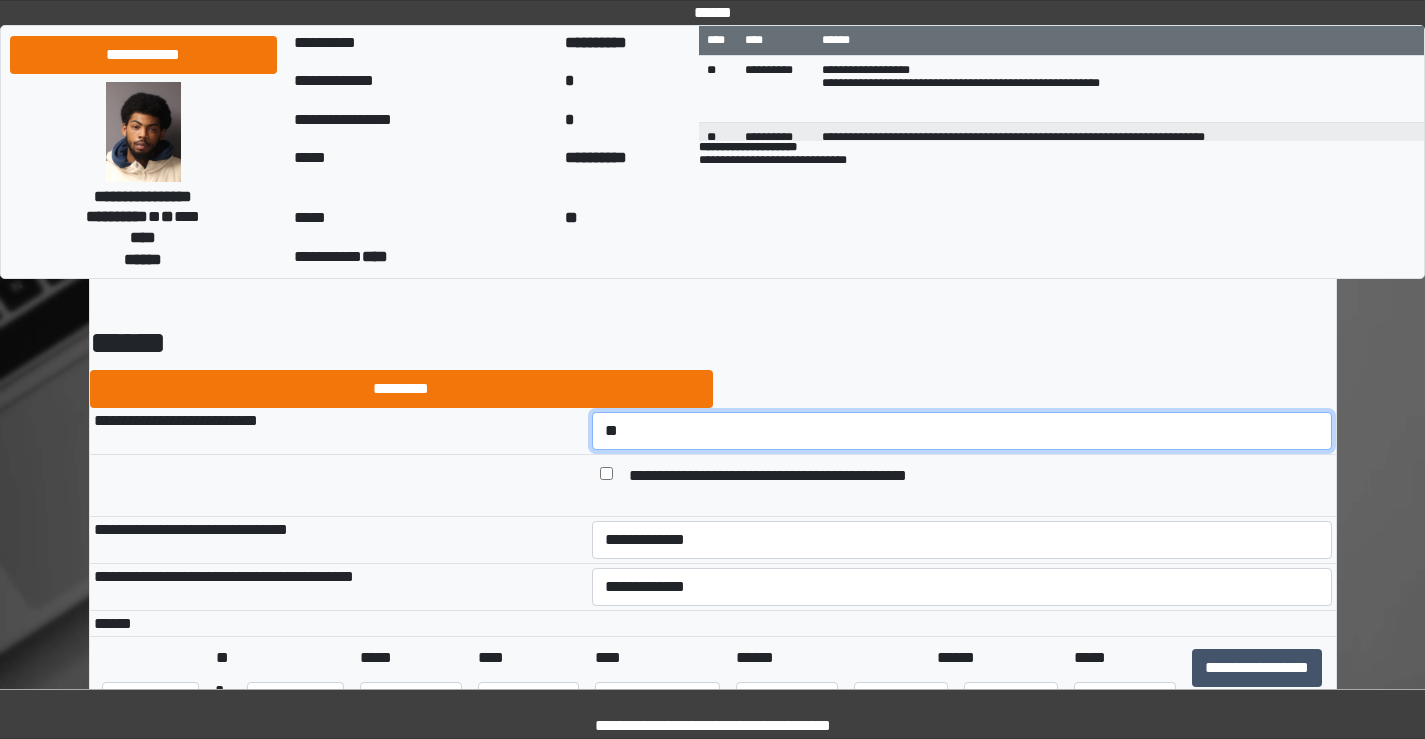 scroll, scrollTop: 100, scrollLeft: 0, axis: vertical 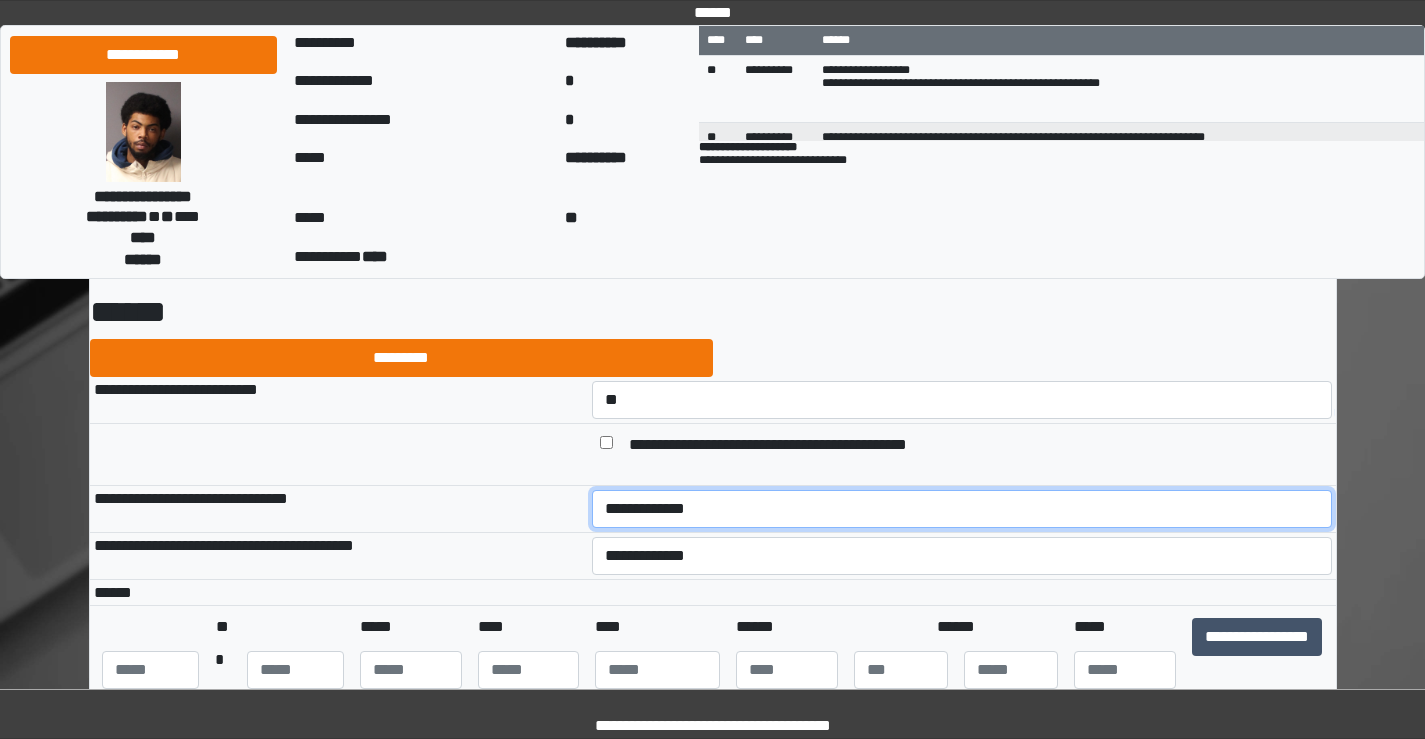 click on "**********" at bounding box center [962, 509] 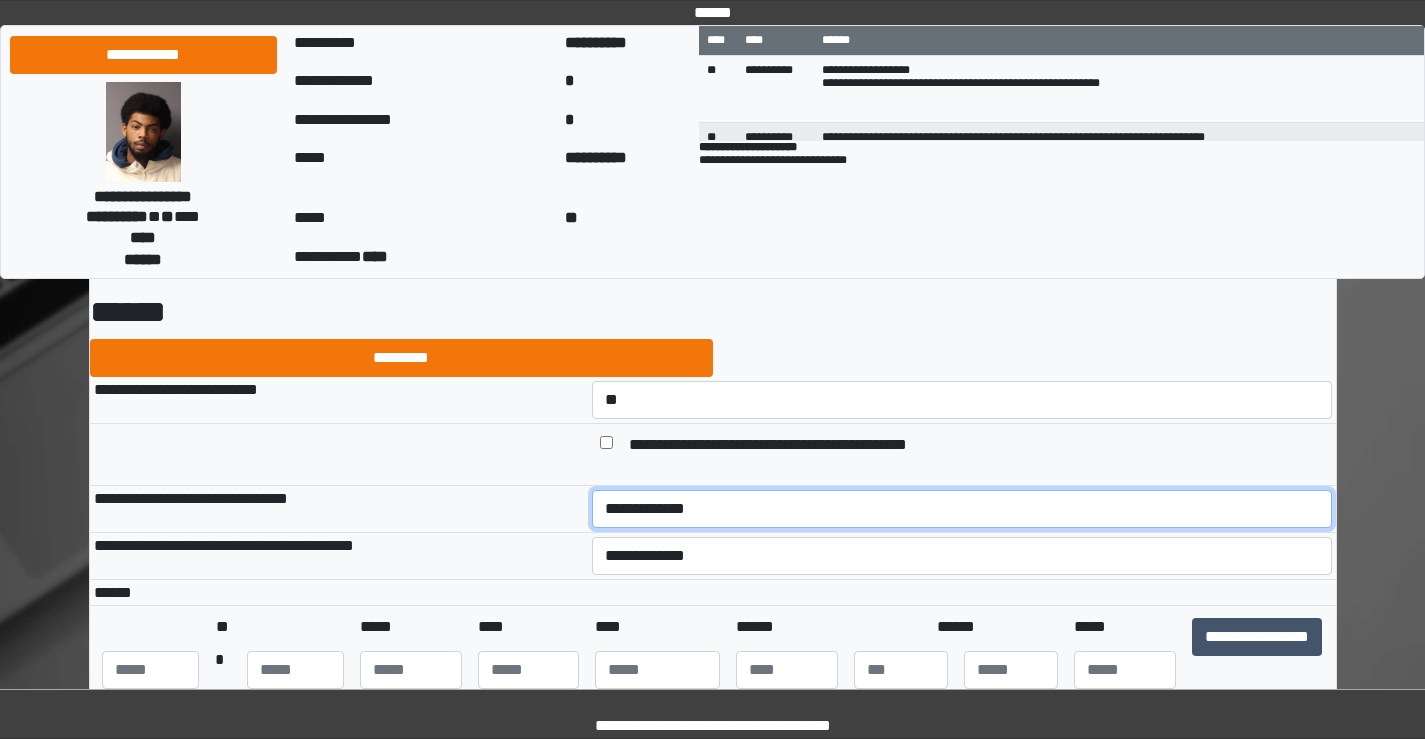 select on "*" 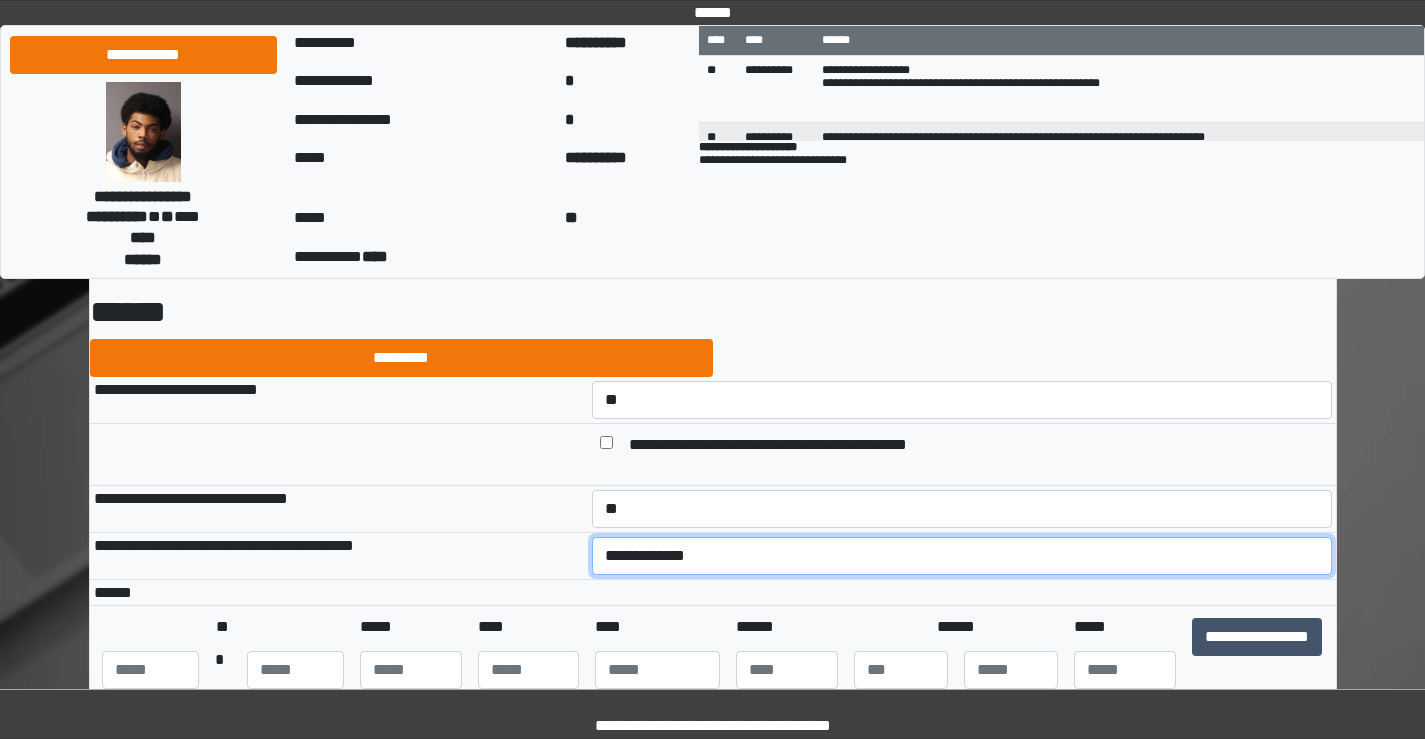click on "**********" at bounding box center (962, 556) 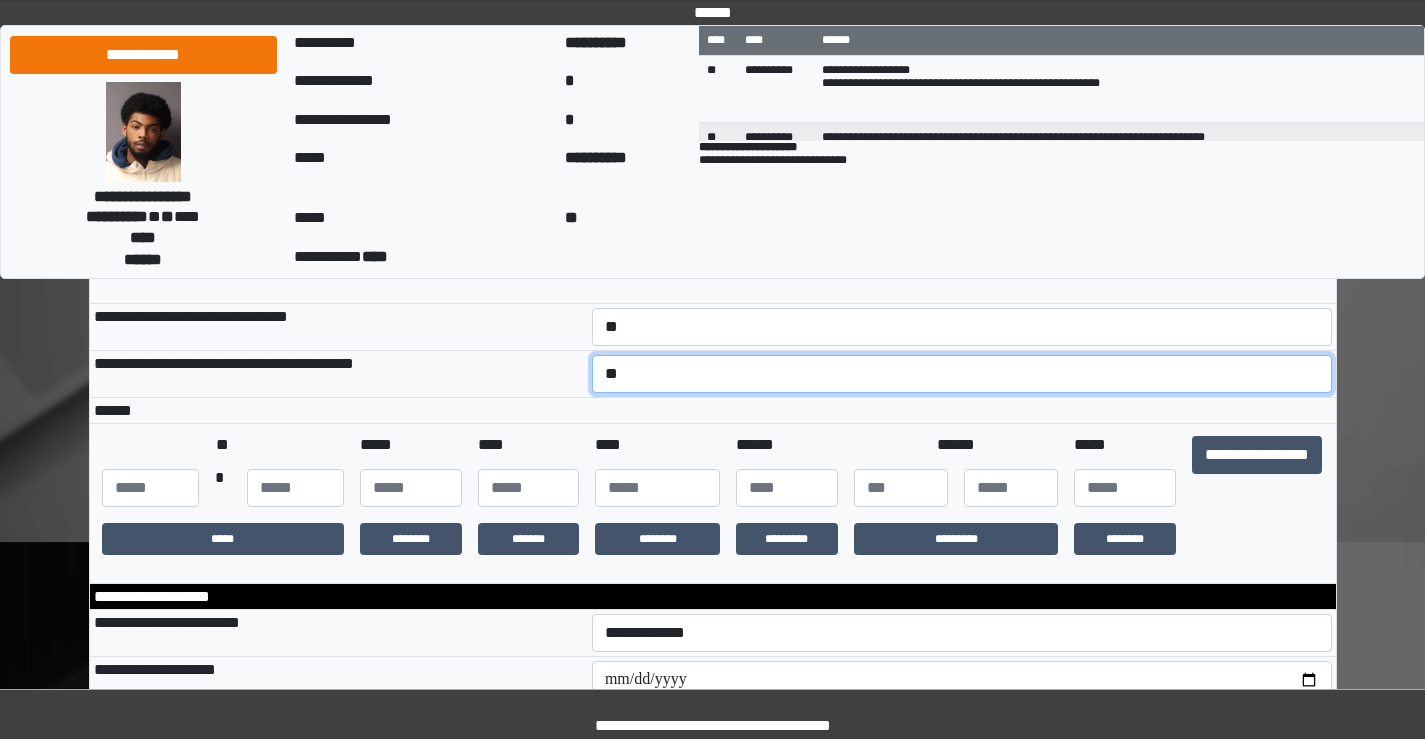 scroll, scrollTop: 300, scrollLeft: 0, axis: vertical 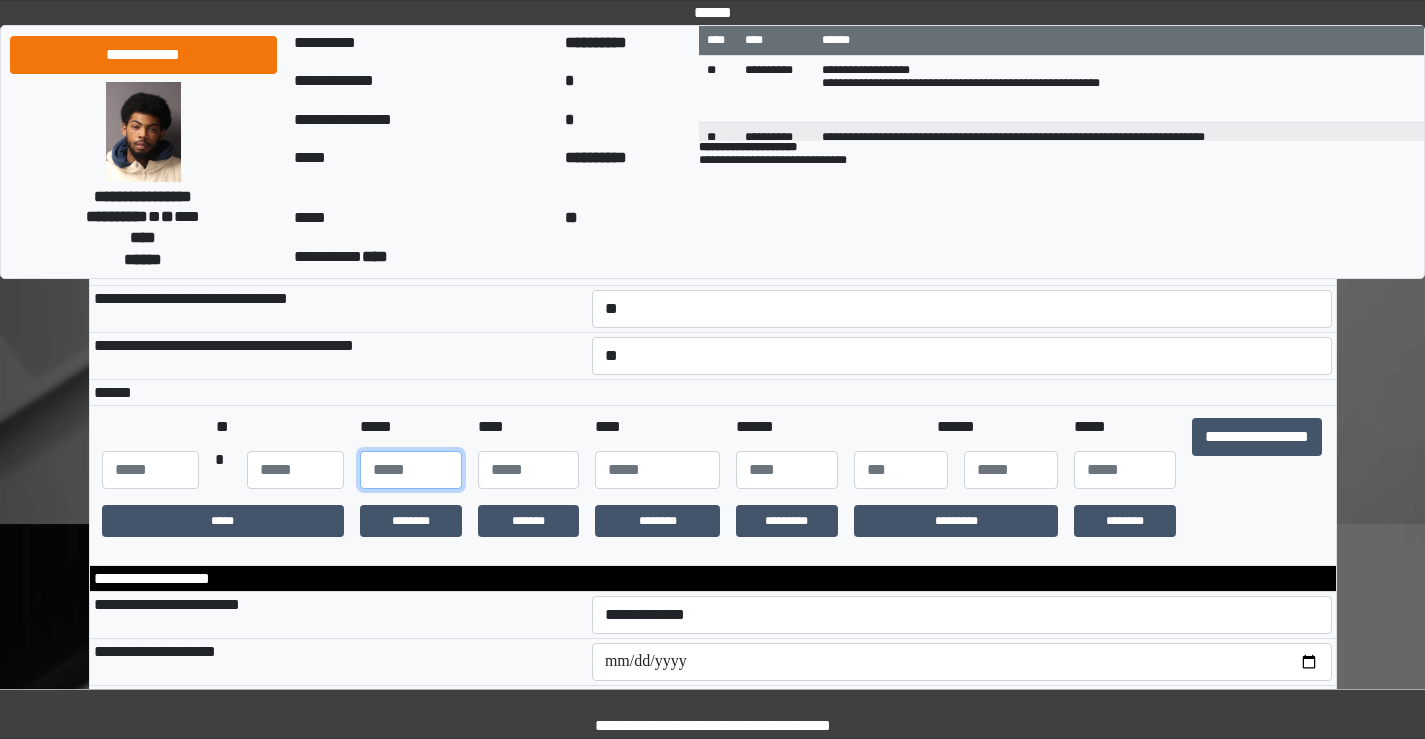 click at bounding box center [411, 470] 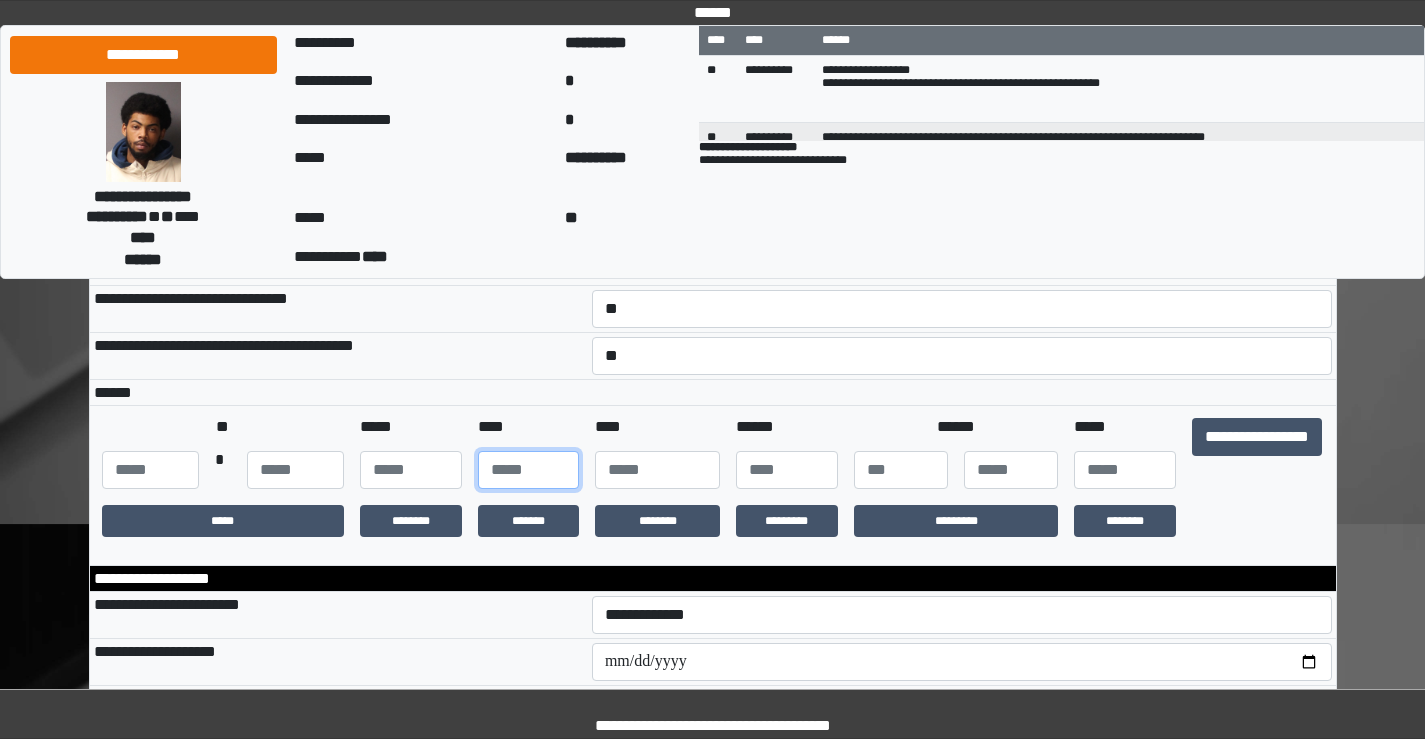 click at bounding box center [529, 470] 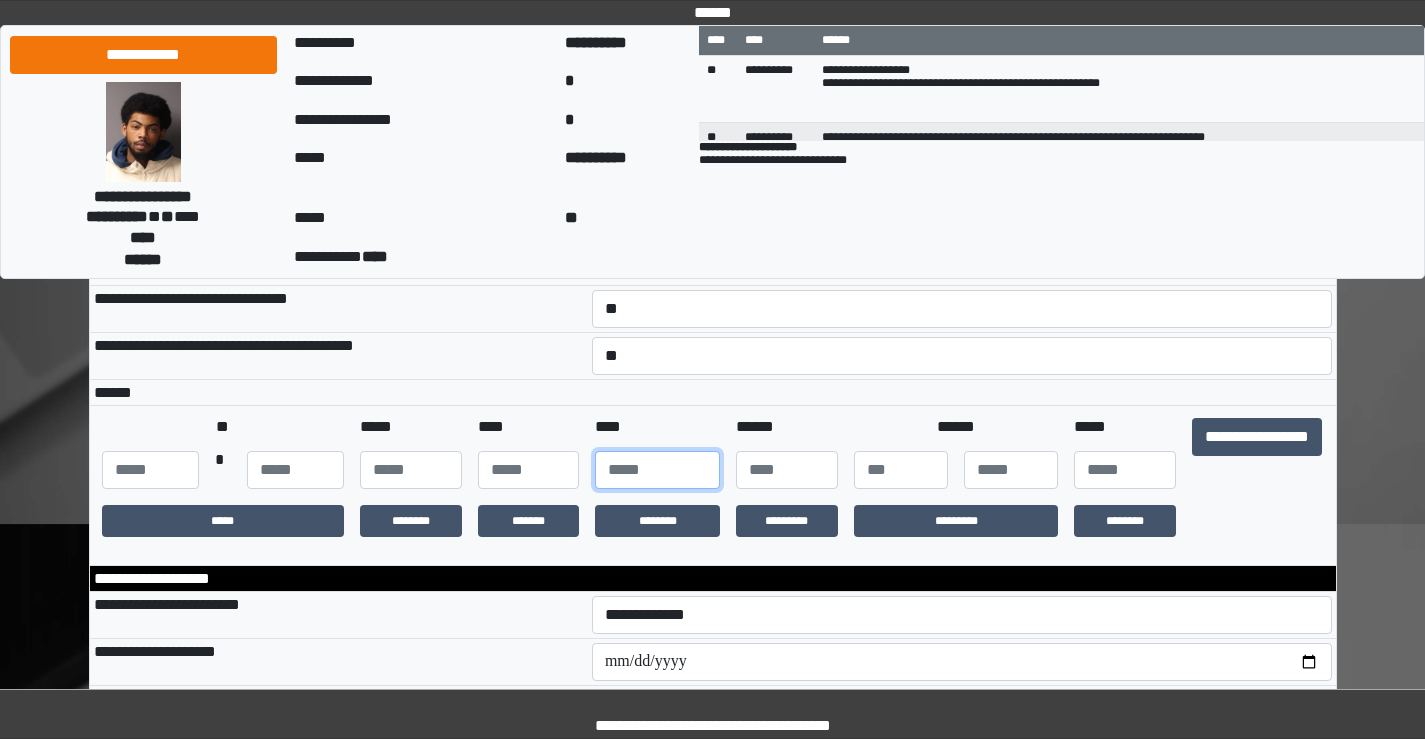 click at bounding box center [657, 470] 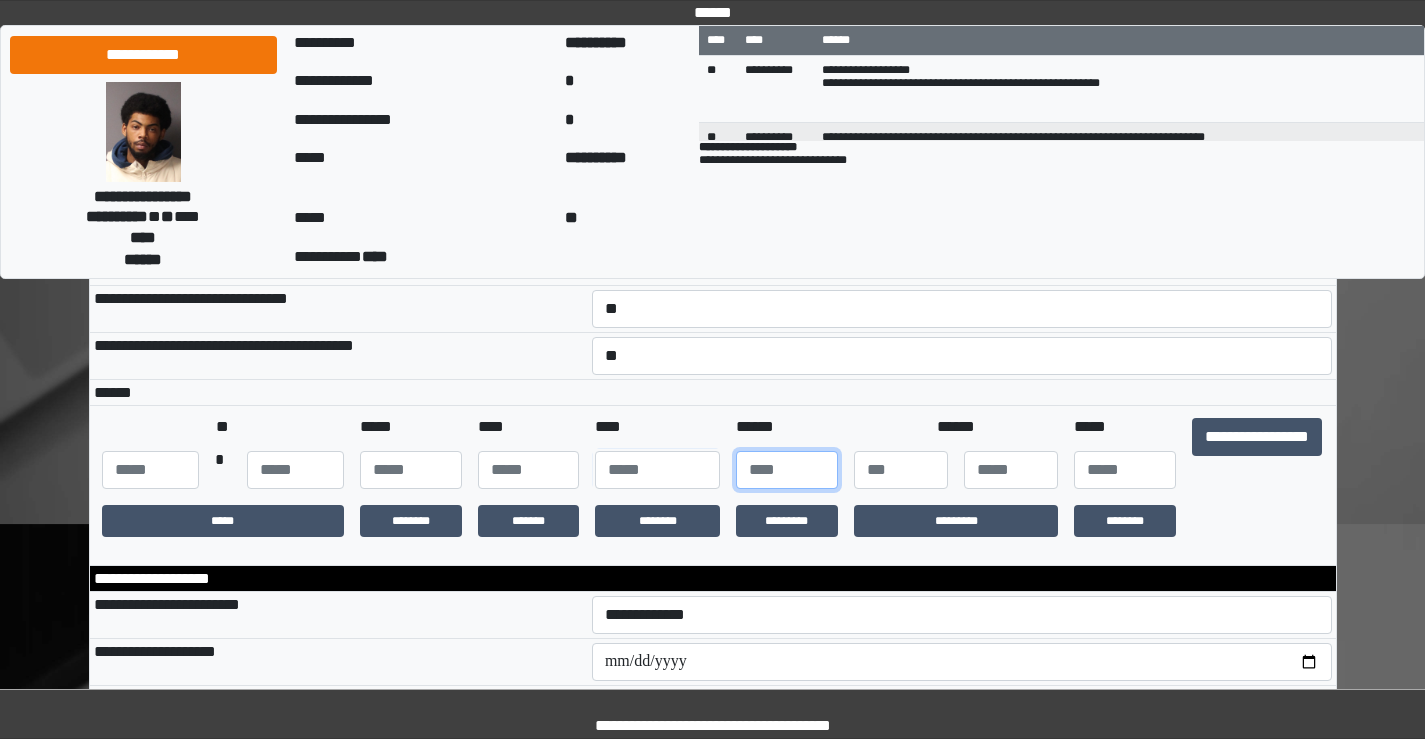 click at bounding box center [787, 470] 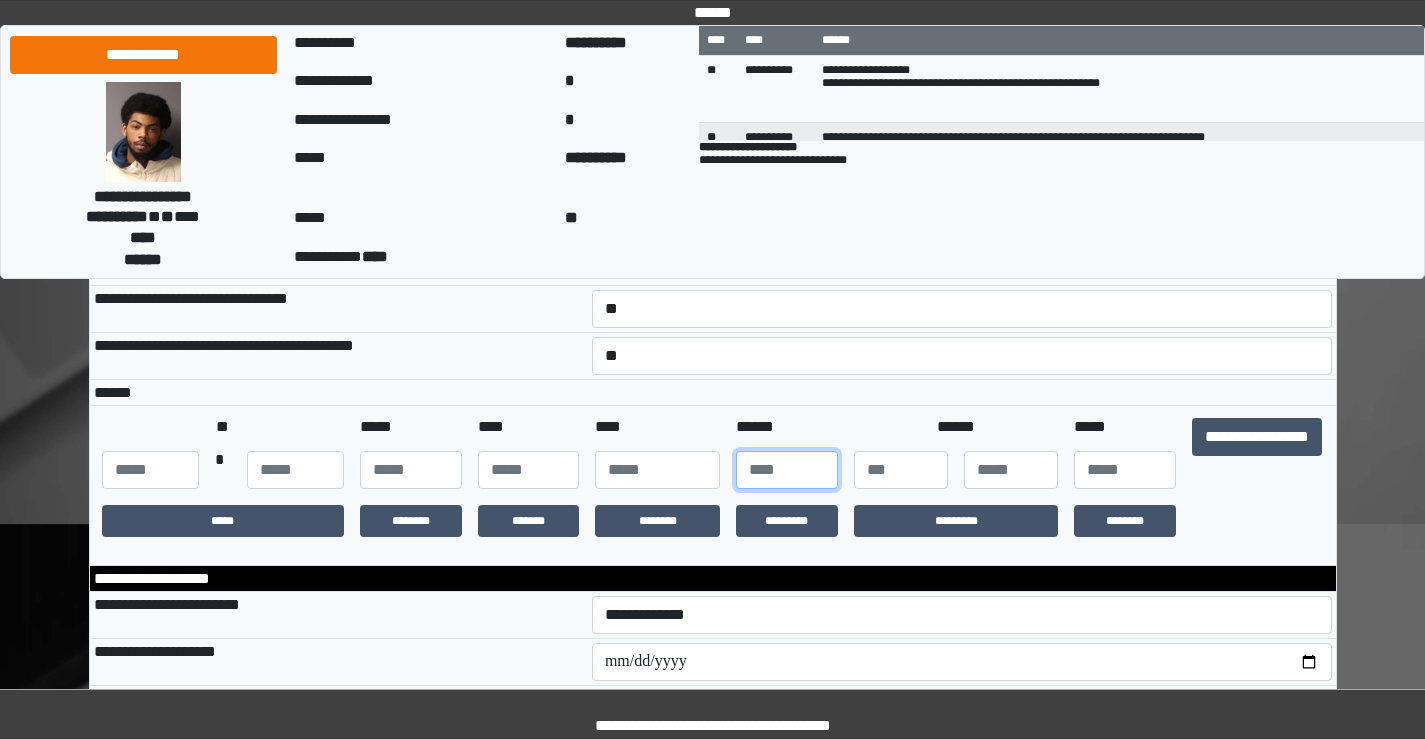 type on "***" 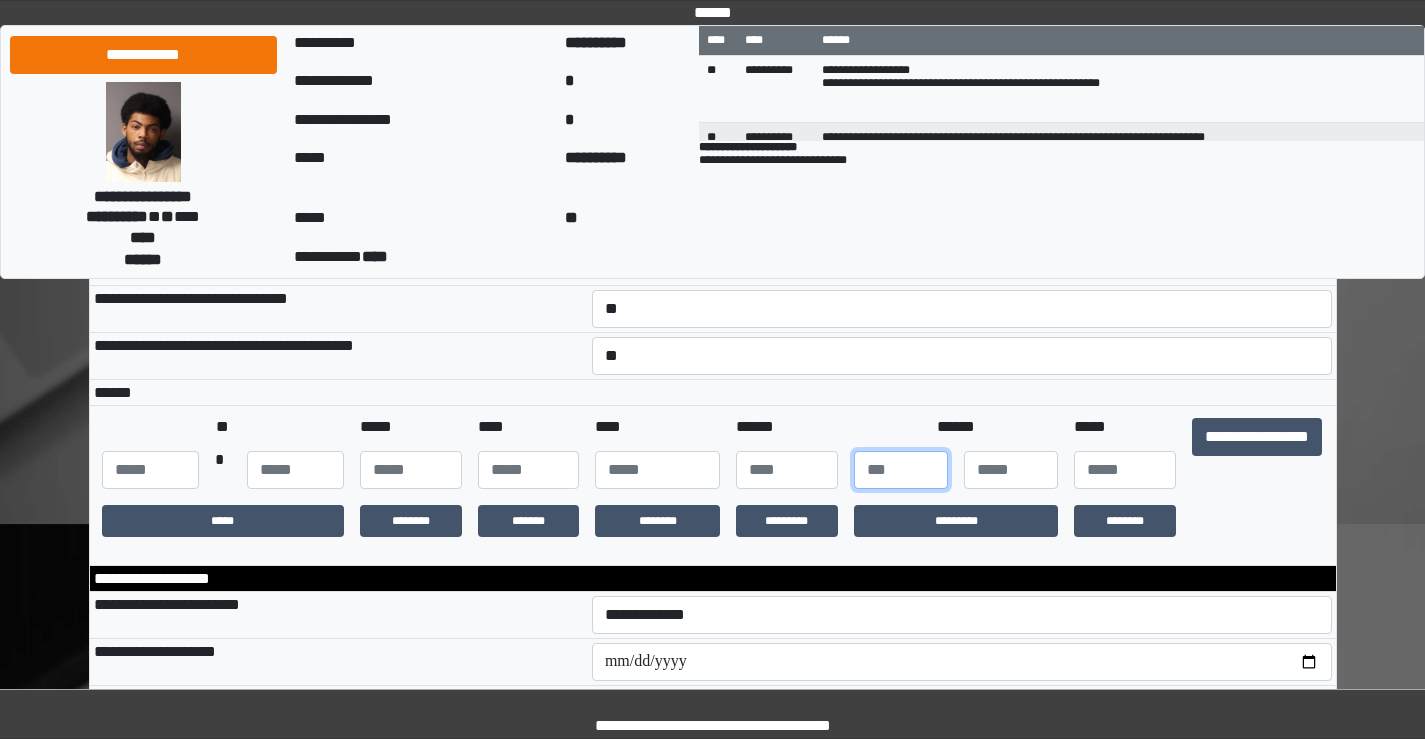 click at bounding box center [901, 470] 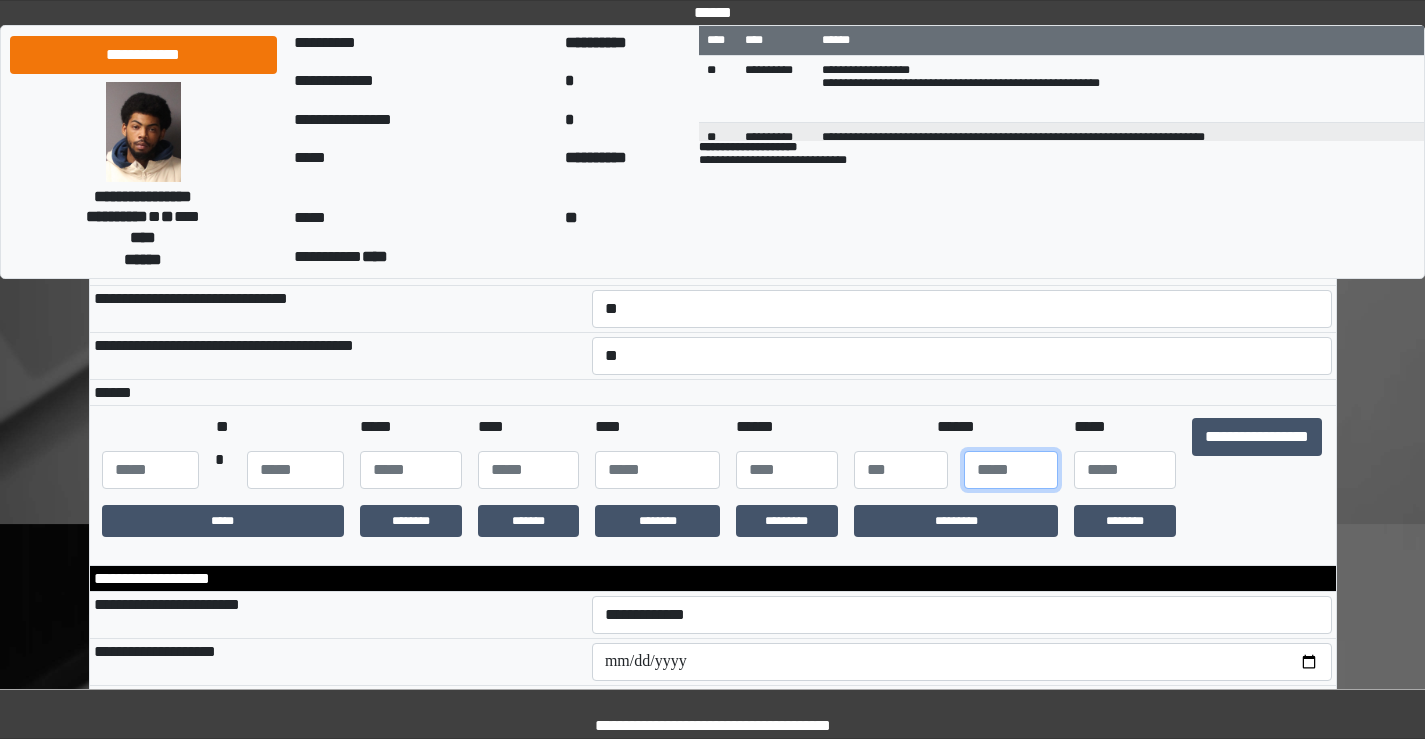 click at bounding box center [1011, 470] 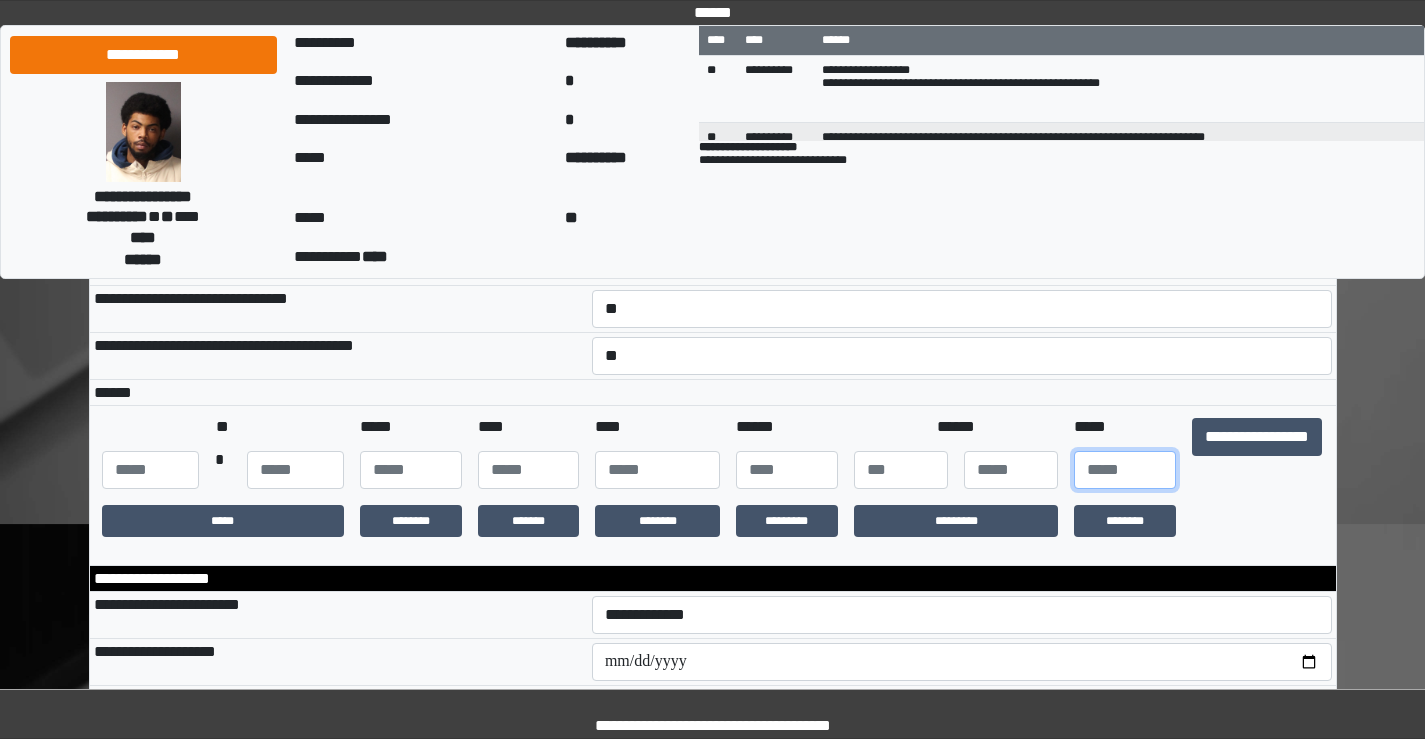 click at bounding box center [1125, 470] 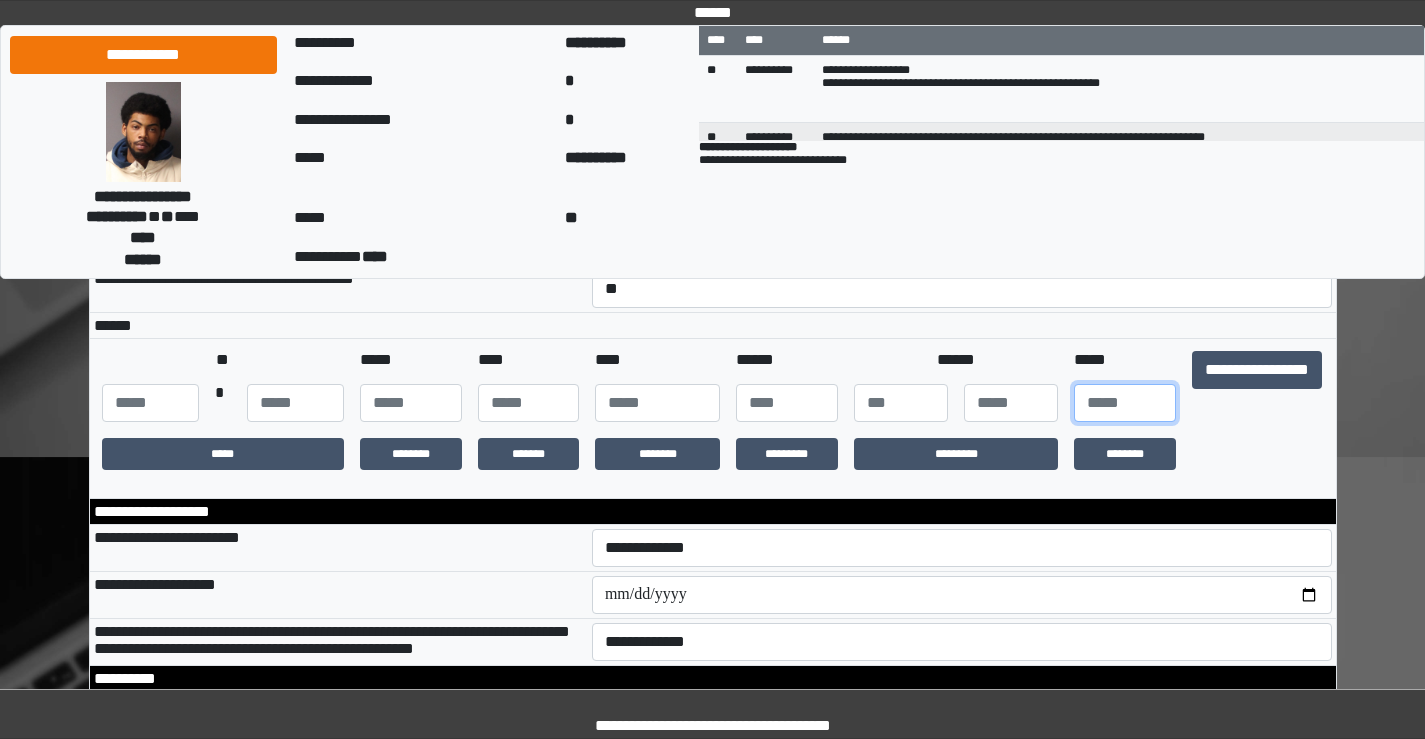 scroll, scrollTop: 400, scrollLeft: 0, axis: vertical 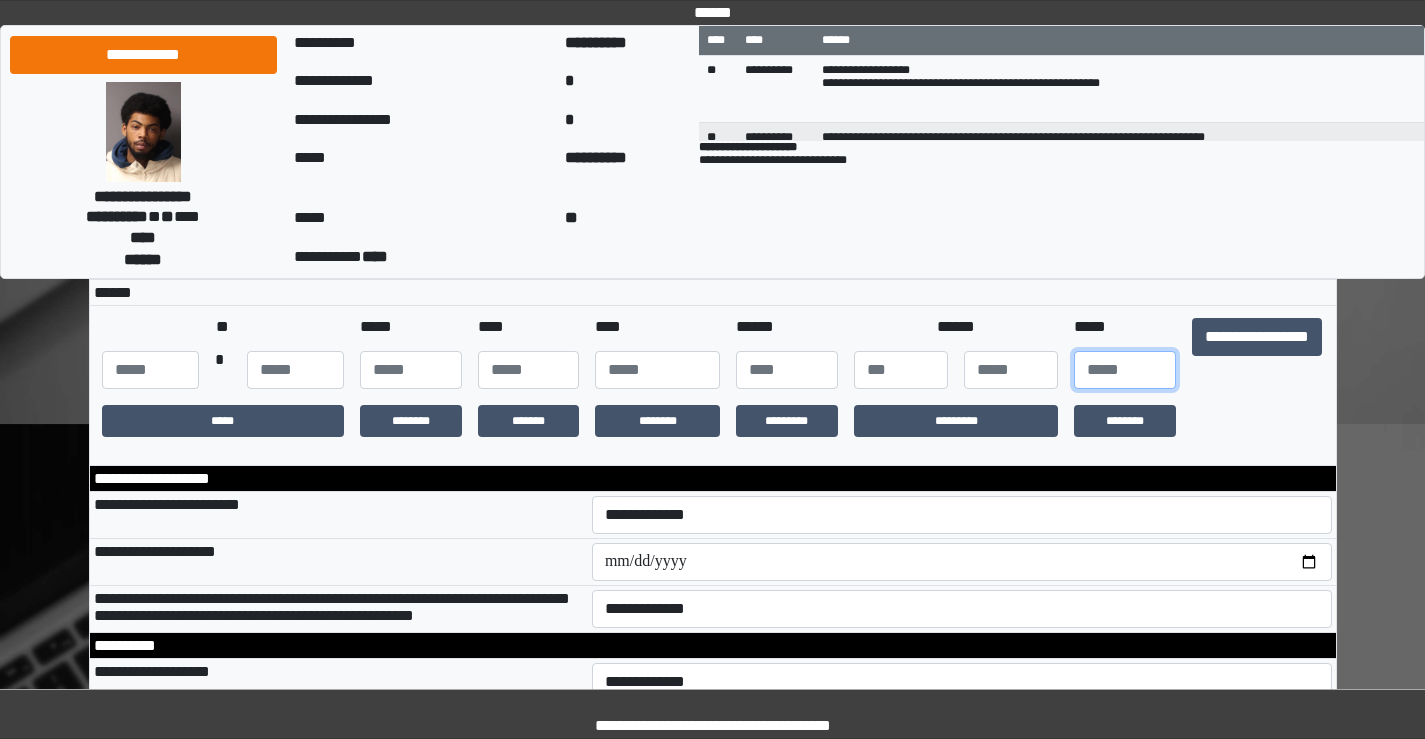 type on "**" 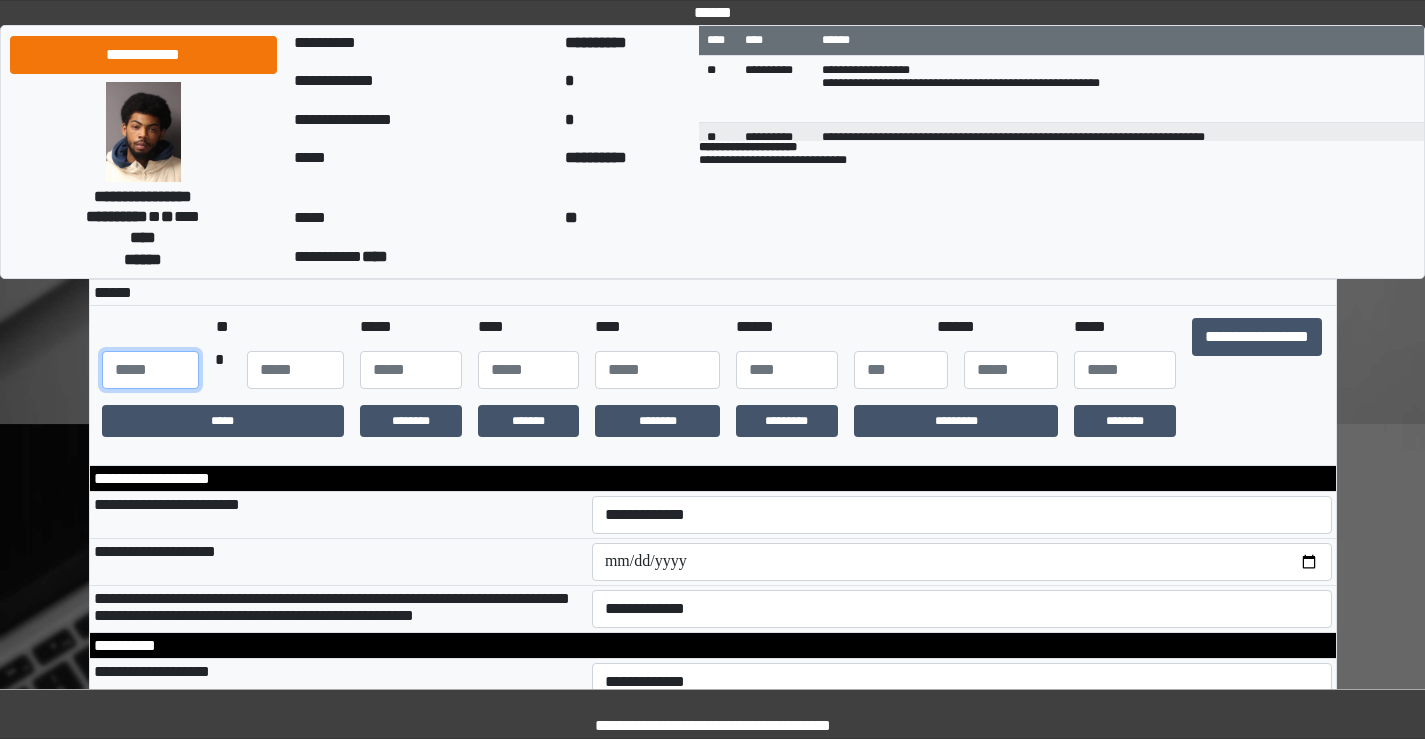 click at bounding box center (150, 370) 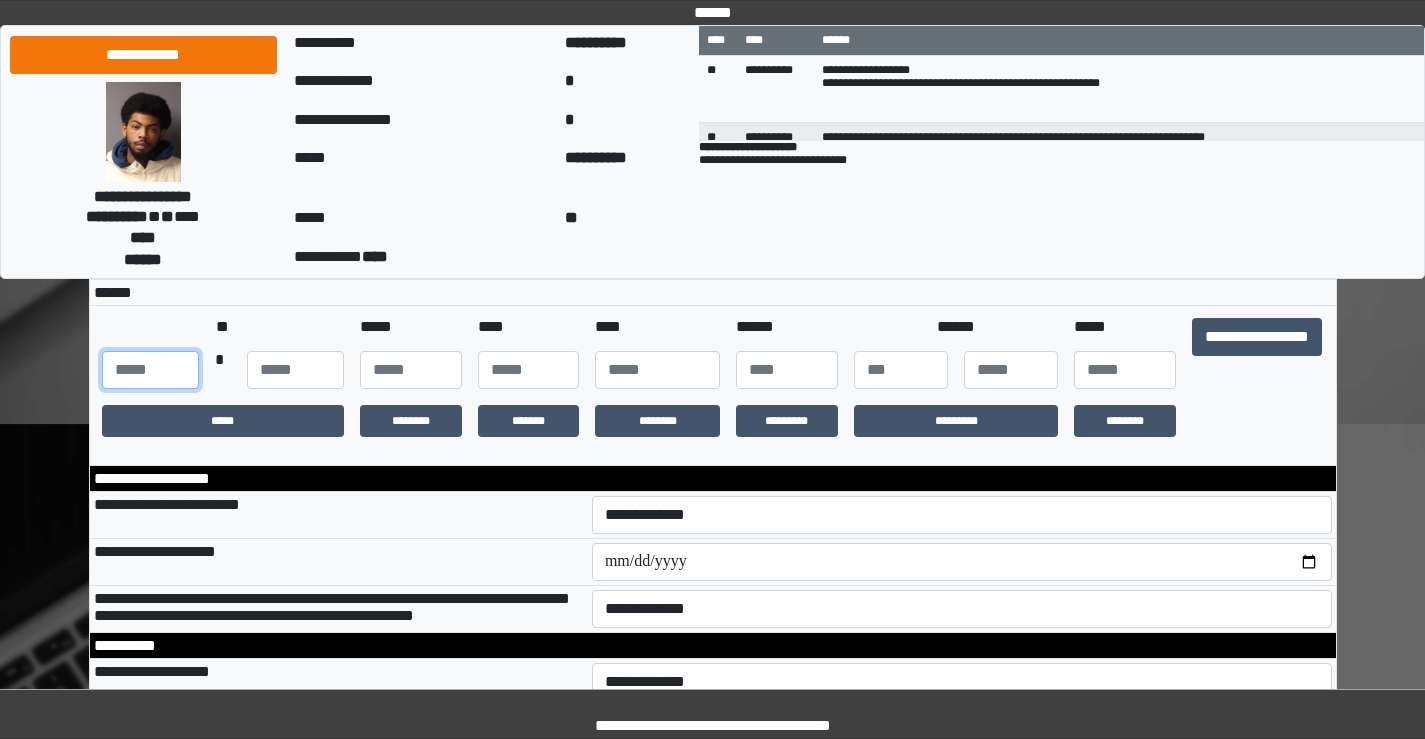 type on "***" 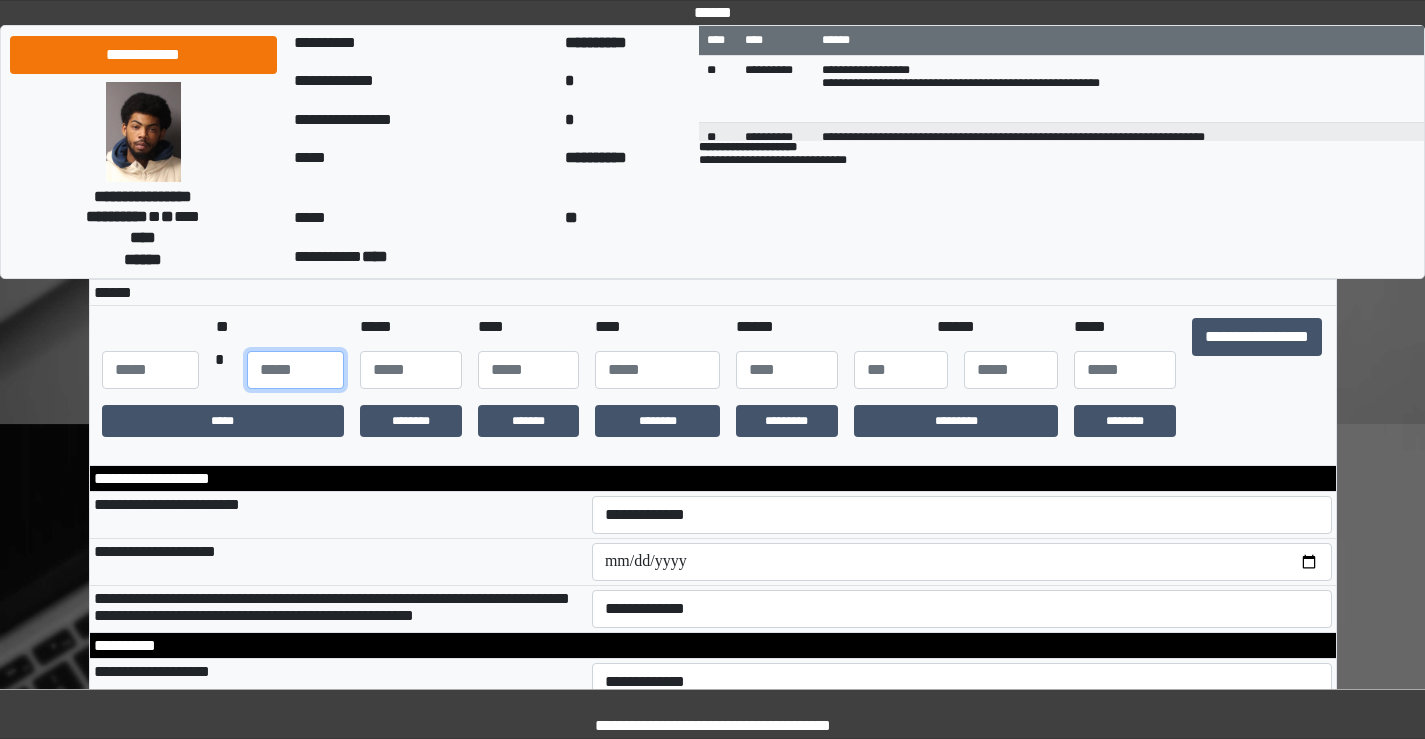 click at bounding box center (295, 370) 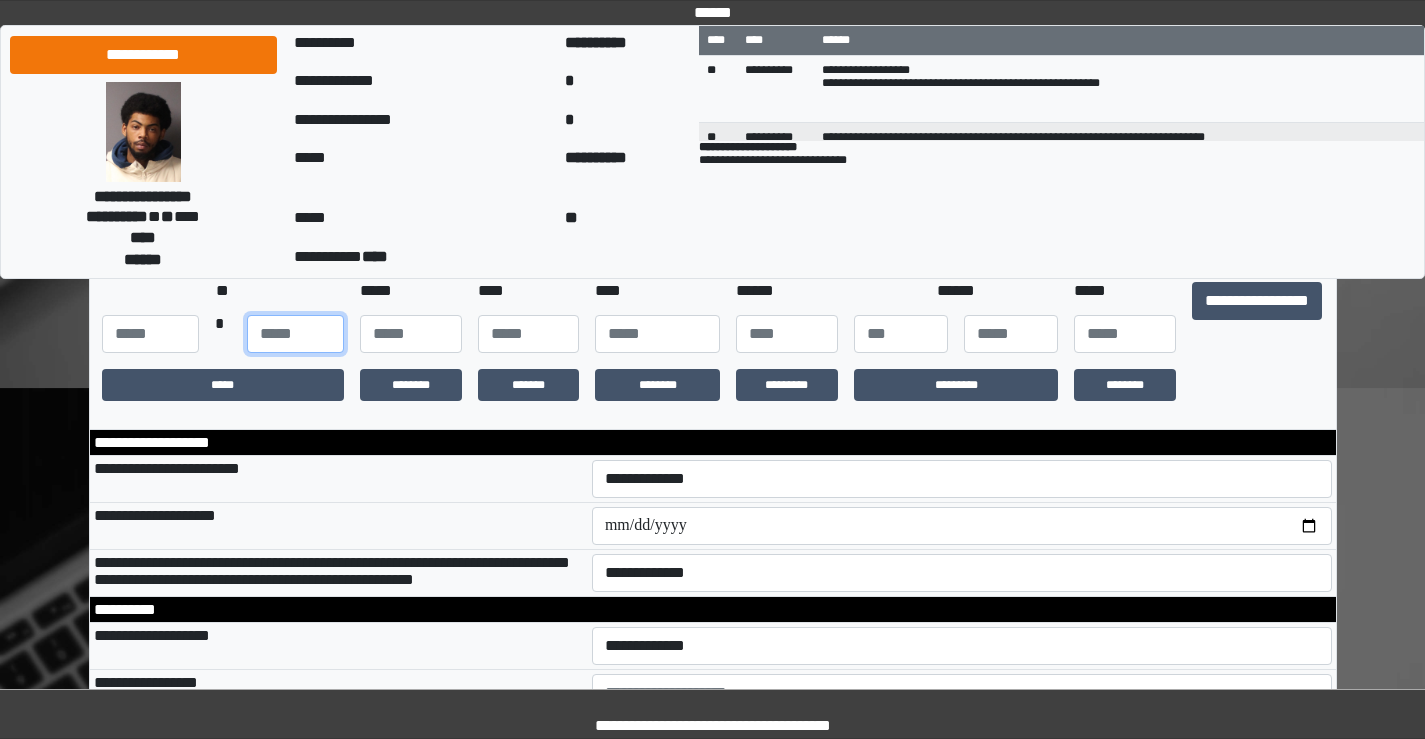 scroll, scrollTop: 500, scrollLeft: 0, axis: vertical 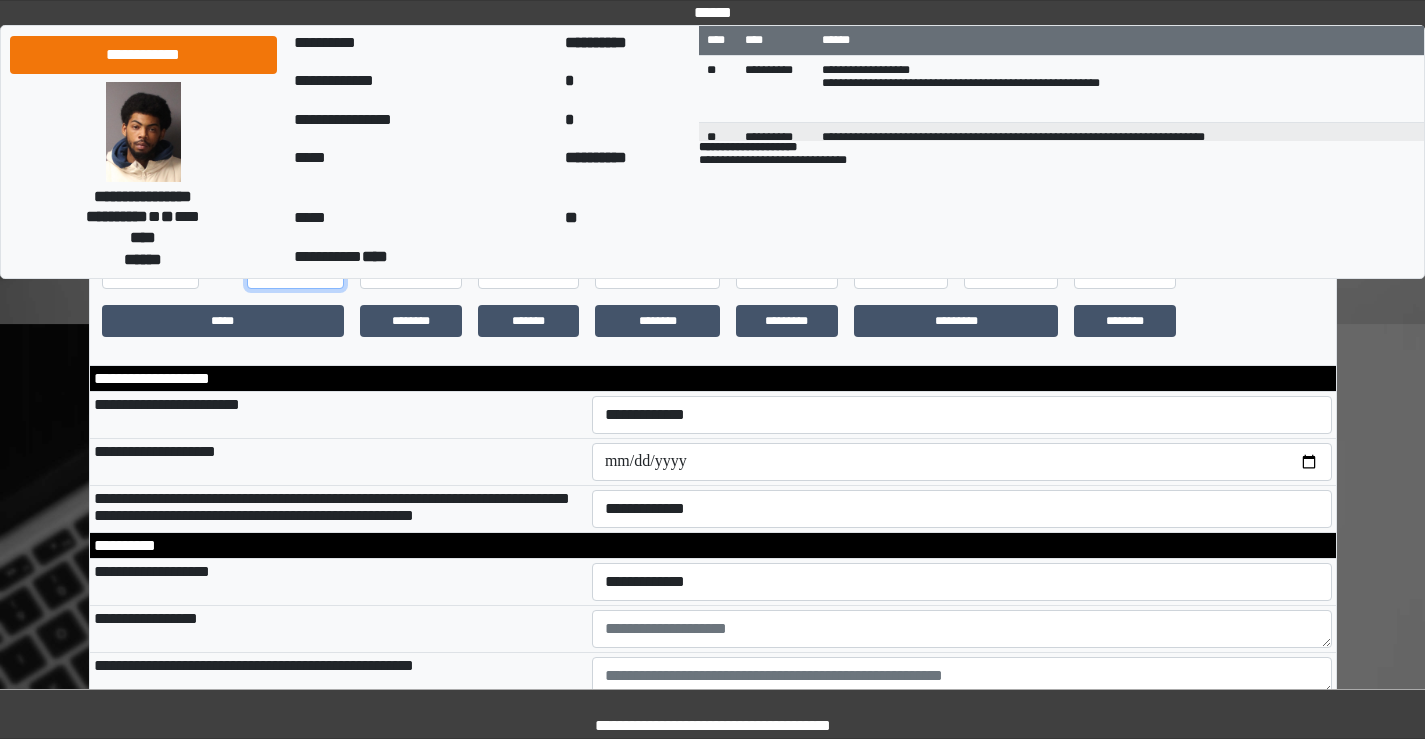 type on "**" 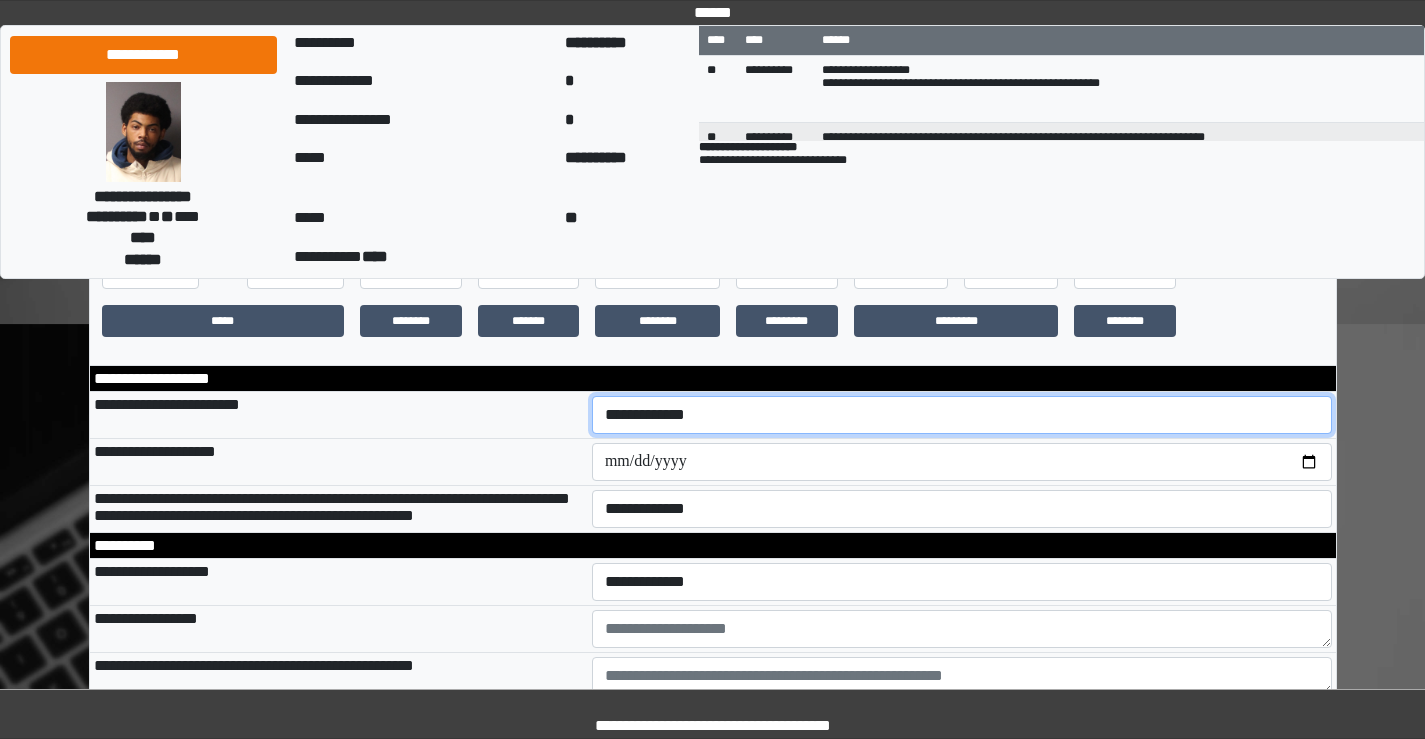 click on "**********" at bounding box center (962, 415) 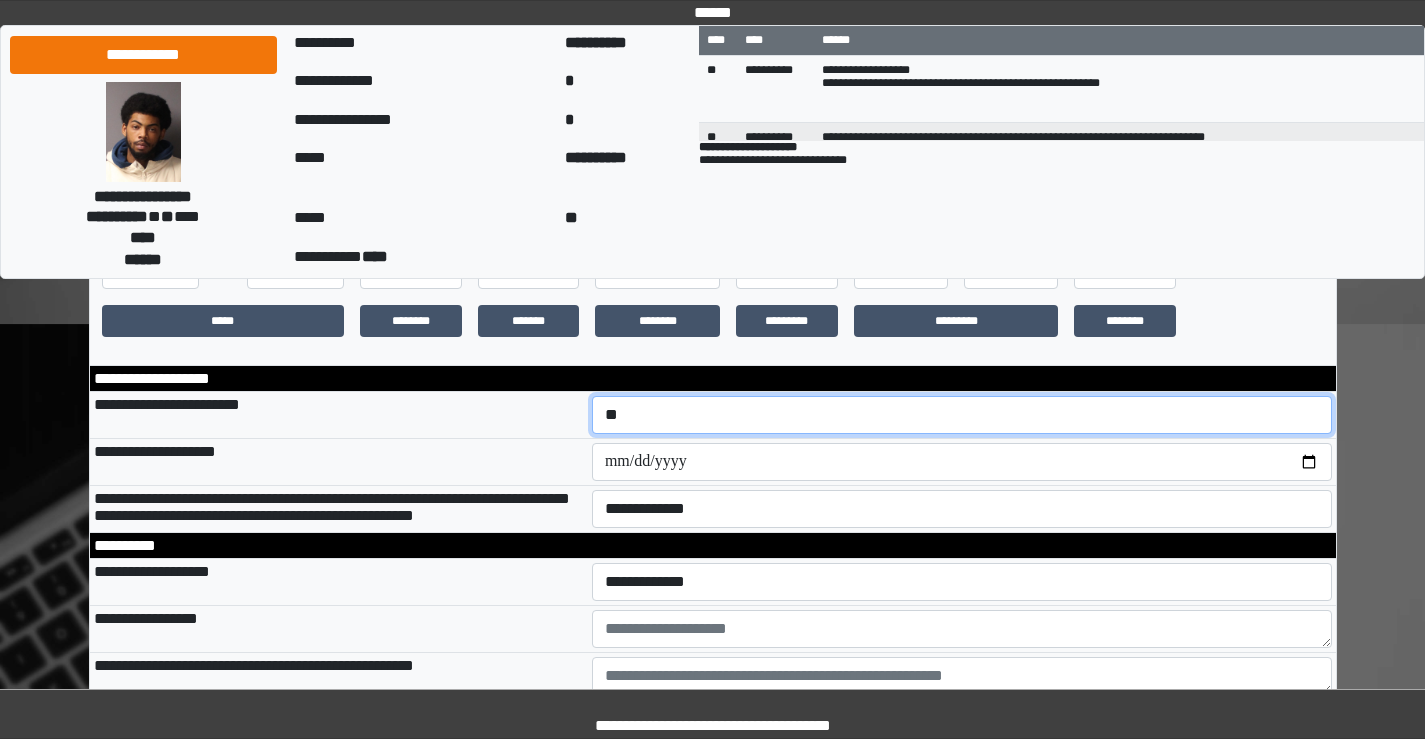 click on "**********" at bounding box center (962, 415) 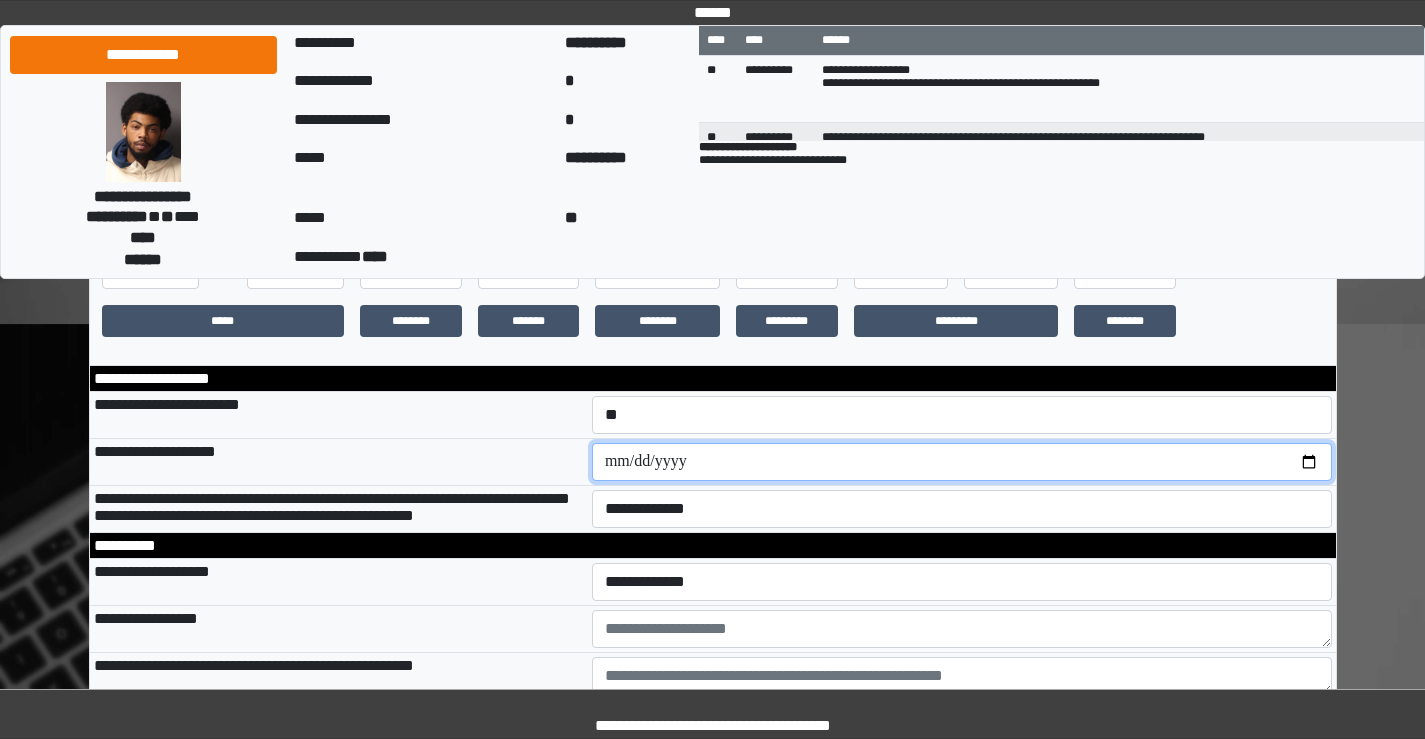 click at bounding box center [962, 462] 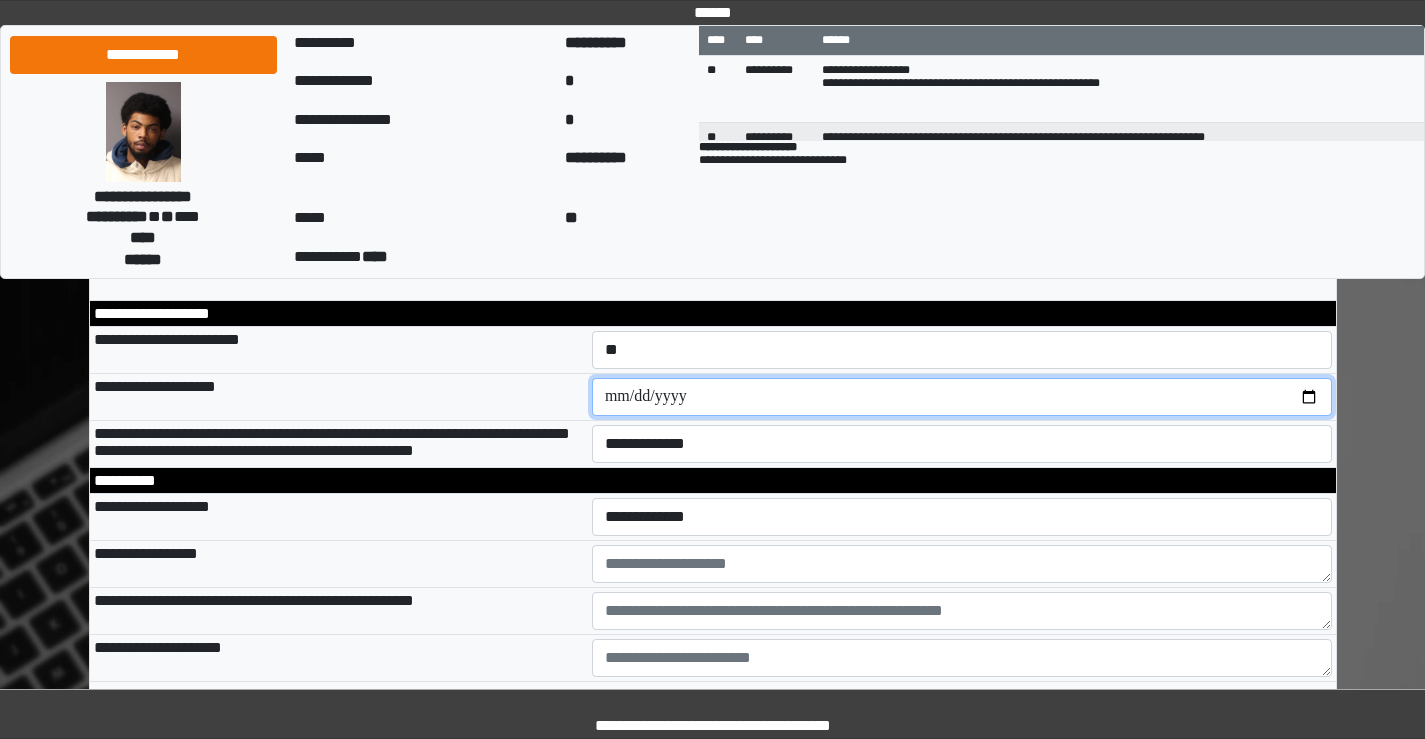 scroll, scrollTop: 600, scrollLeft: 0, axis: vertical 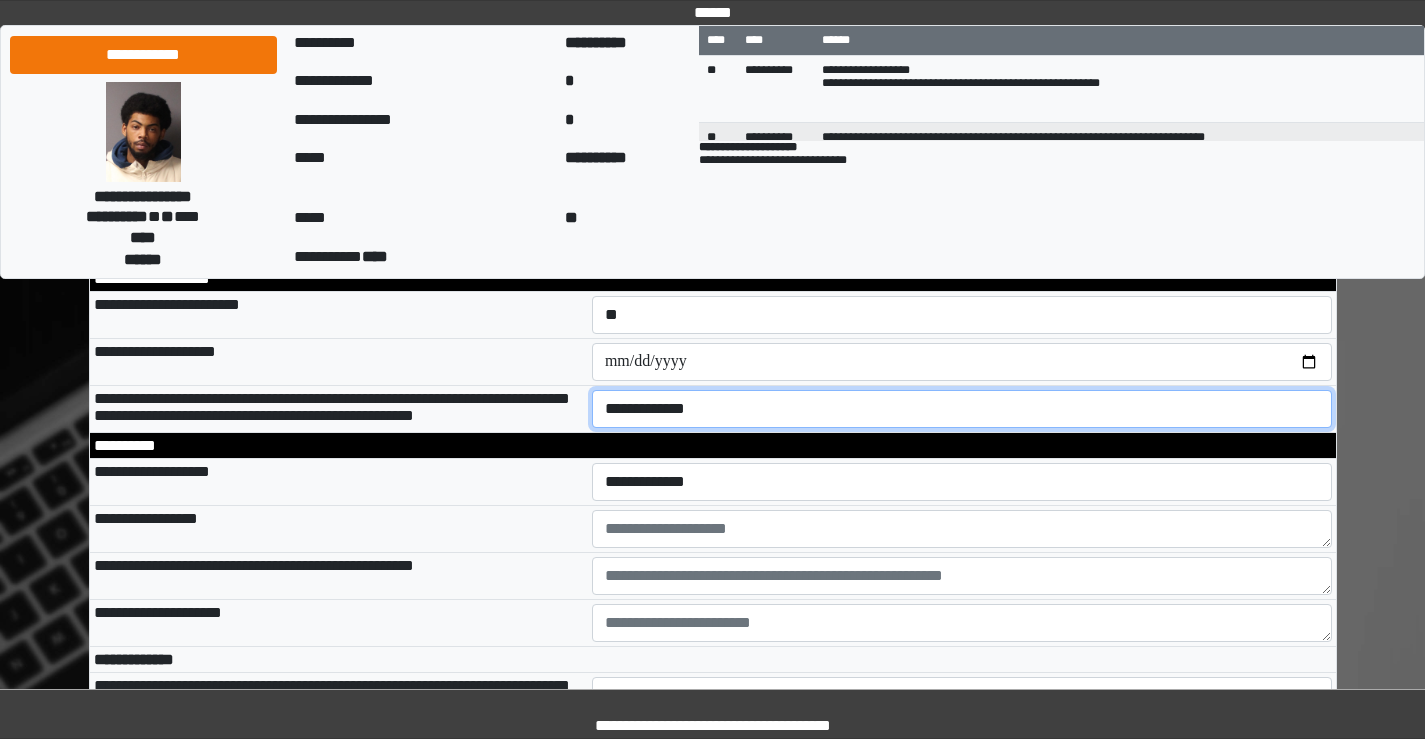 click on "**********" at bounding box center (962, 409) 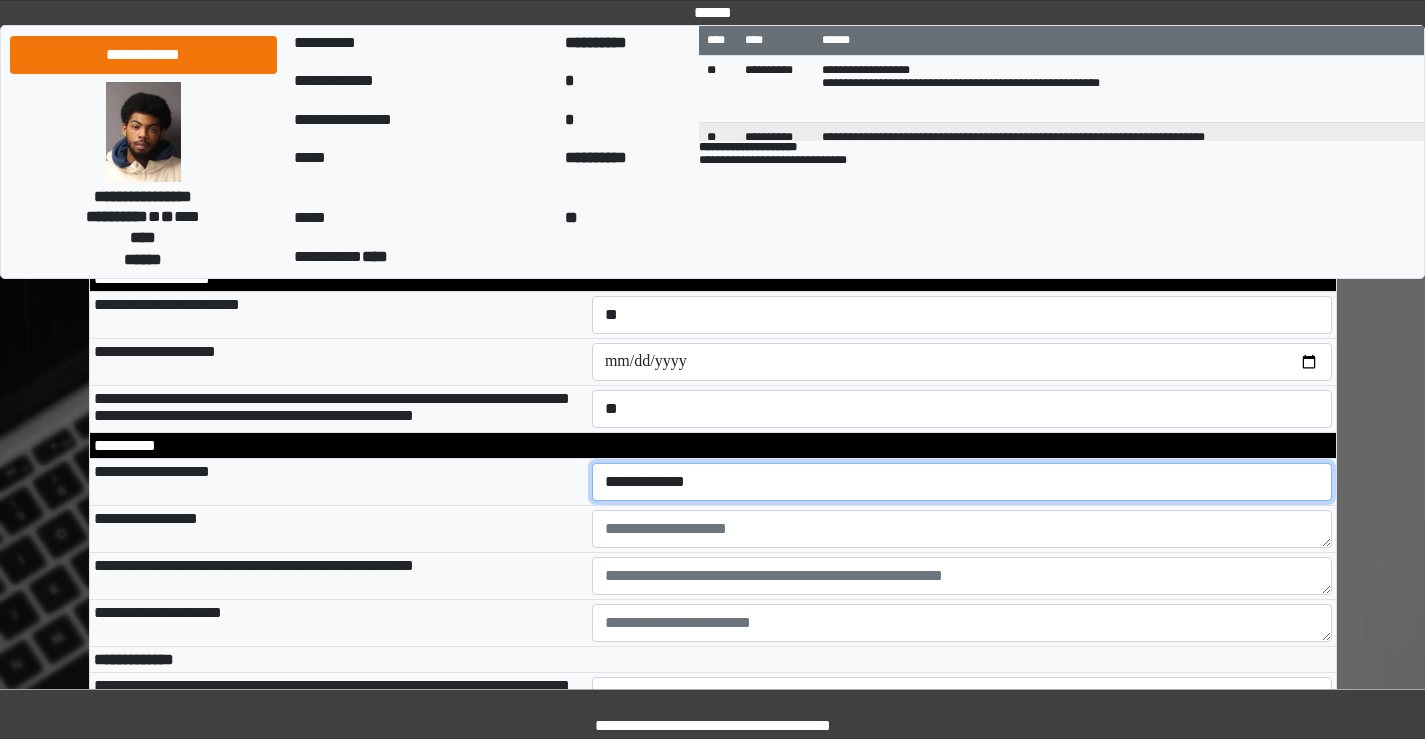 click on "**********" at bounding box center (962, 482) 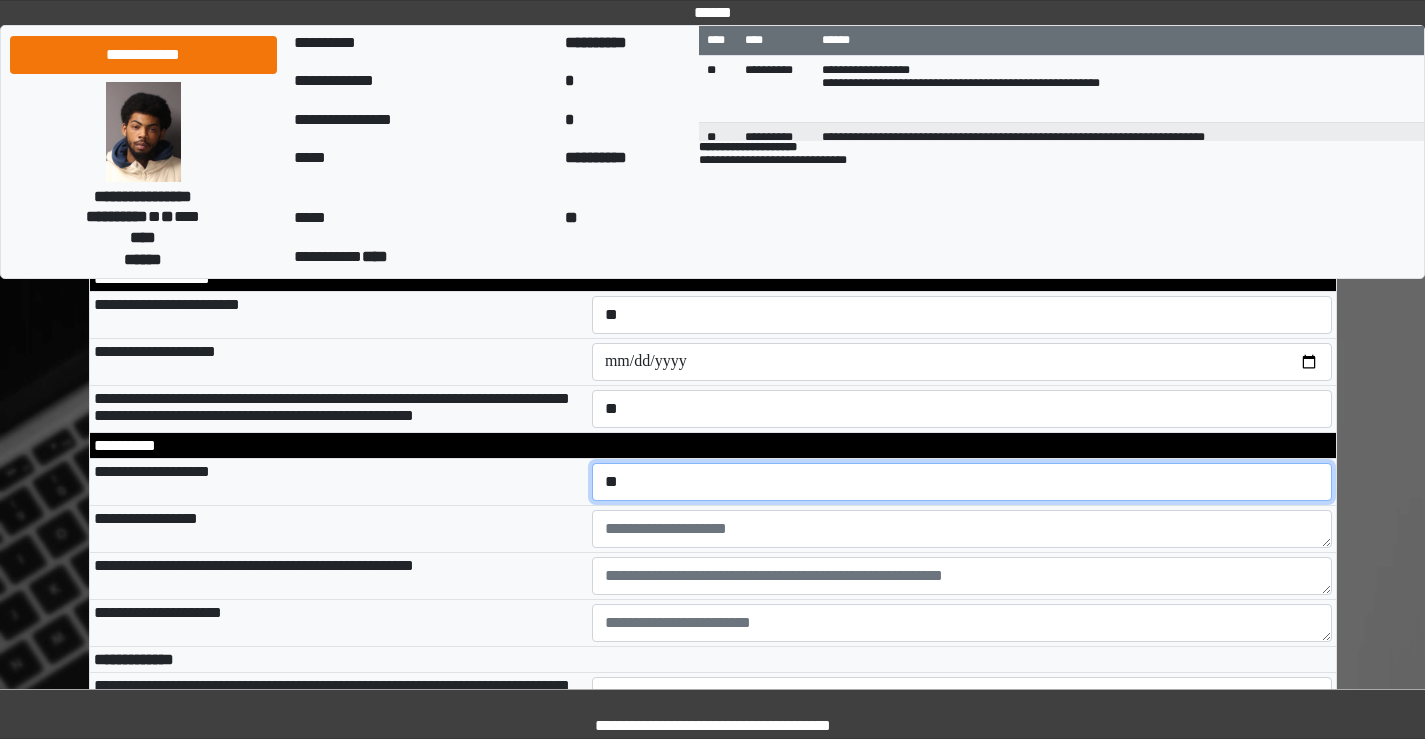 click on "**********" at bounding box center (962, 482) 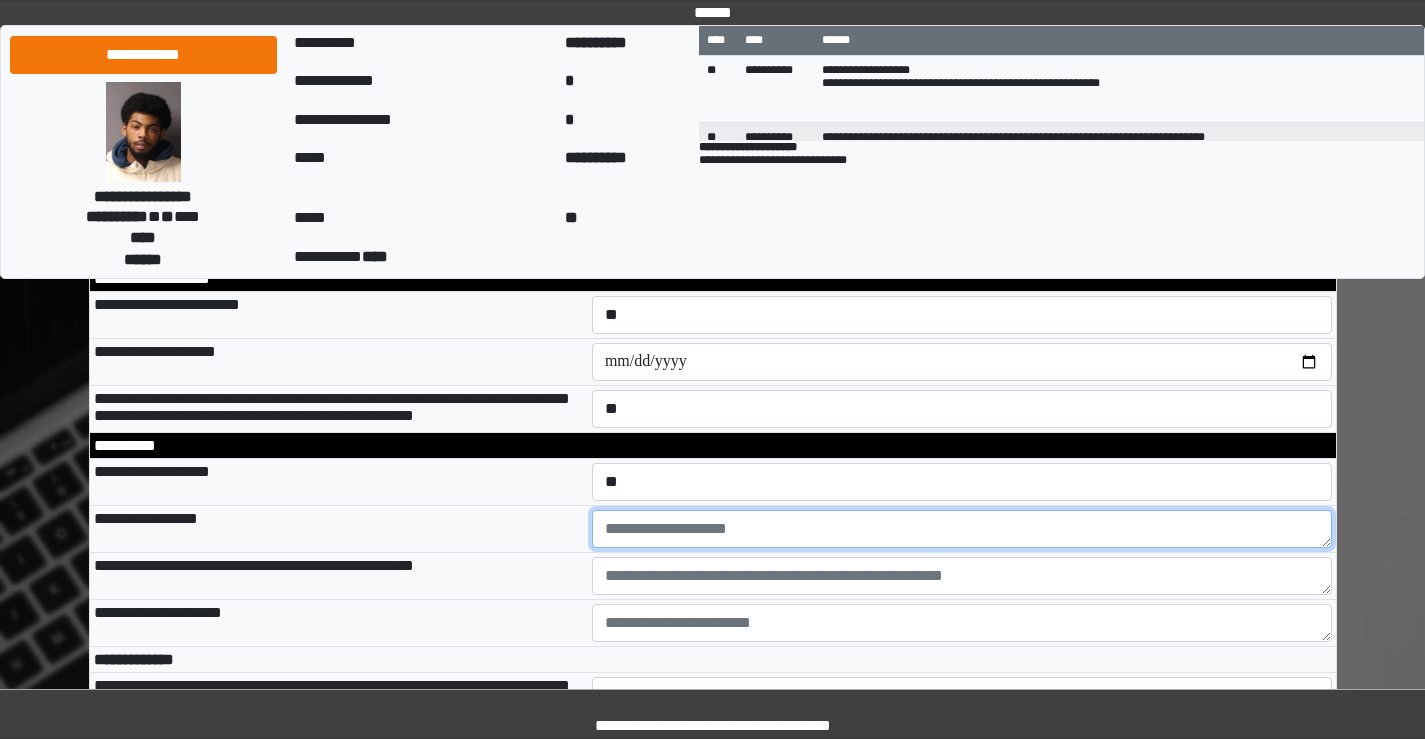 click at bounding box center [962, 529] 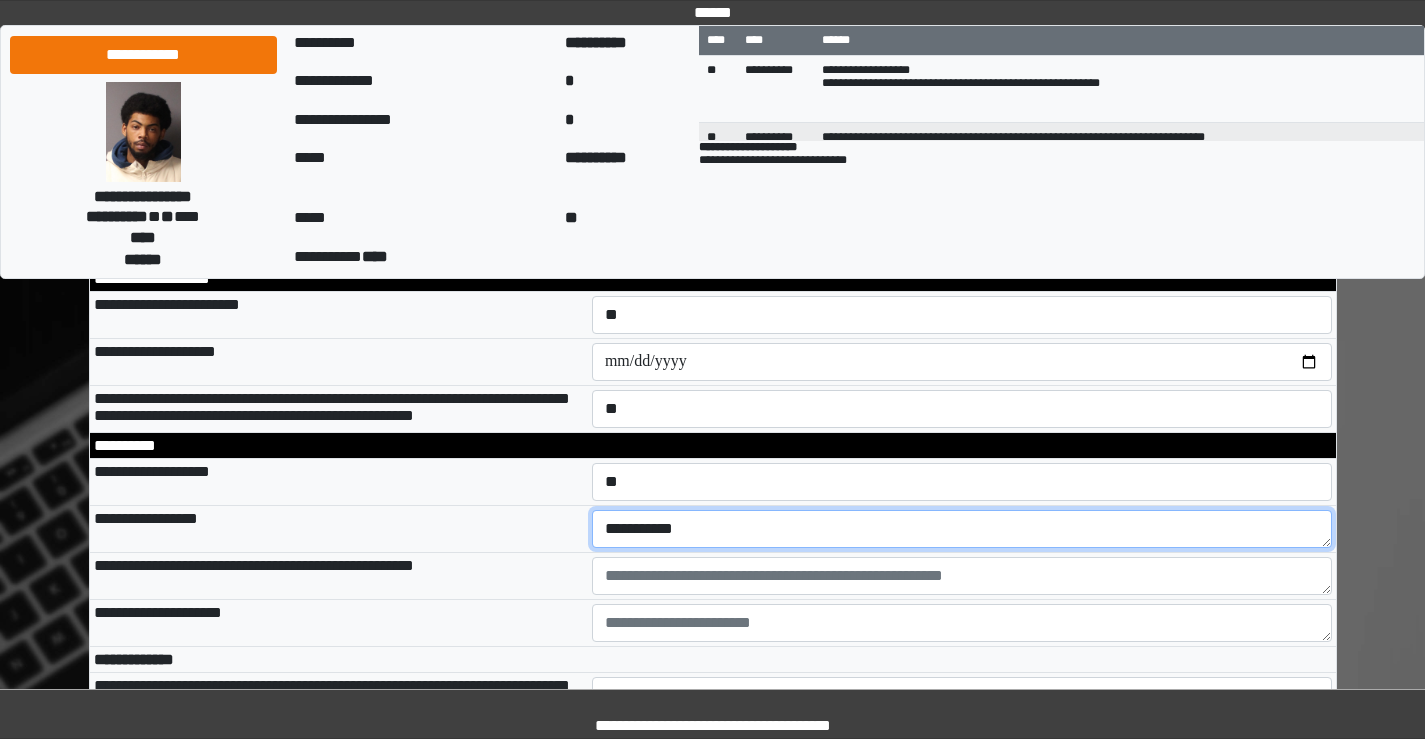 scroll, scrollTop: 700, scrollLeft: 0, axis: vertical 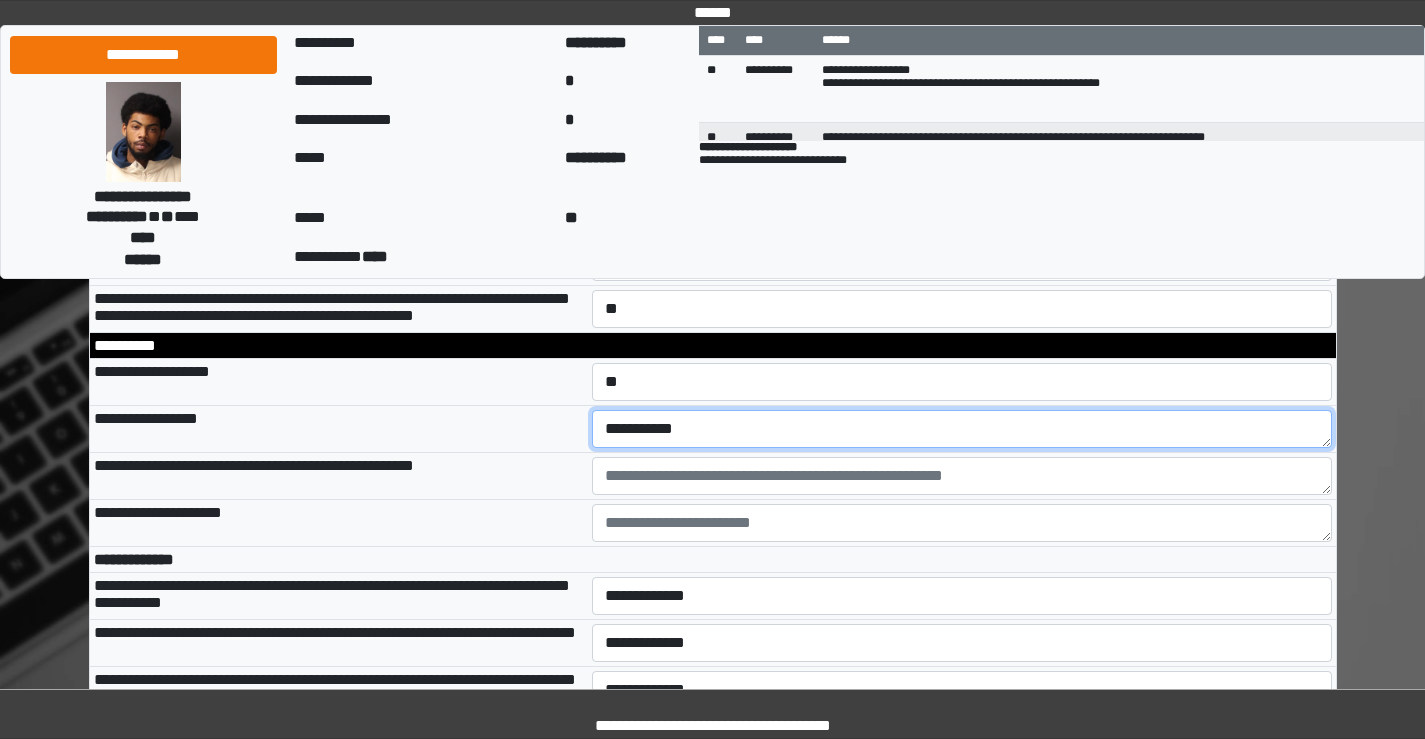 type on "**********" 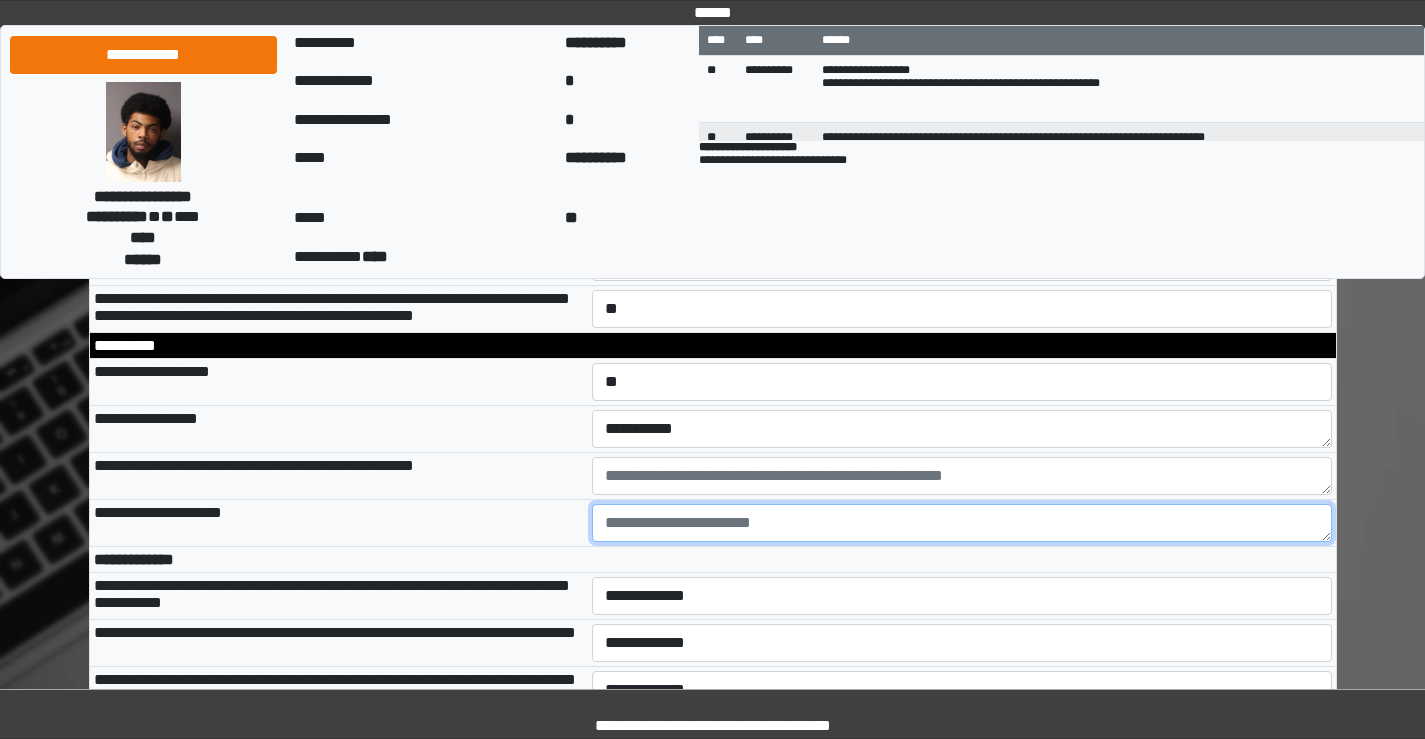 click at bounding box center [962, 523] 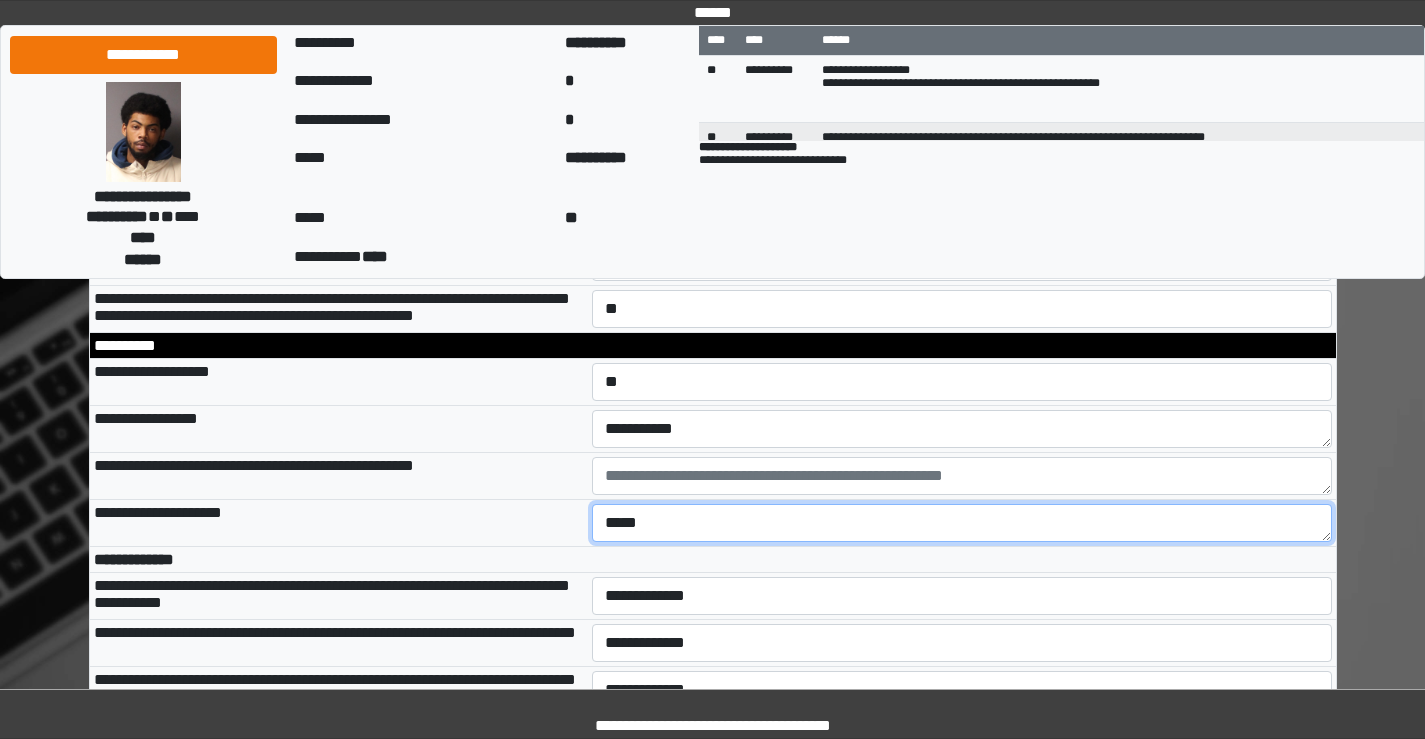 scroll, scrollTop: 900, scrollLeft: 0, axis: vertical 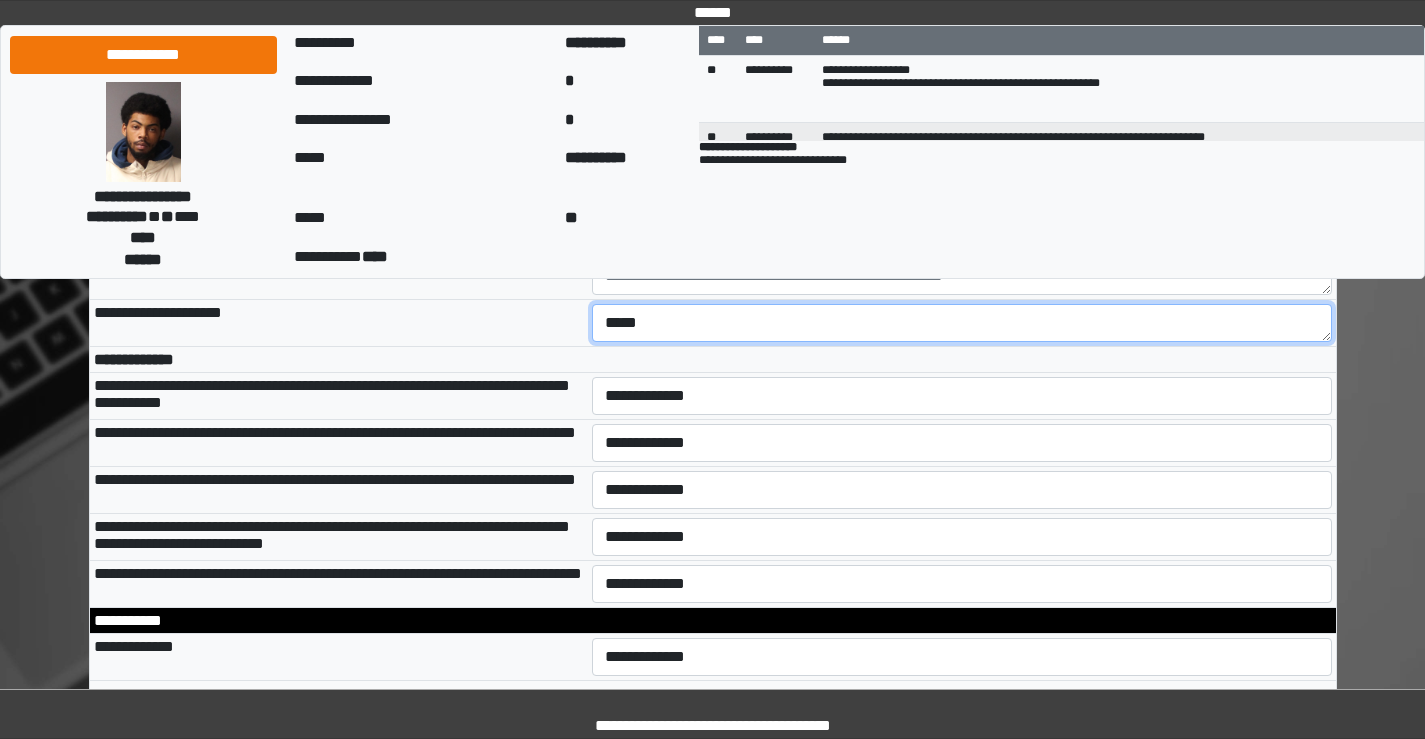 type on "*****" 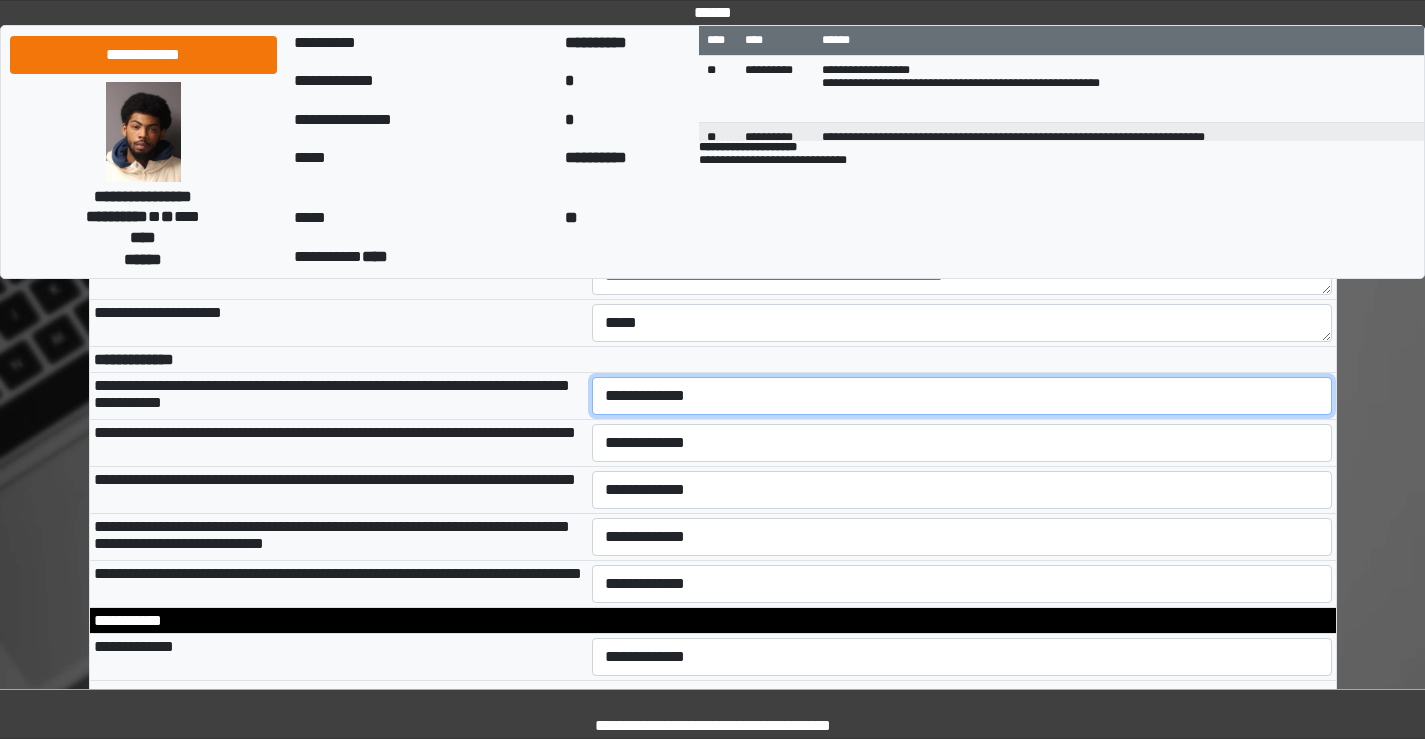 click on "**********" at bounding box center [962, 396] 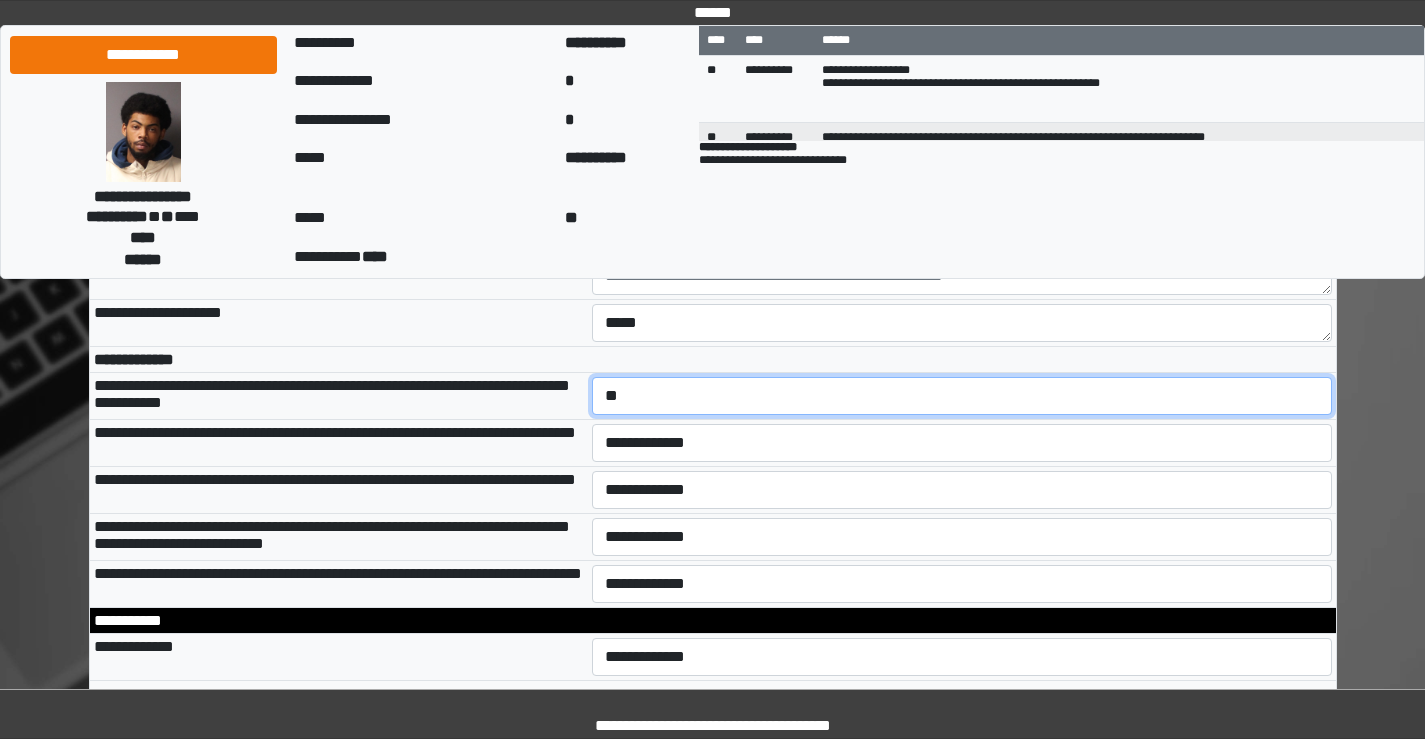 click on "**********" at bounding box center [962, 396] 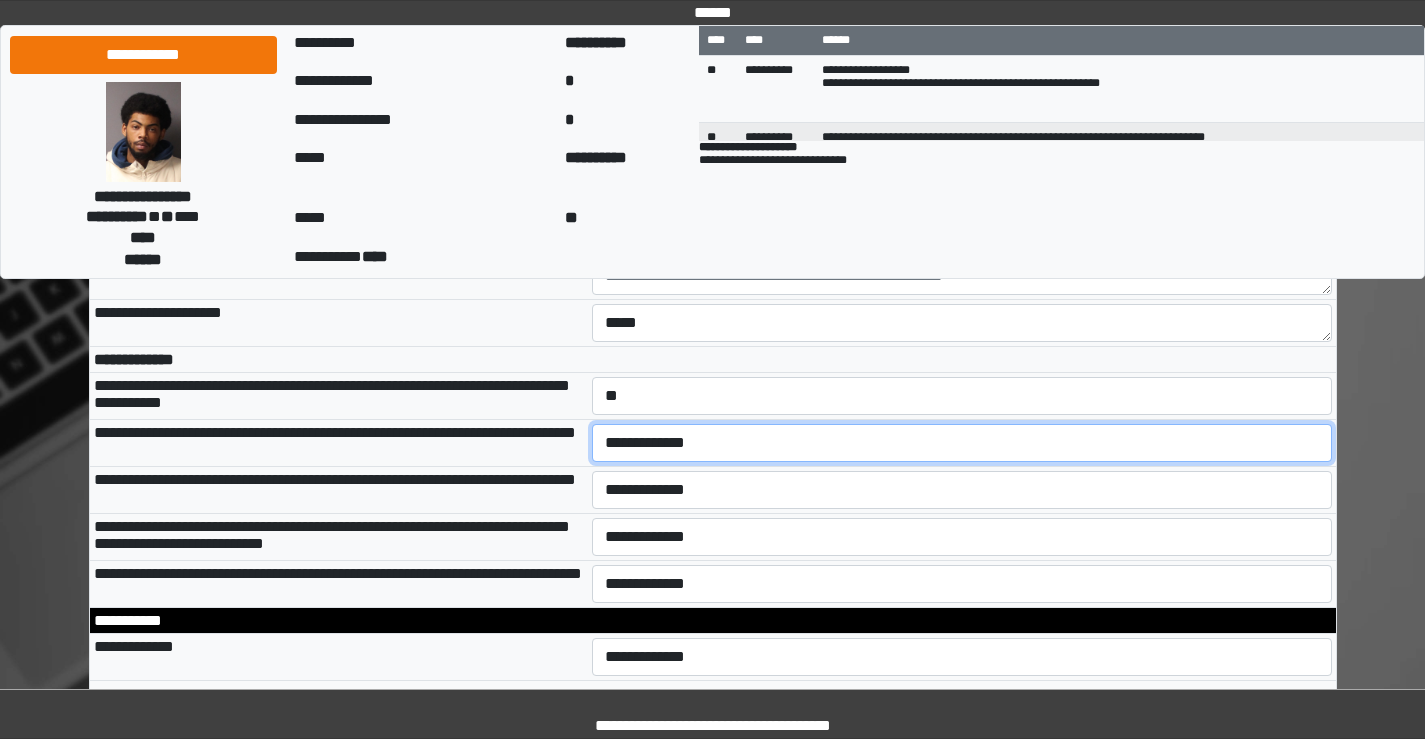 click on "**********" at bounding box center (962, 443) 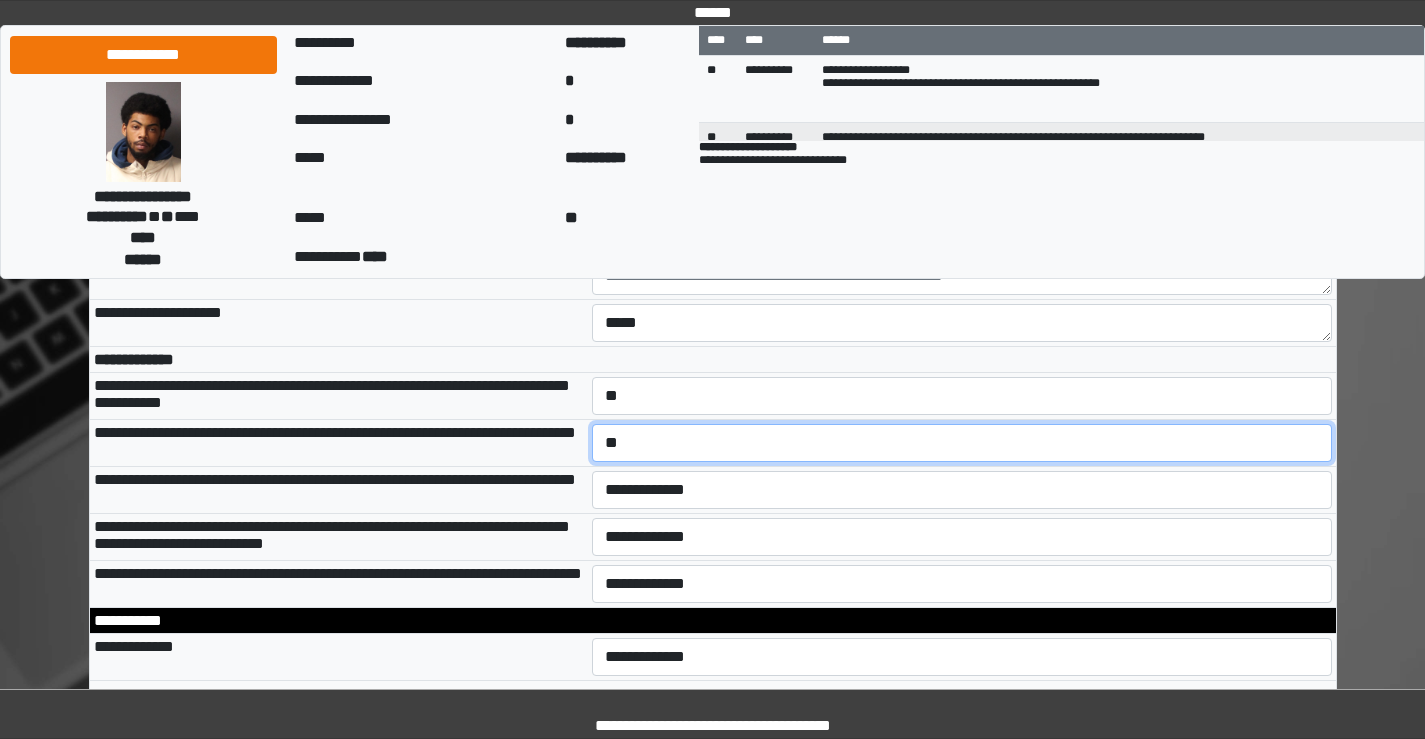 click on "**********" at bounding box center (962, 443) 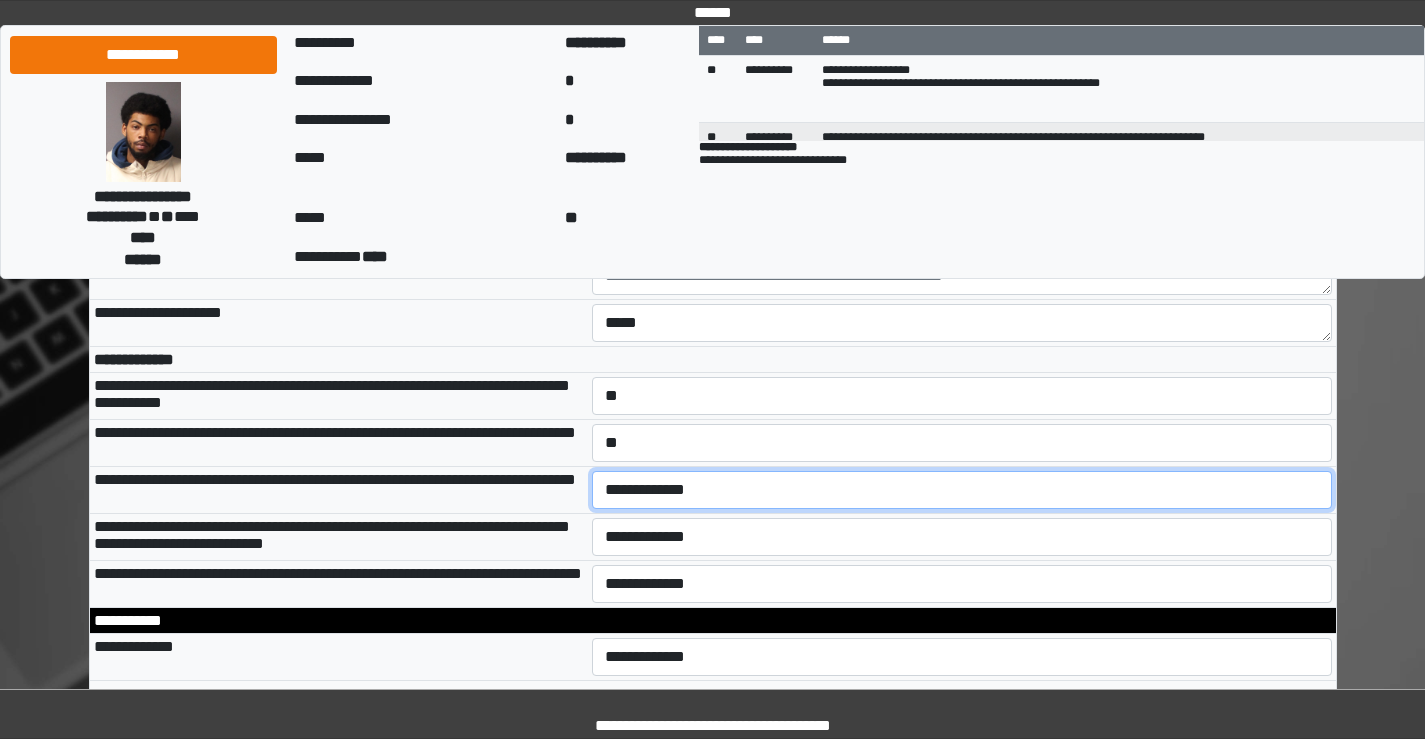 click on "**********" at bounding box center (962, 490) 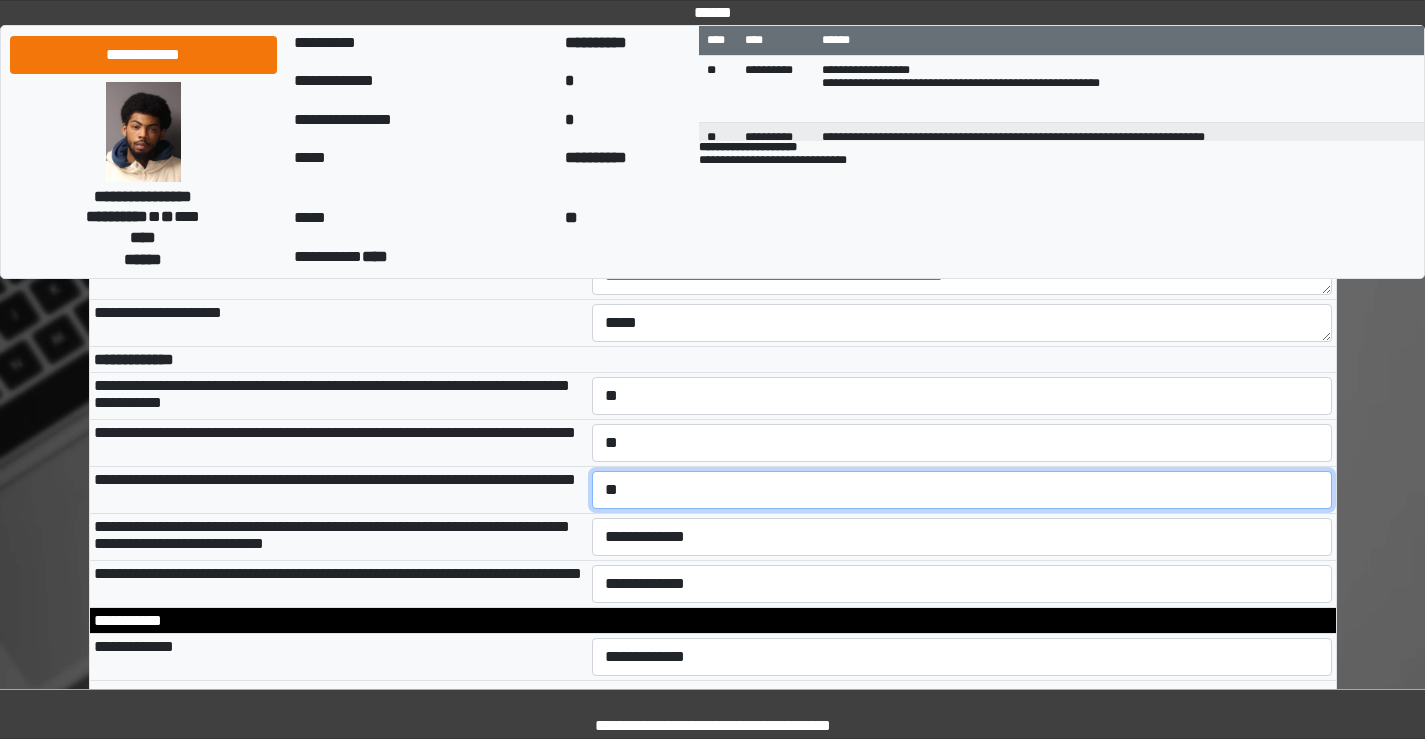 click on "**********" at bounding box center [962, 490] 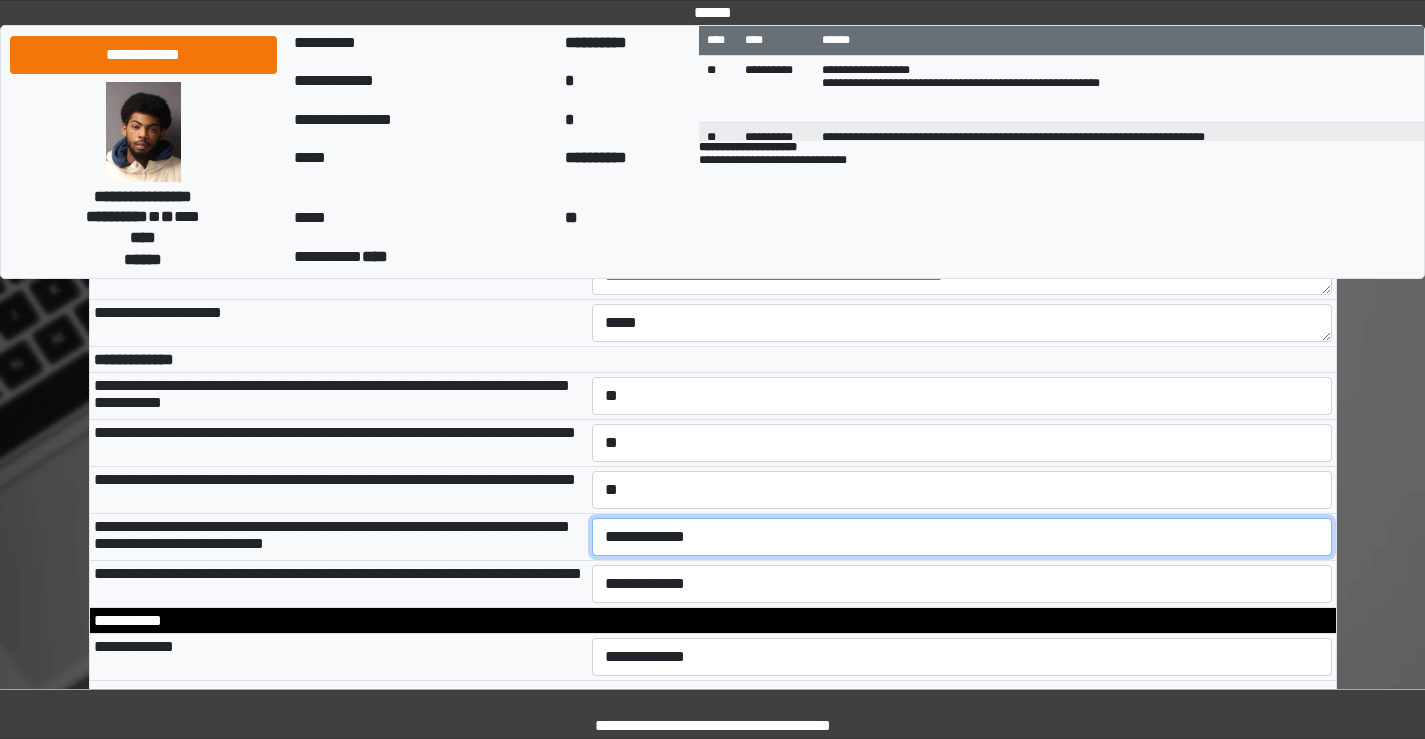 click on "**********" at bounding box center [962, 537] 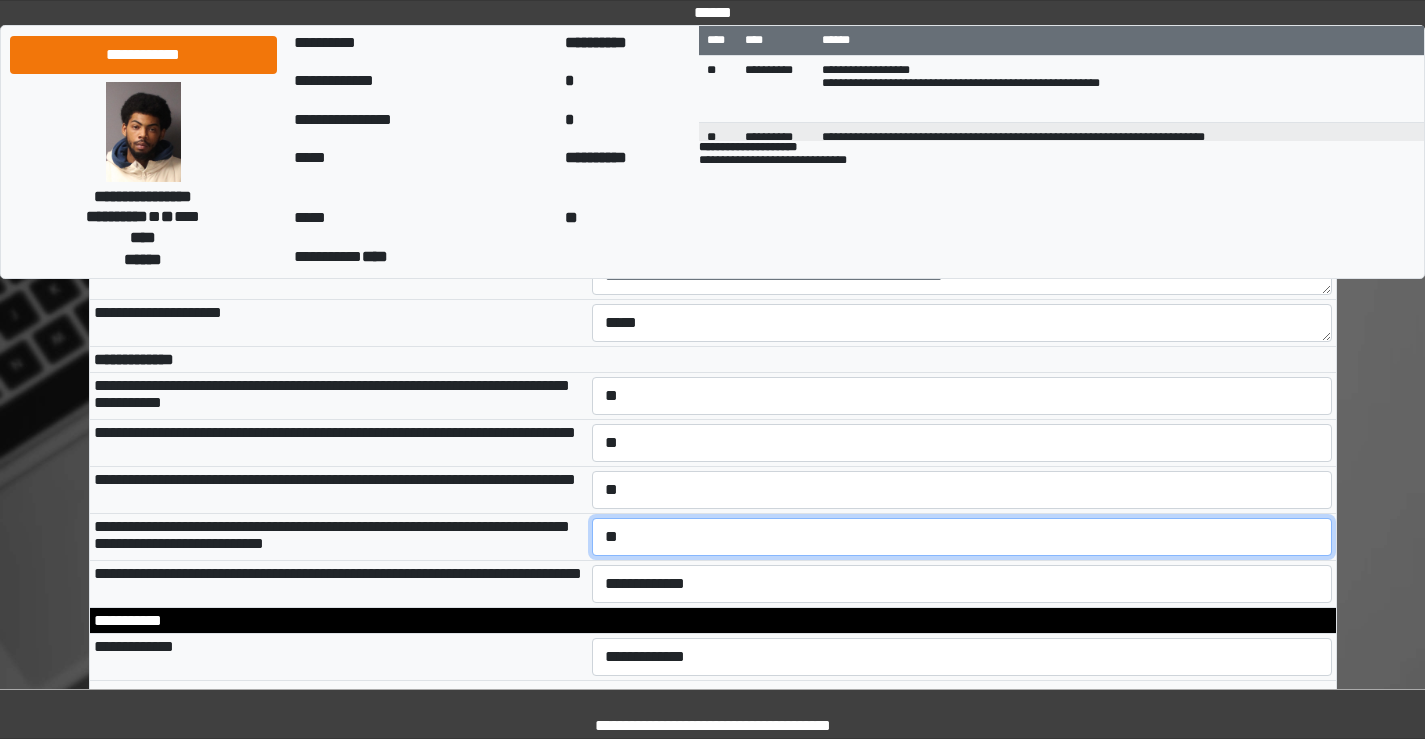 scroll, scrollTop: 1000, scrollLeft: 0, axis: vertical 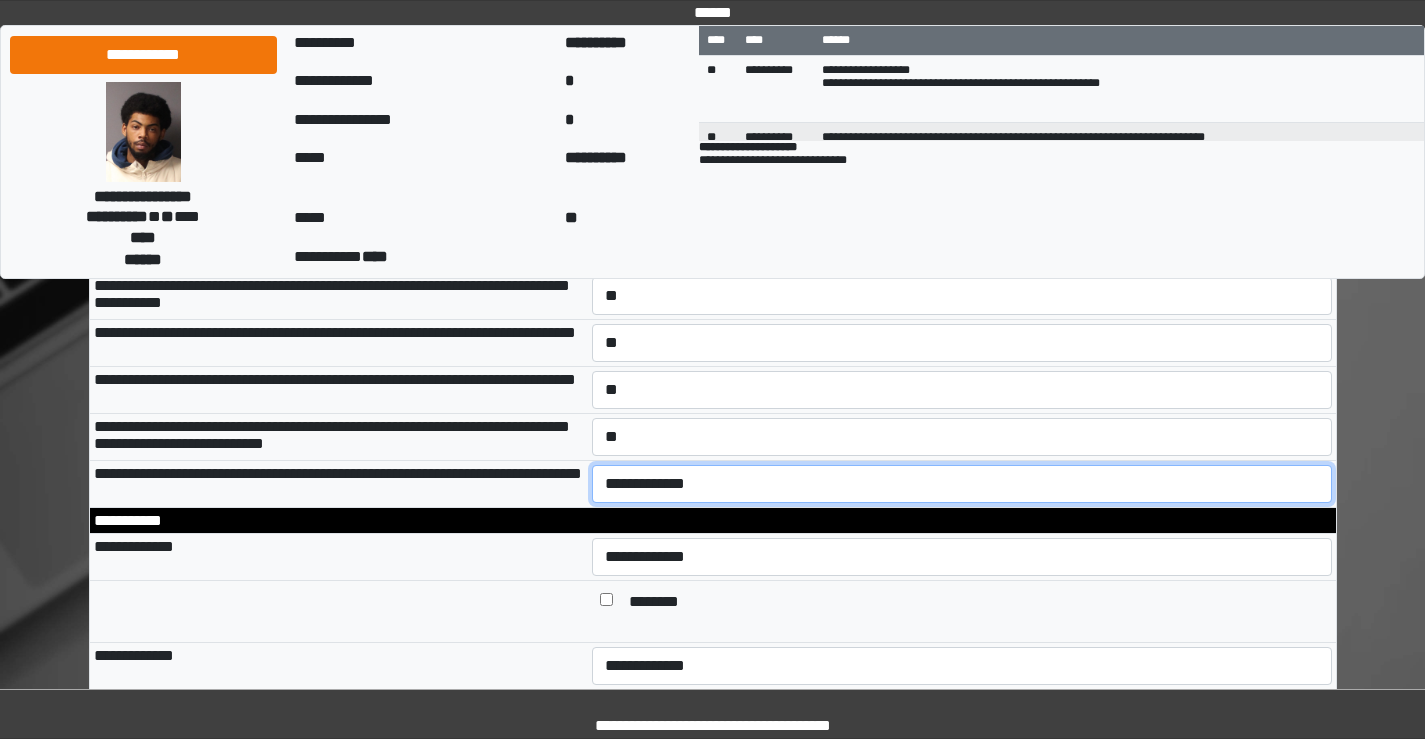 click on "**********" at bounding box center [962, 484] 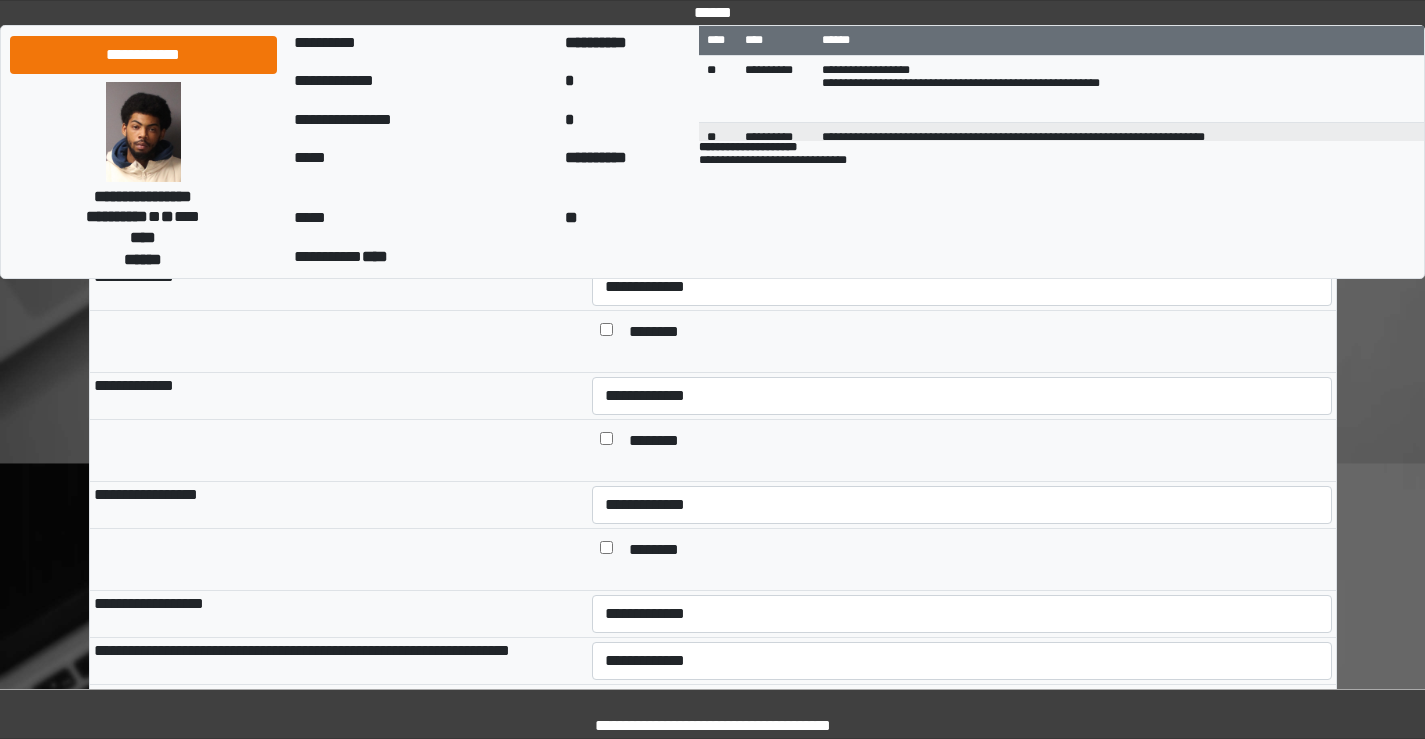 scroll, scrollTop: 1300, scrollLeft: 0, axis: vertical 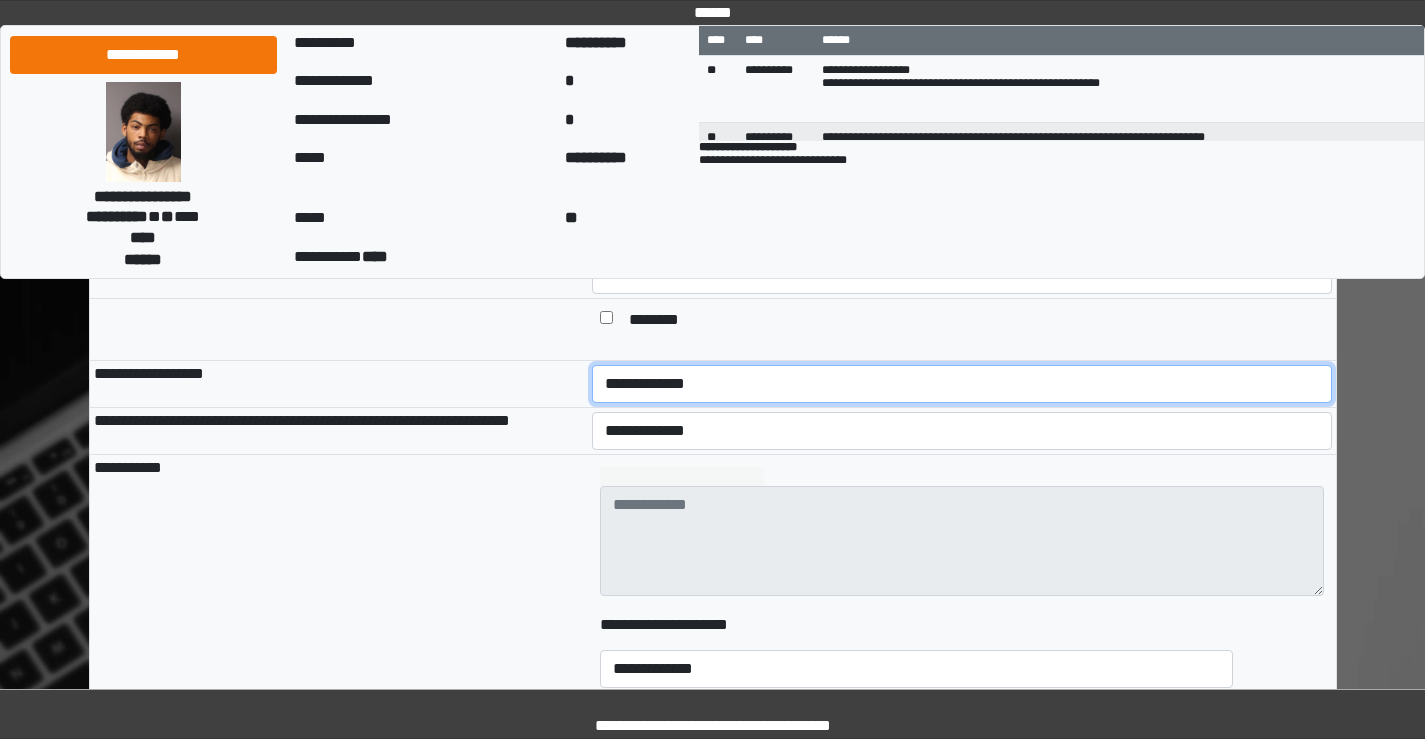 click on "**********" at bounding box center (962, 384) 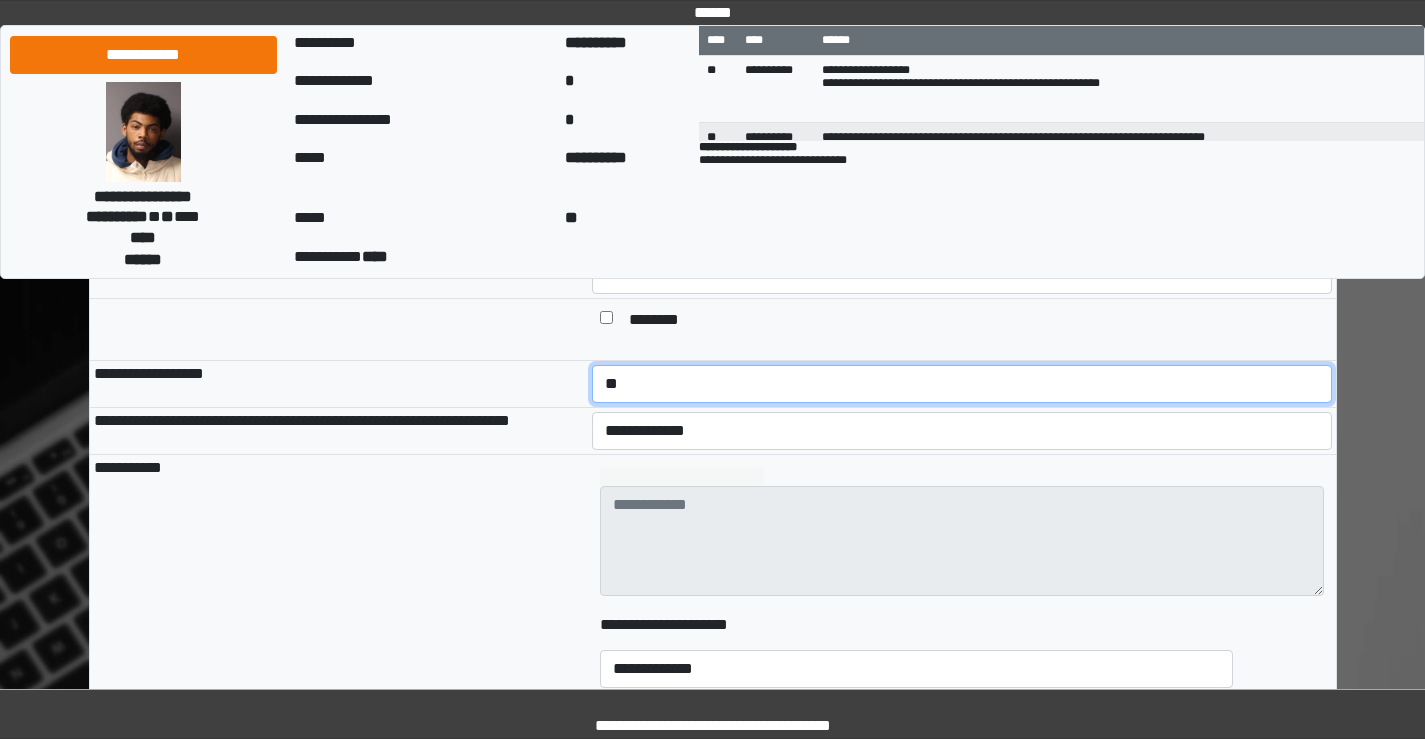 click on "**********" at bounding box center (962, 384) 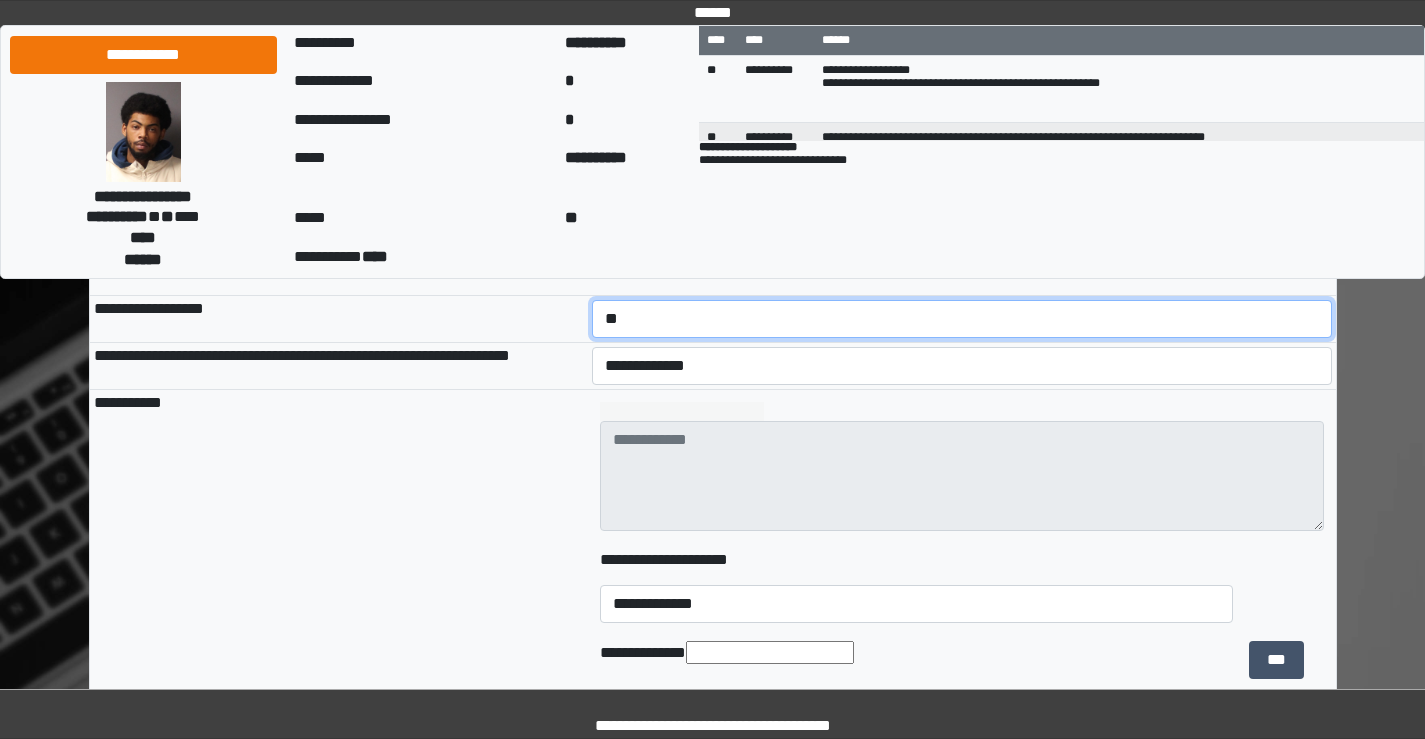 scroll, scrollTop: 1600, scrollLeft: 0, axis: vertical 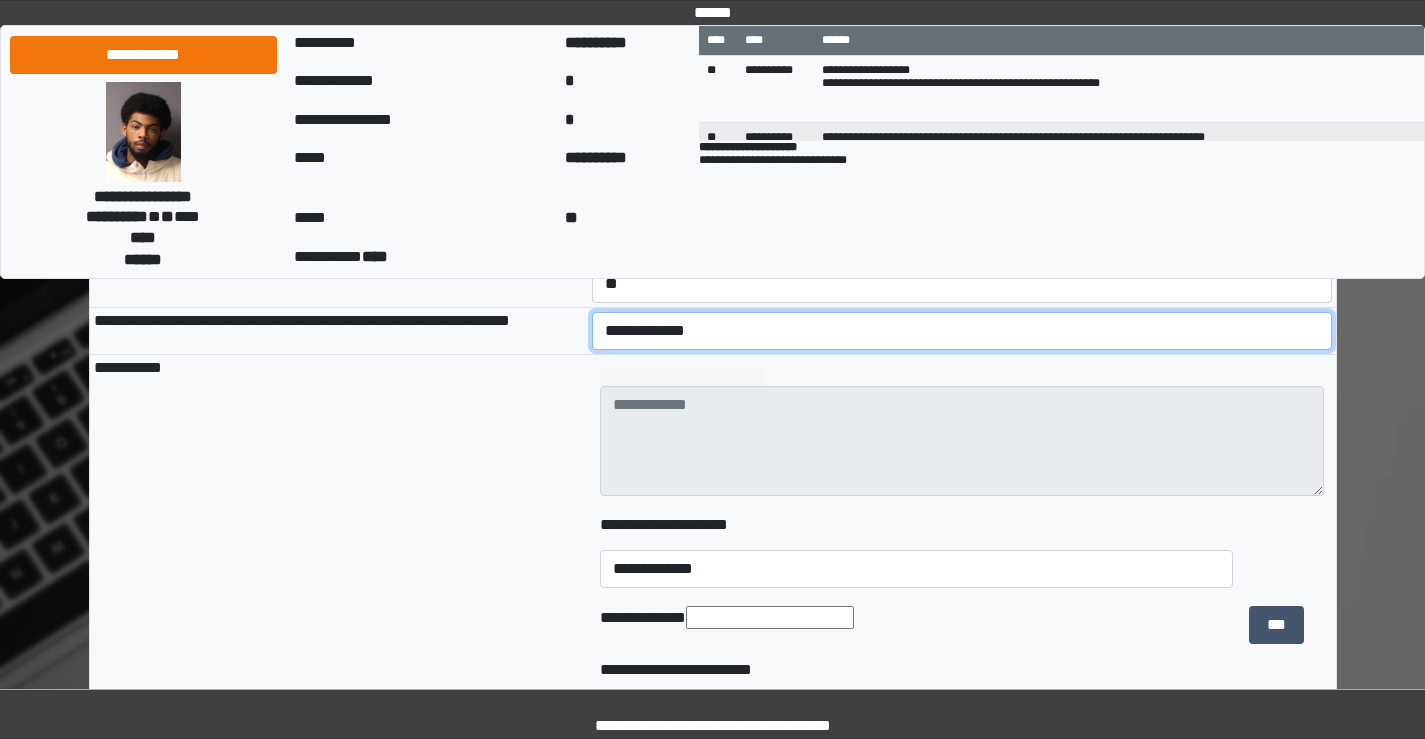 click on "**********" at bounding box center (962, 331) 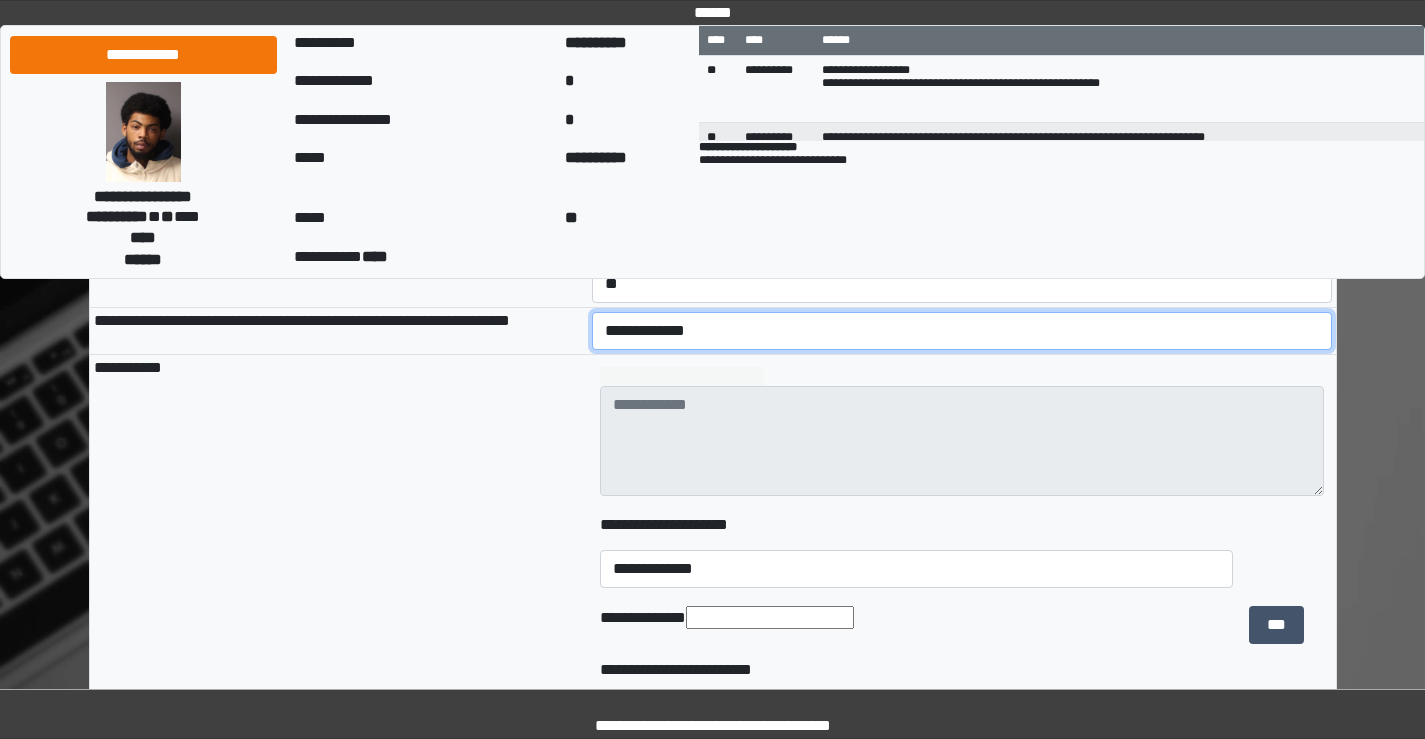 select on "*" 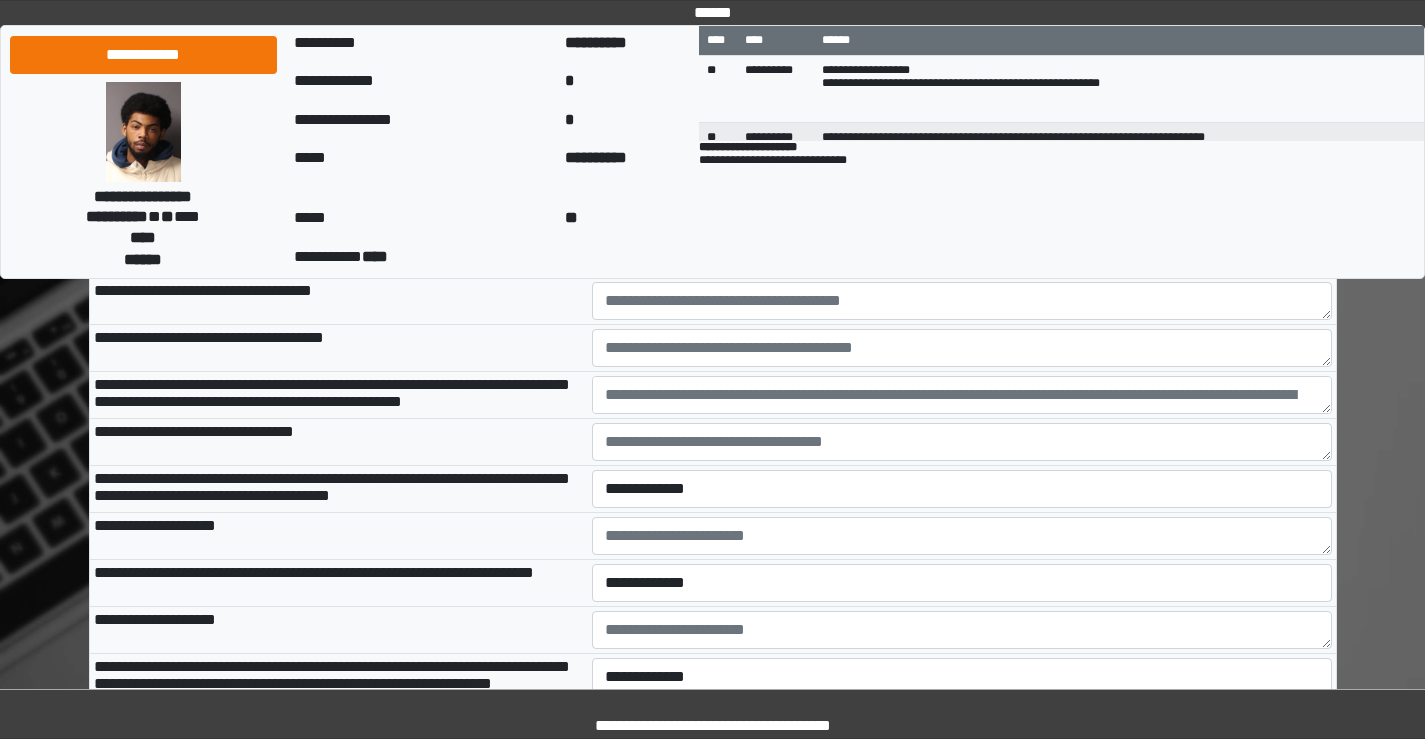 scroll, scrollTop: 2500, scrollLeft: 0, axis: vertical 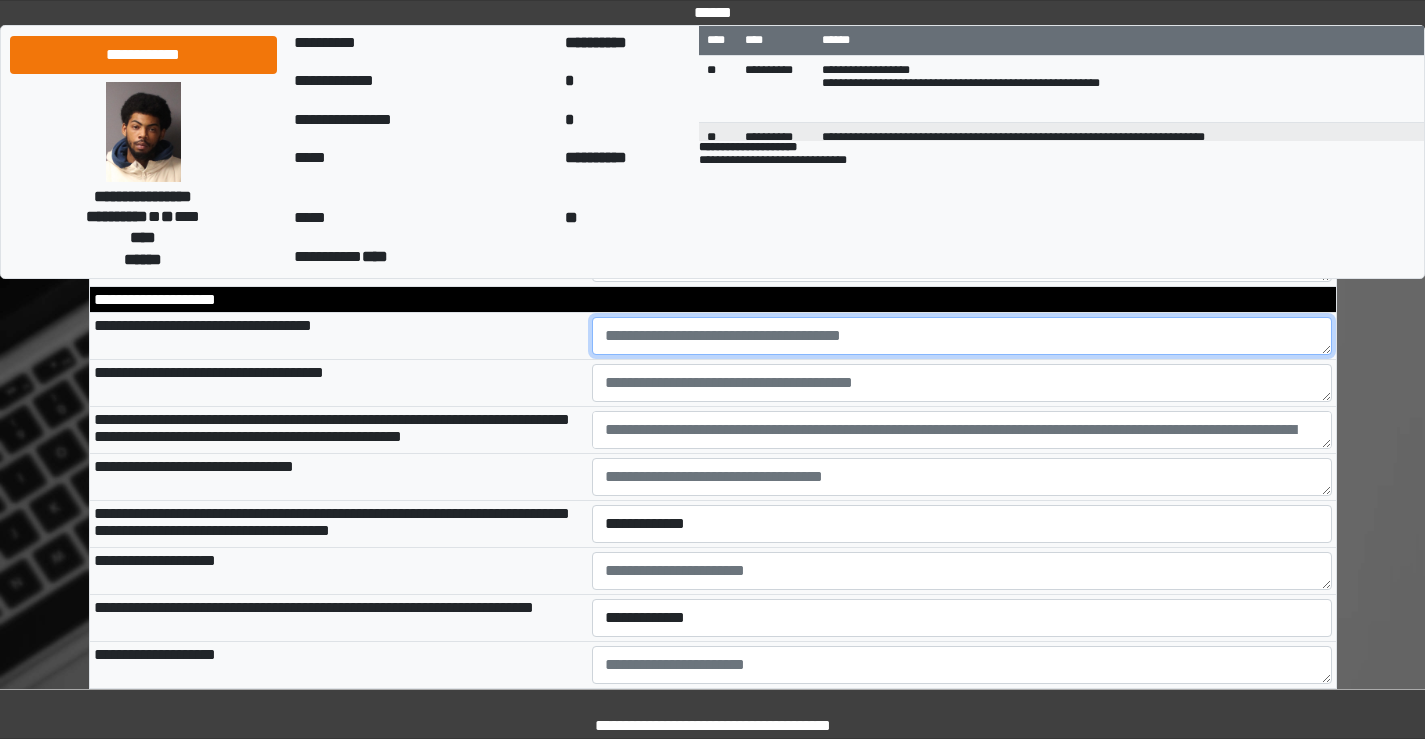 click at bounding box center [962, 336] 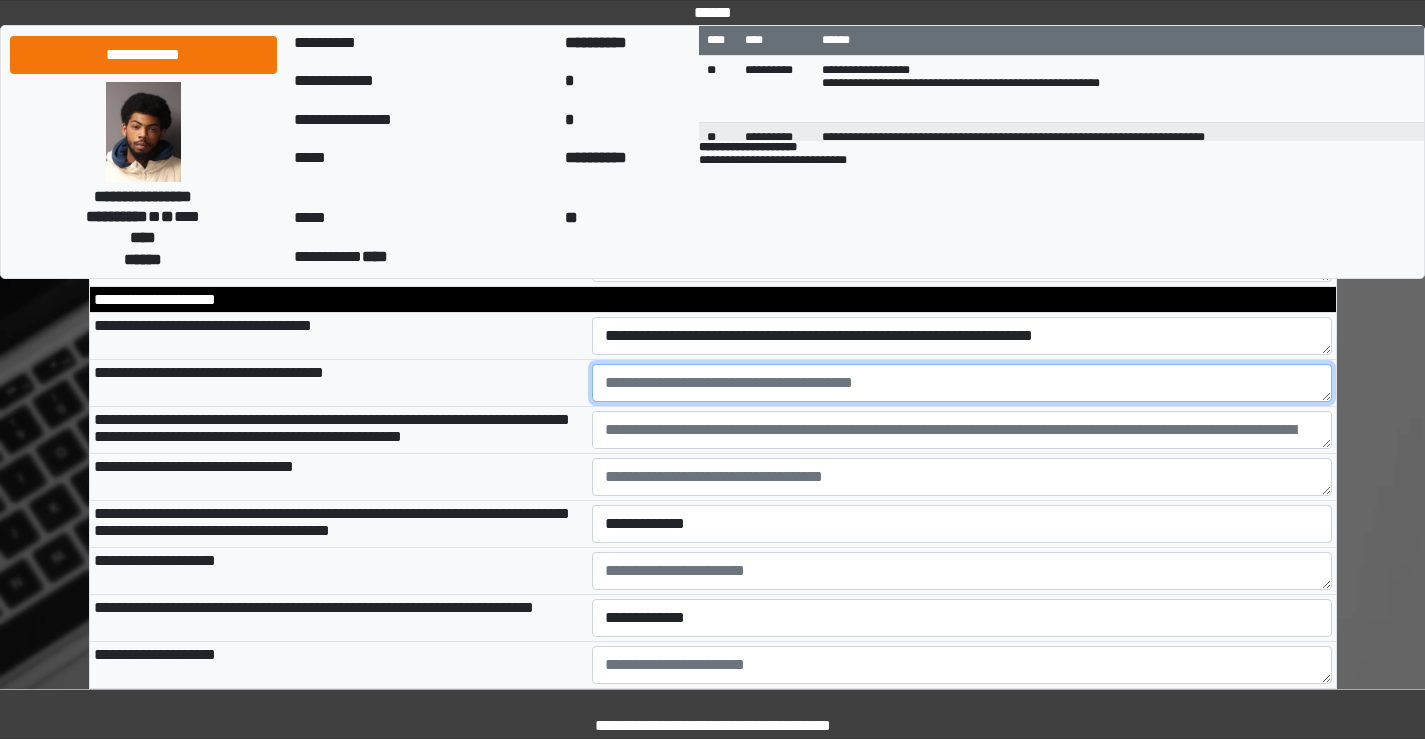 click at bounding box center (962, 383) 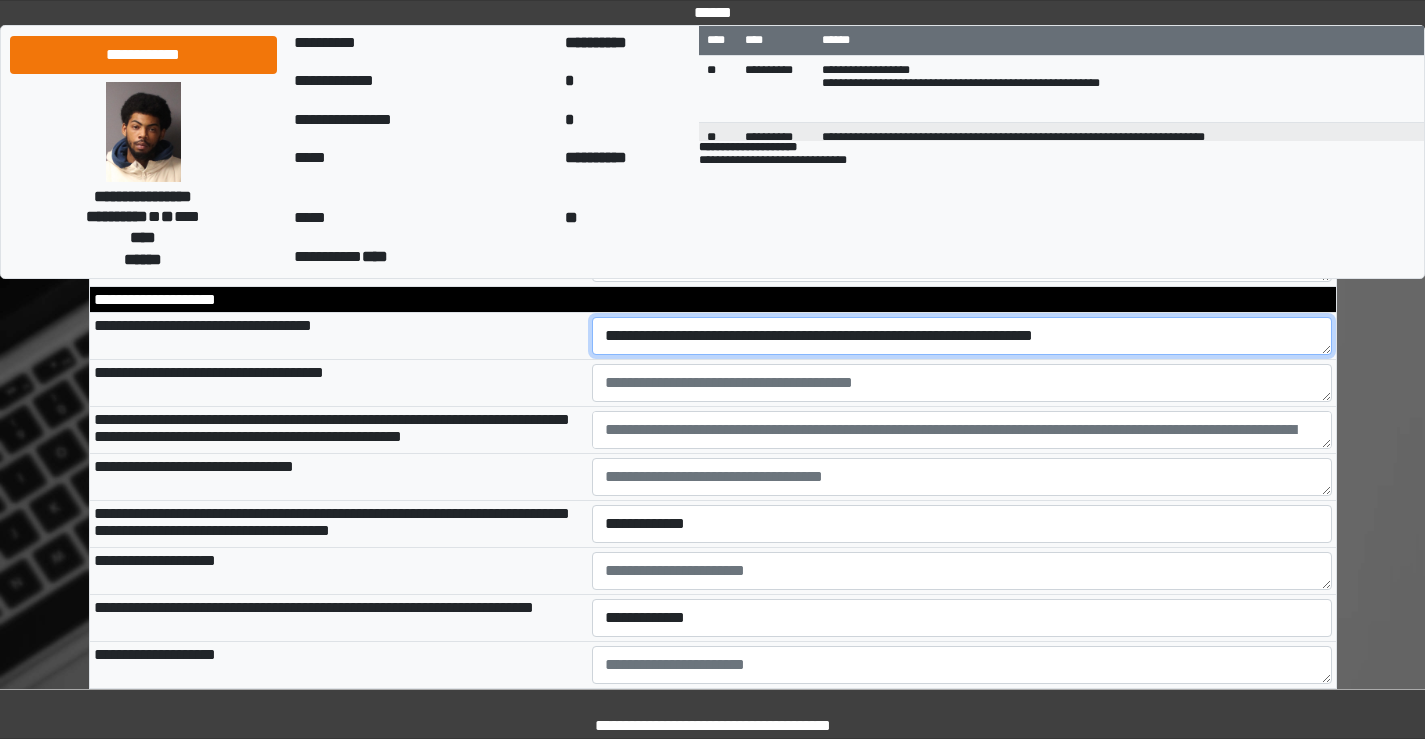 click on "**********" at bounding box center (962, 336) 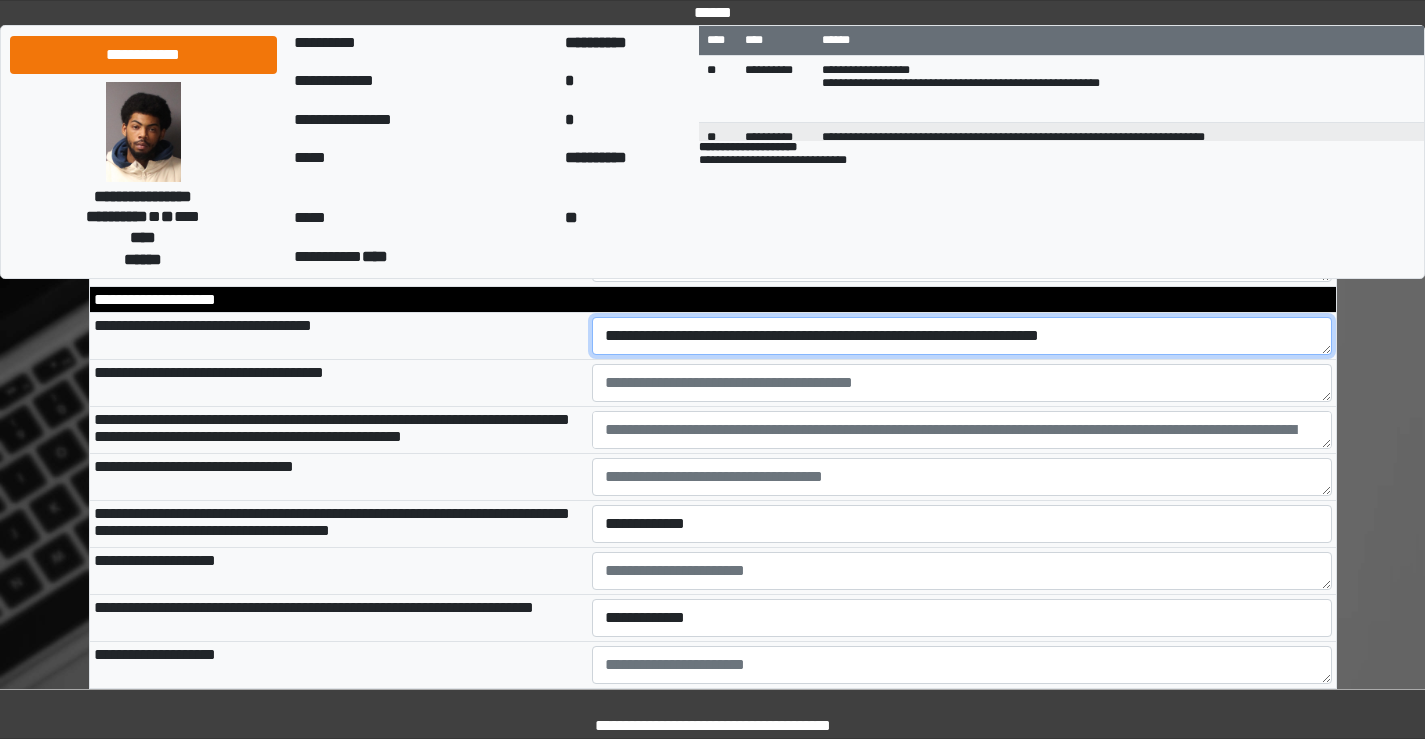 type on "**********" 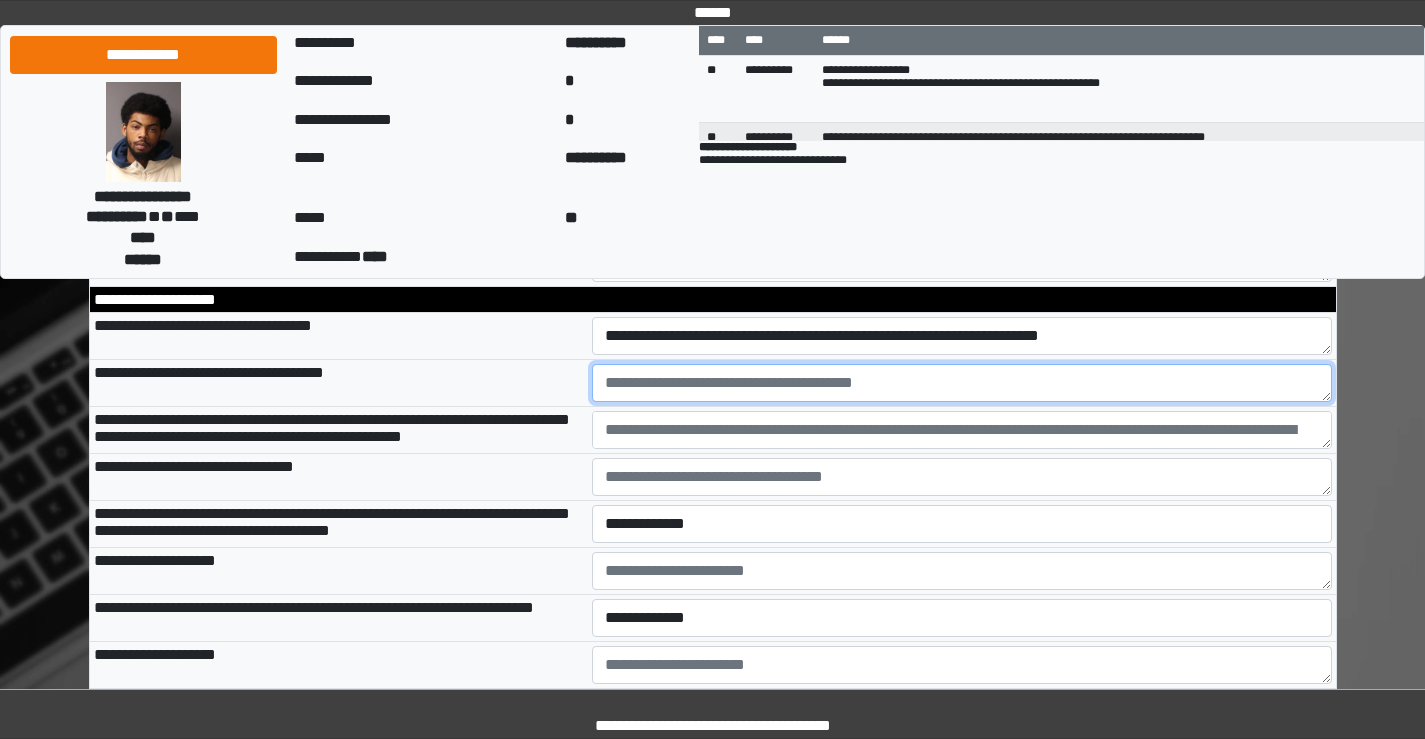click at bounding box center (962, 383) 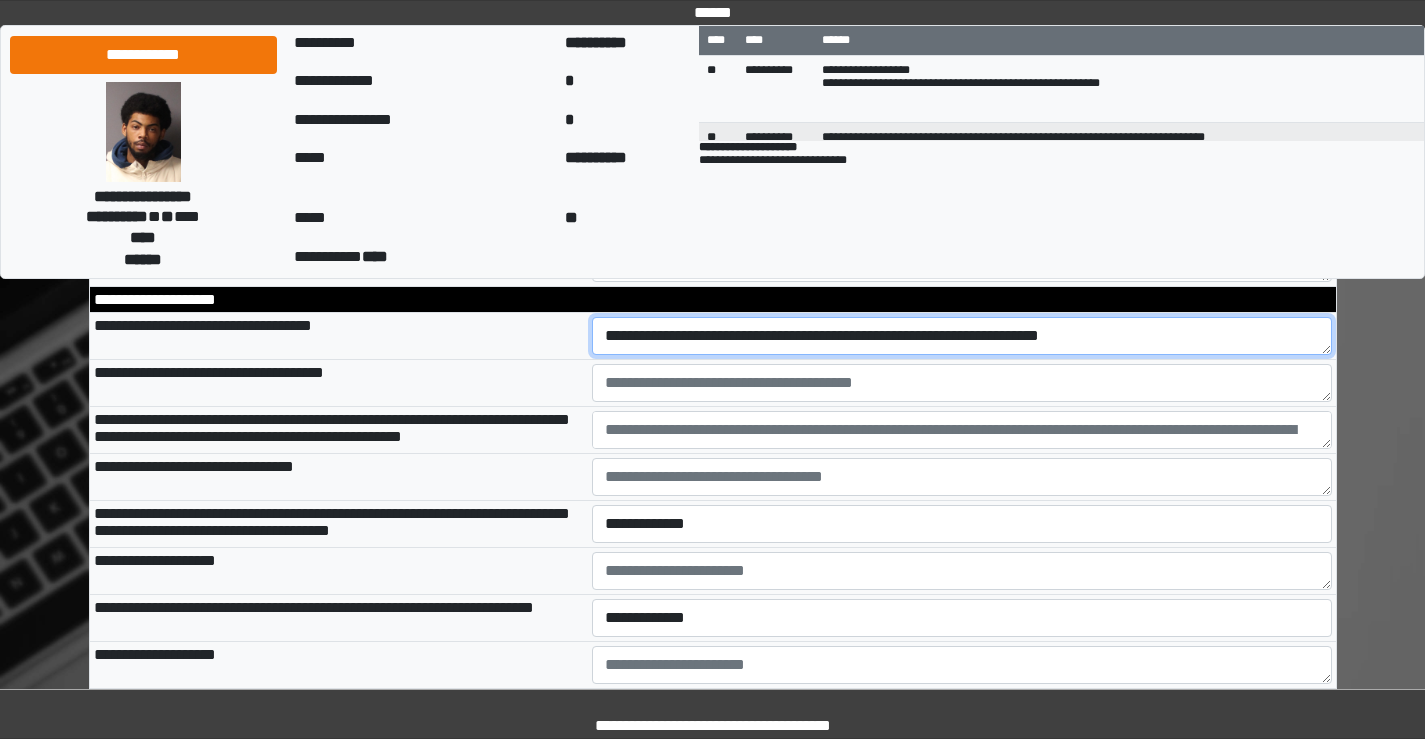 click on "**********" at bounding box center [962, 336] 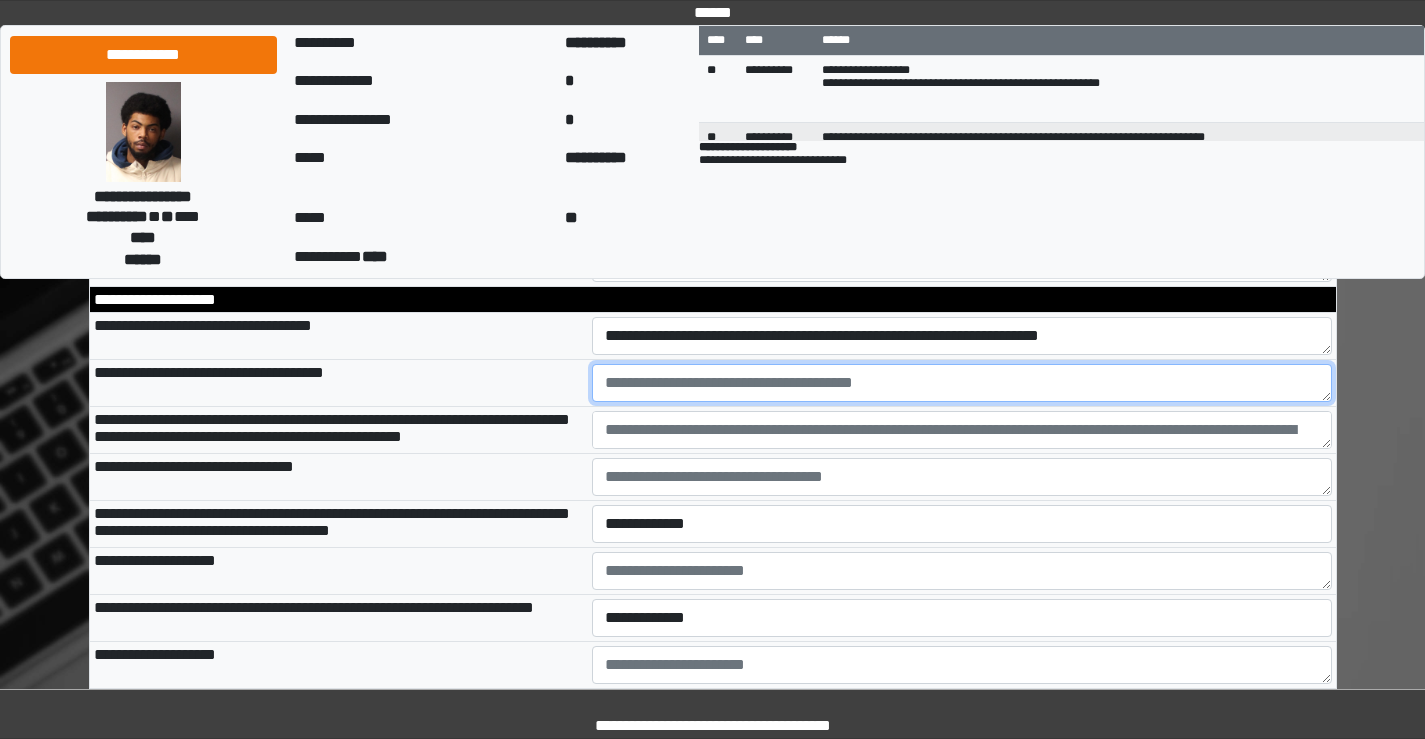 click at bounding box center (962, 383) 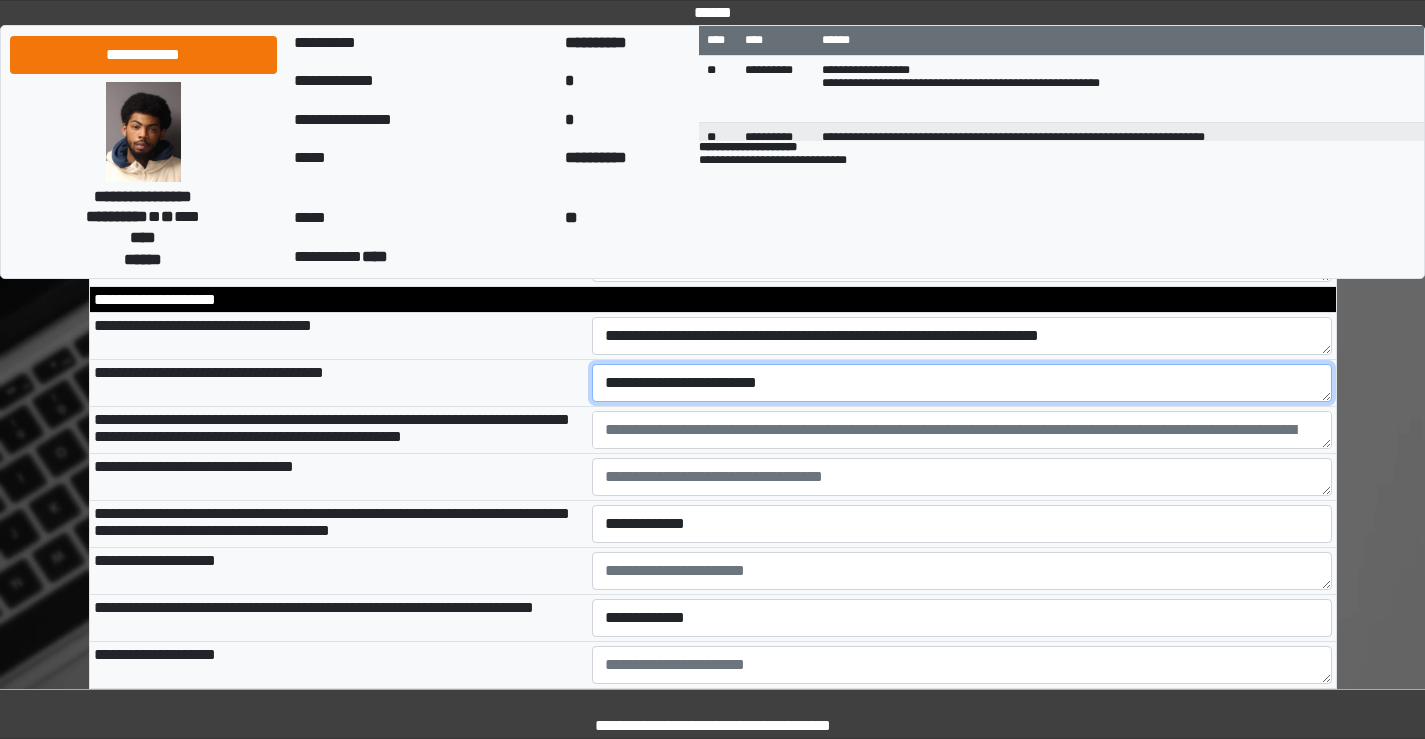 type on "**********" 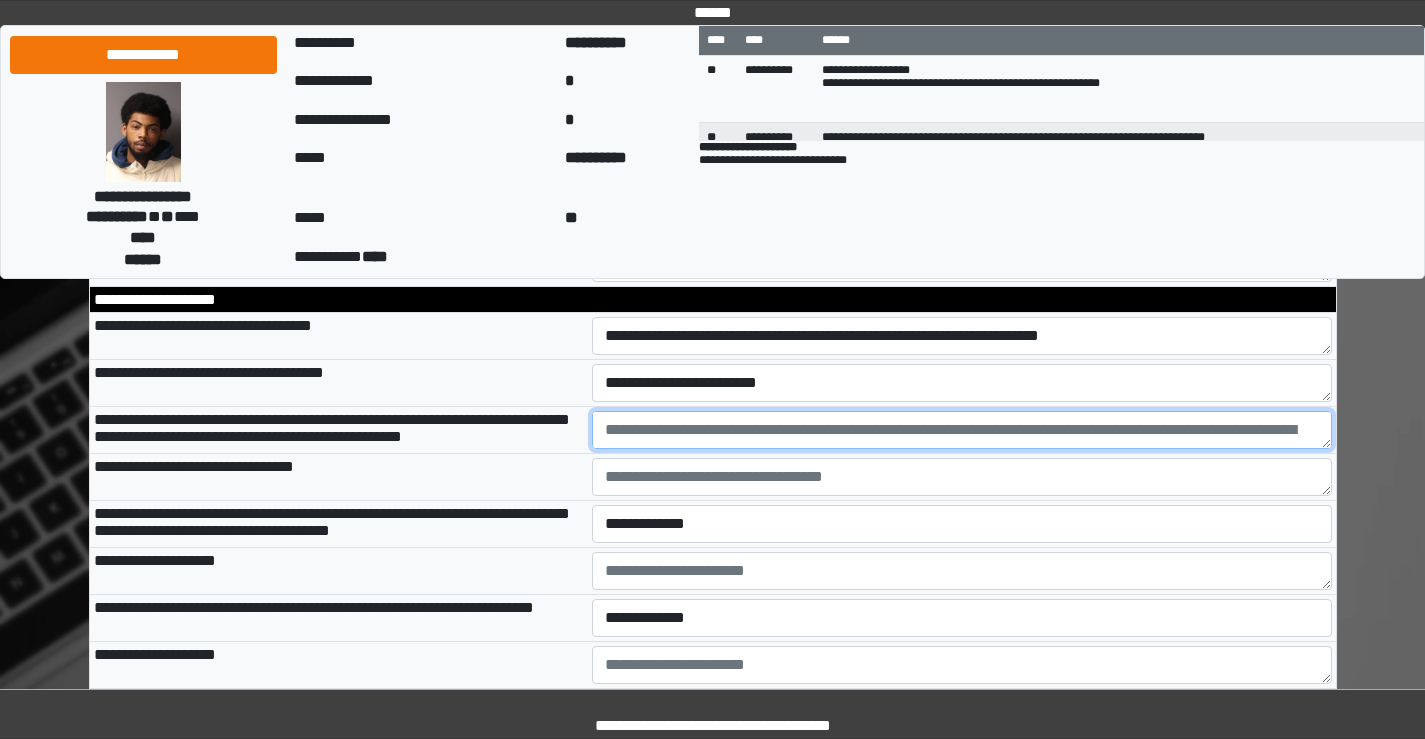 click at bounding box center [962, 430] 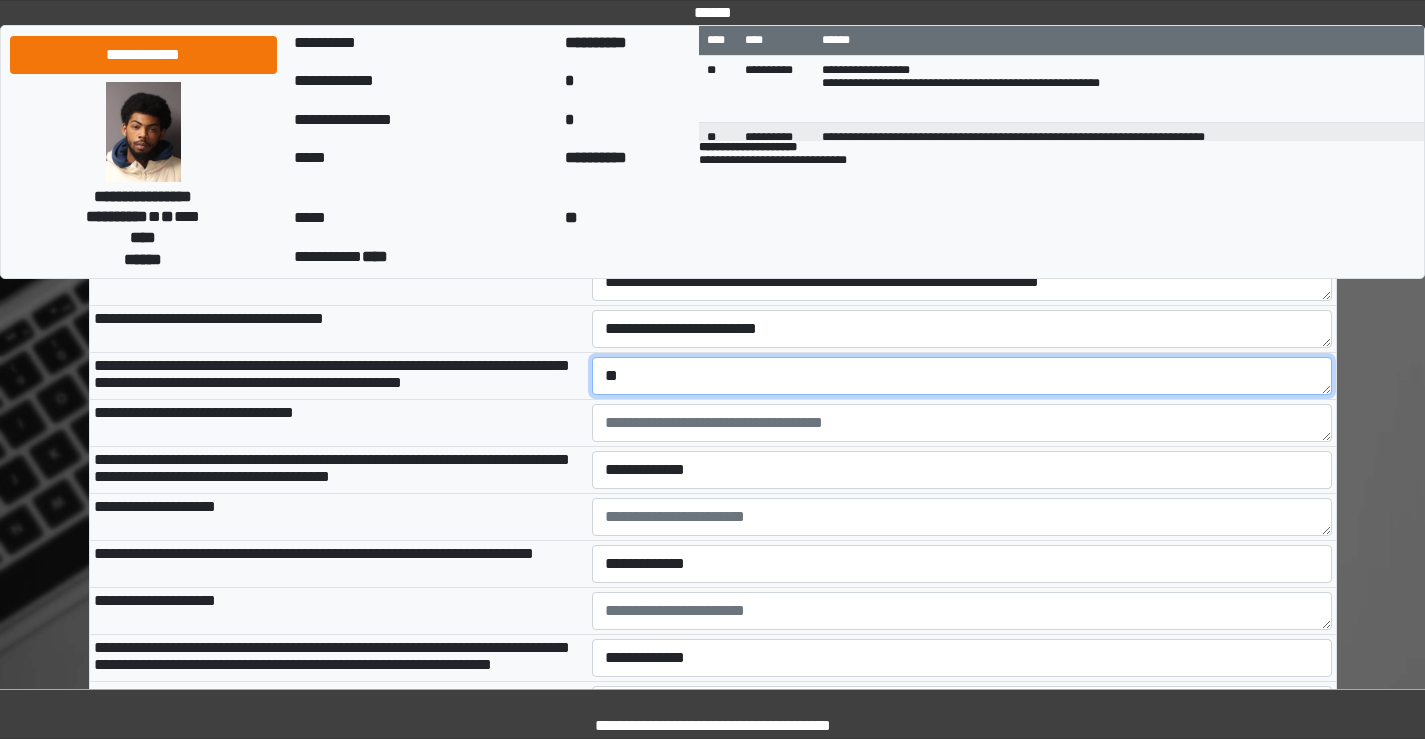 scroll, scrollTop: 2600, scrollLeft: 0, axis: vertical 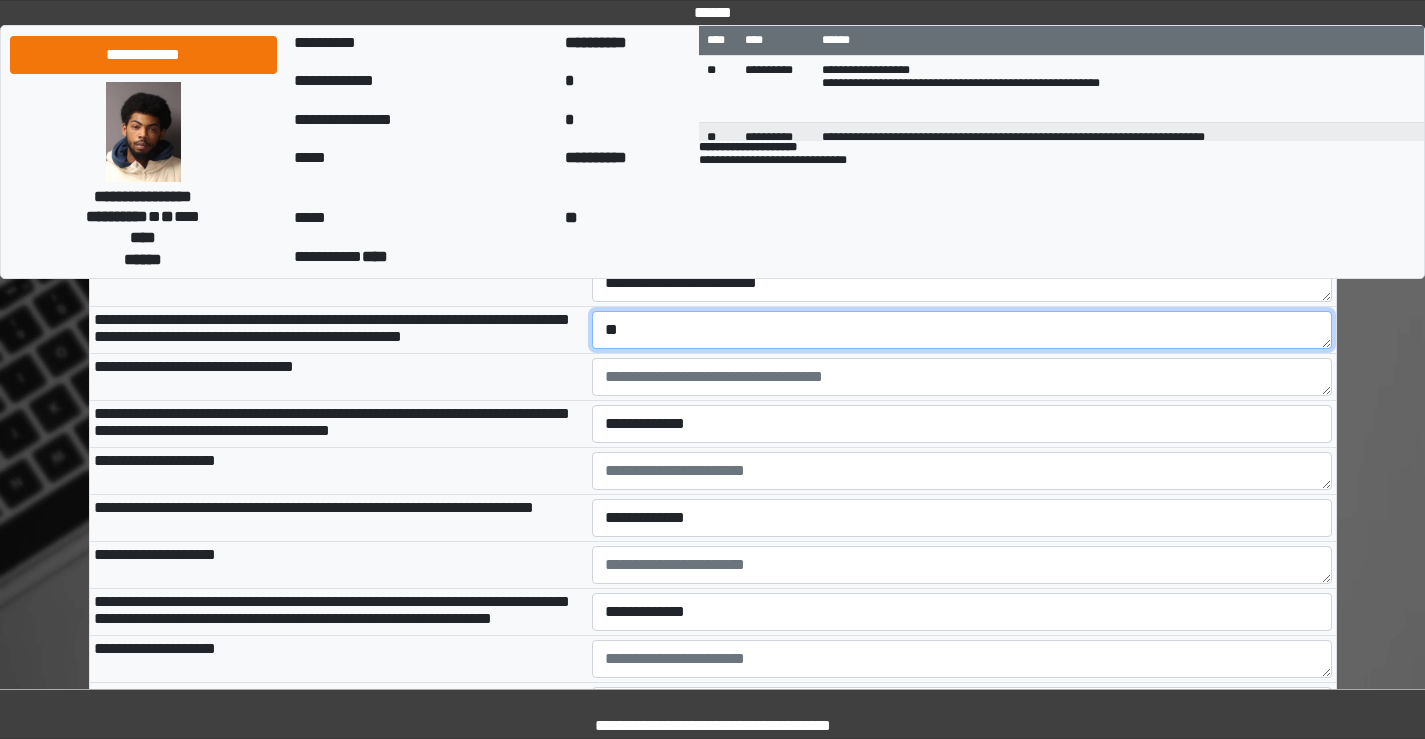 type on "**" 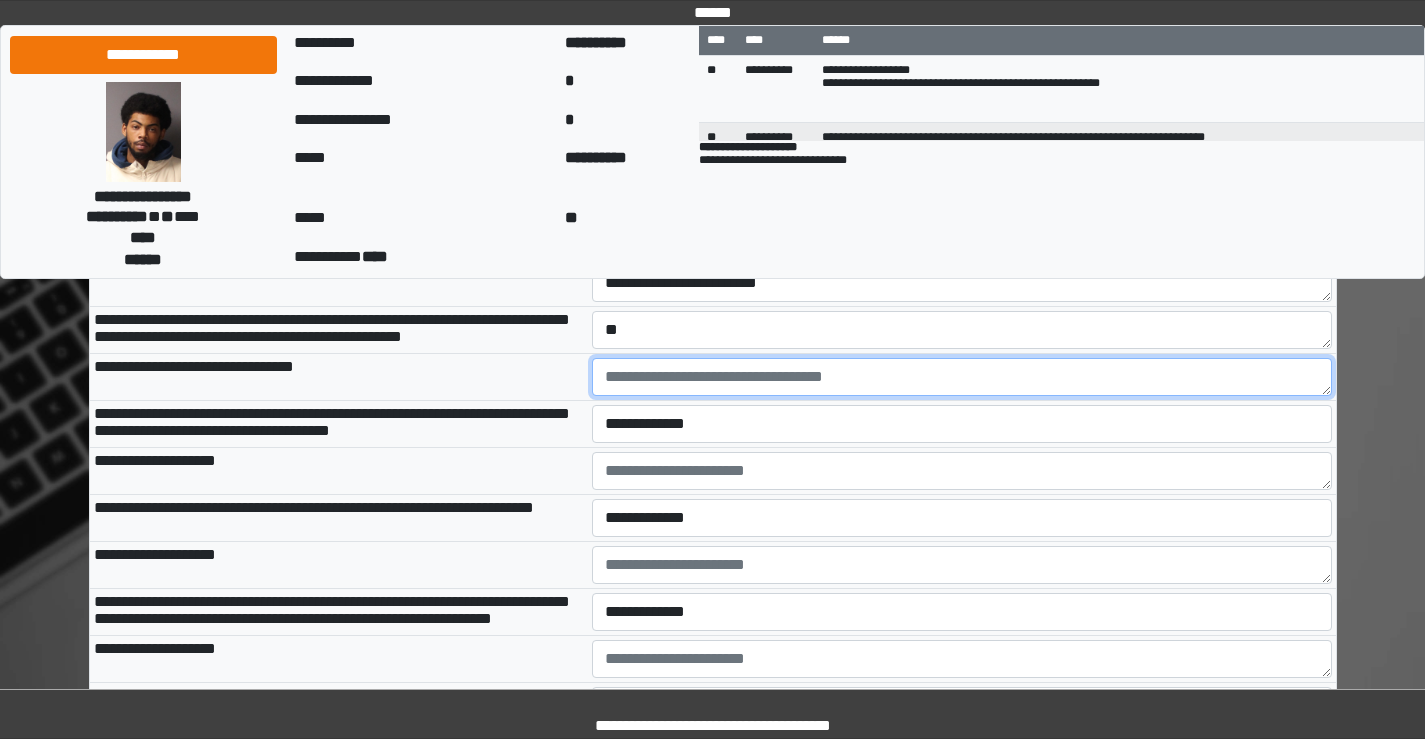 click at bounding box center [962, 377] 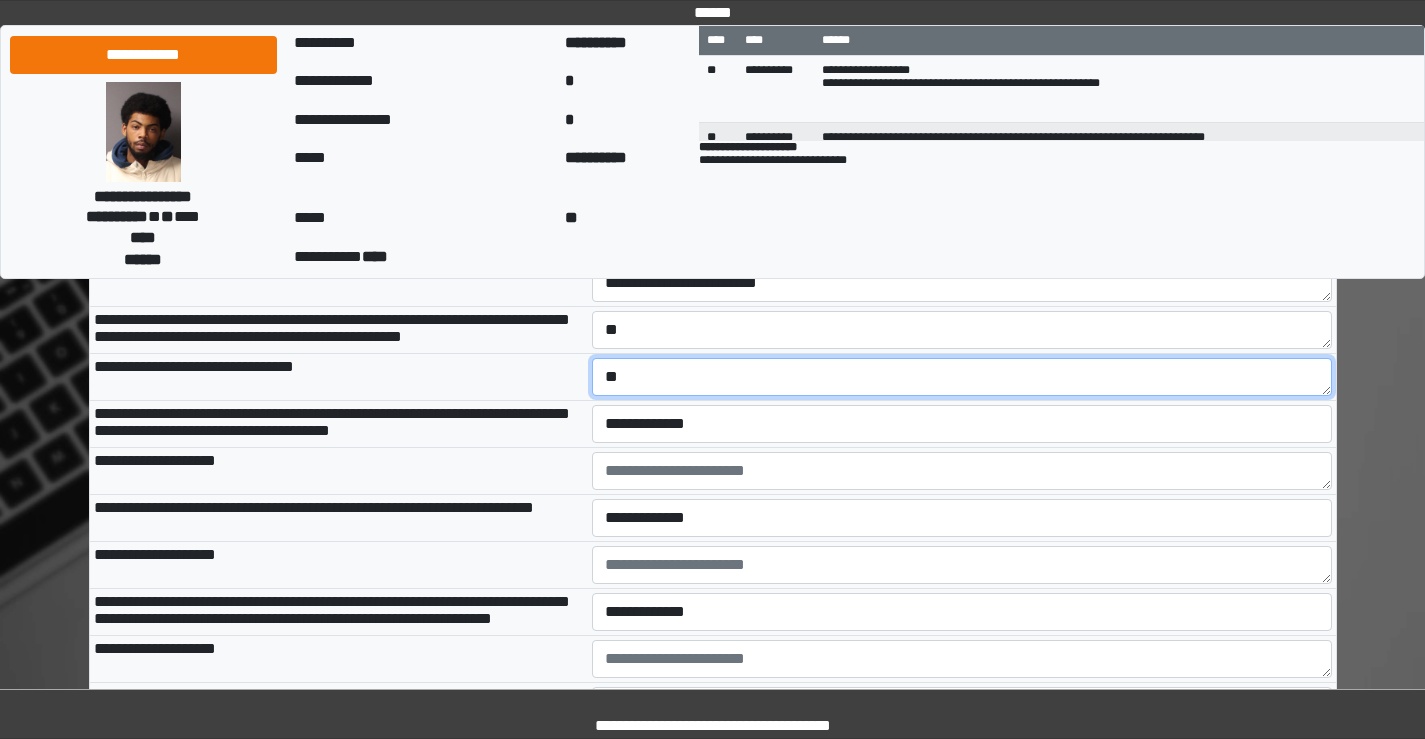 type on "*" 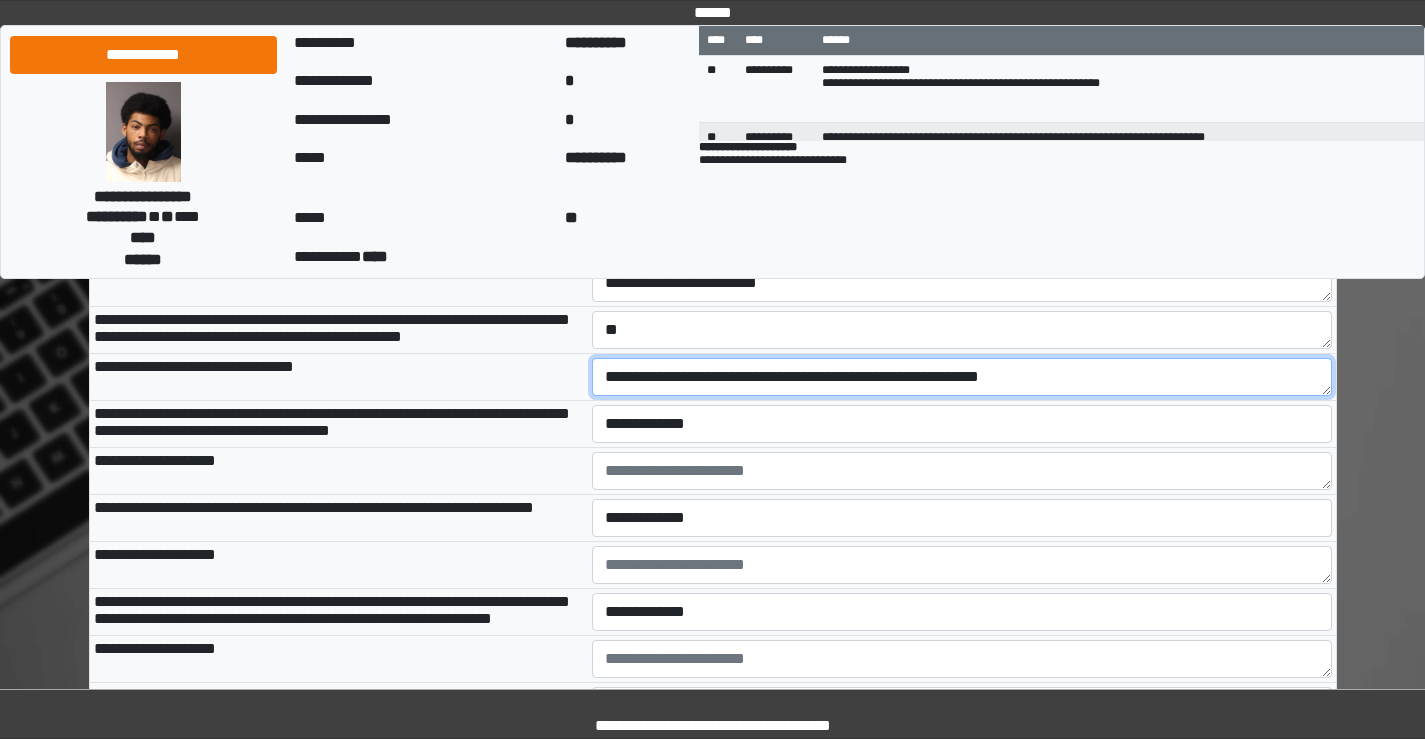 type on "**********" 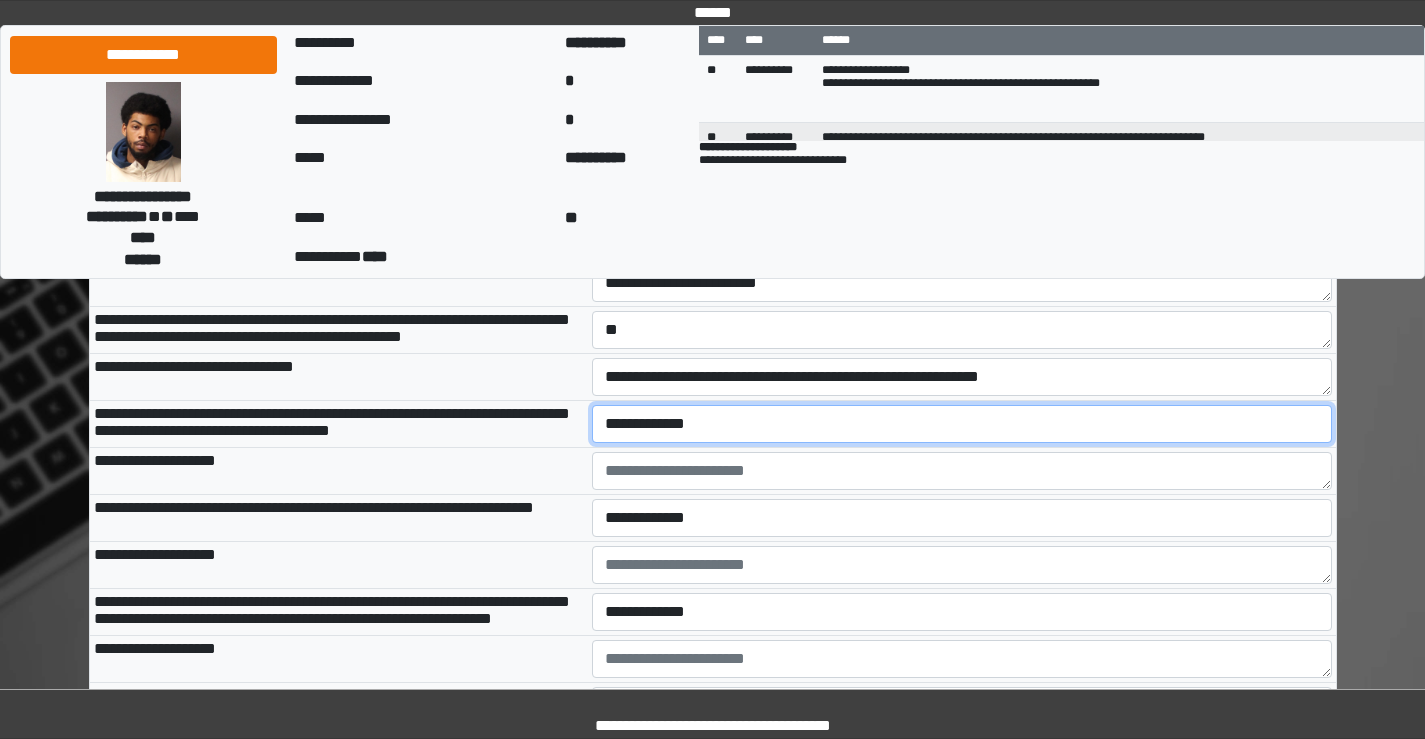 click on "**********" at bounding box center [962, 424] 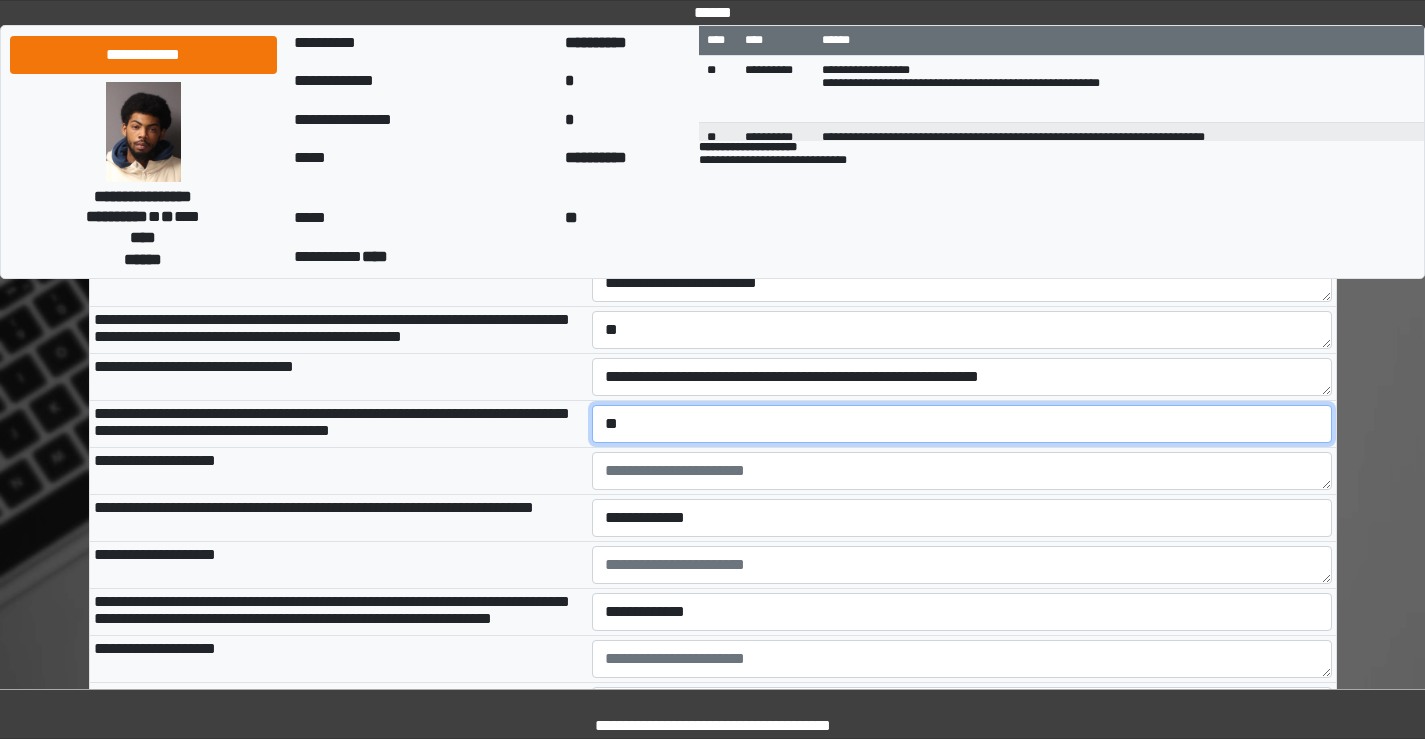 click on "**********" at bounding box center (962, 424) 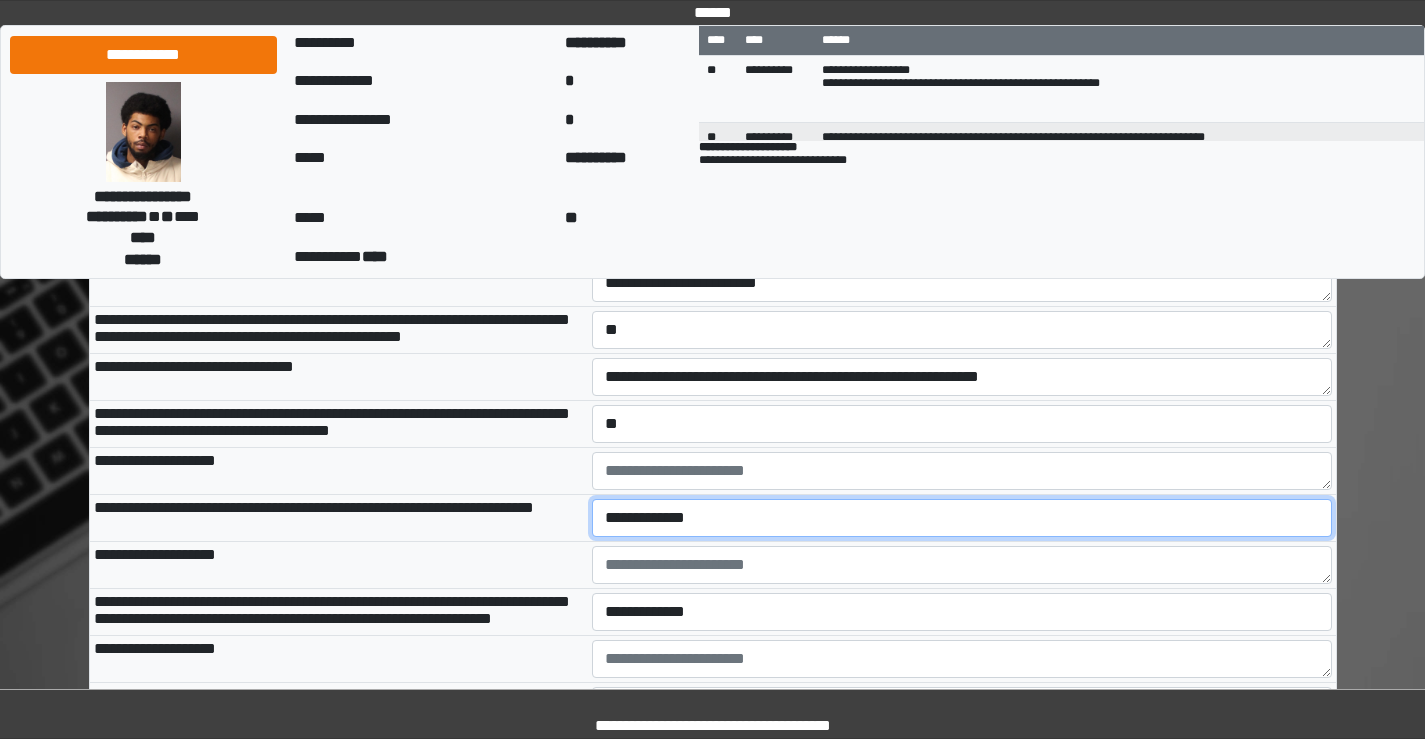 click on "**********" at bounding box center (962, 518) 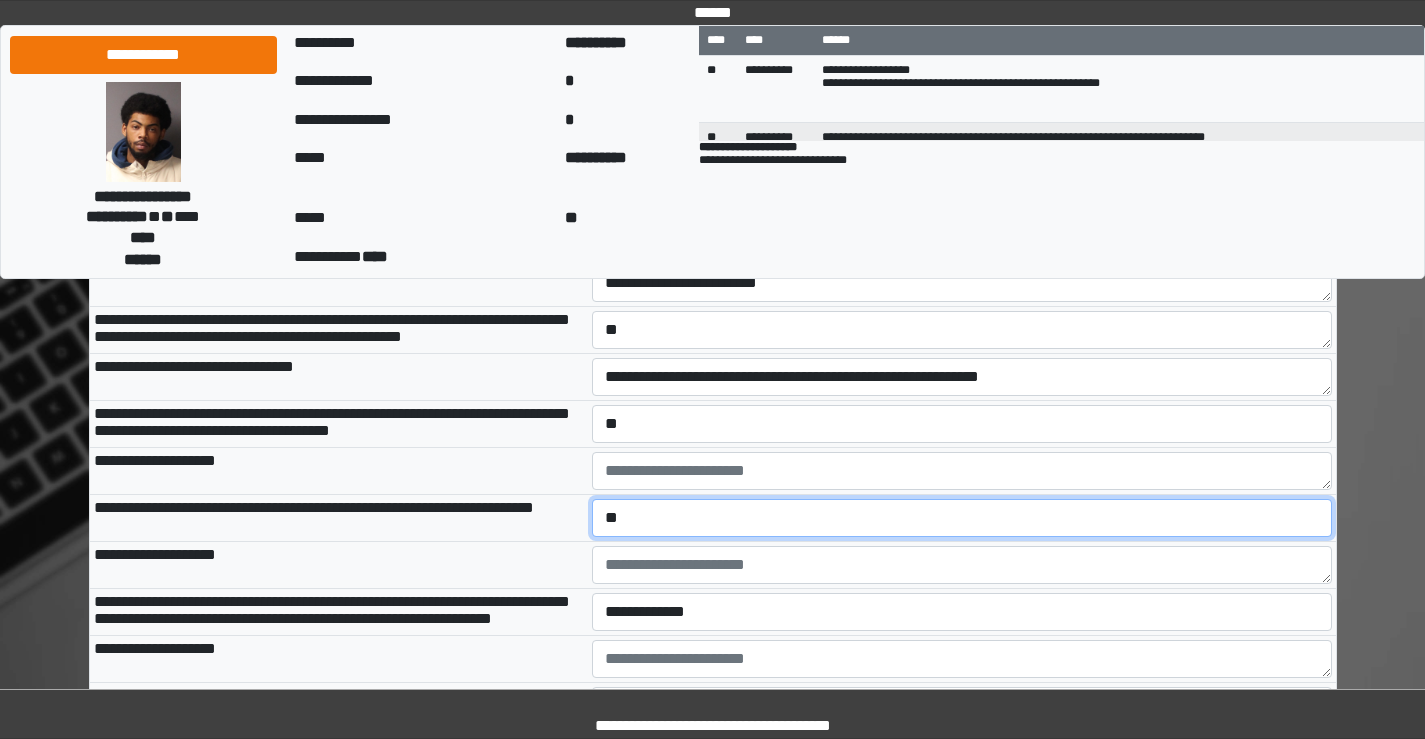 scroll, scrollTop: 2800, scrollLeft: 0, axis: vertical 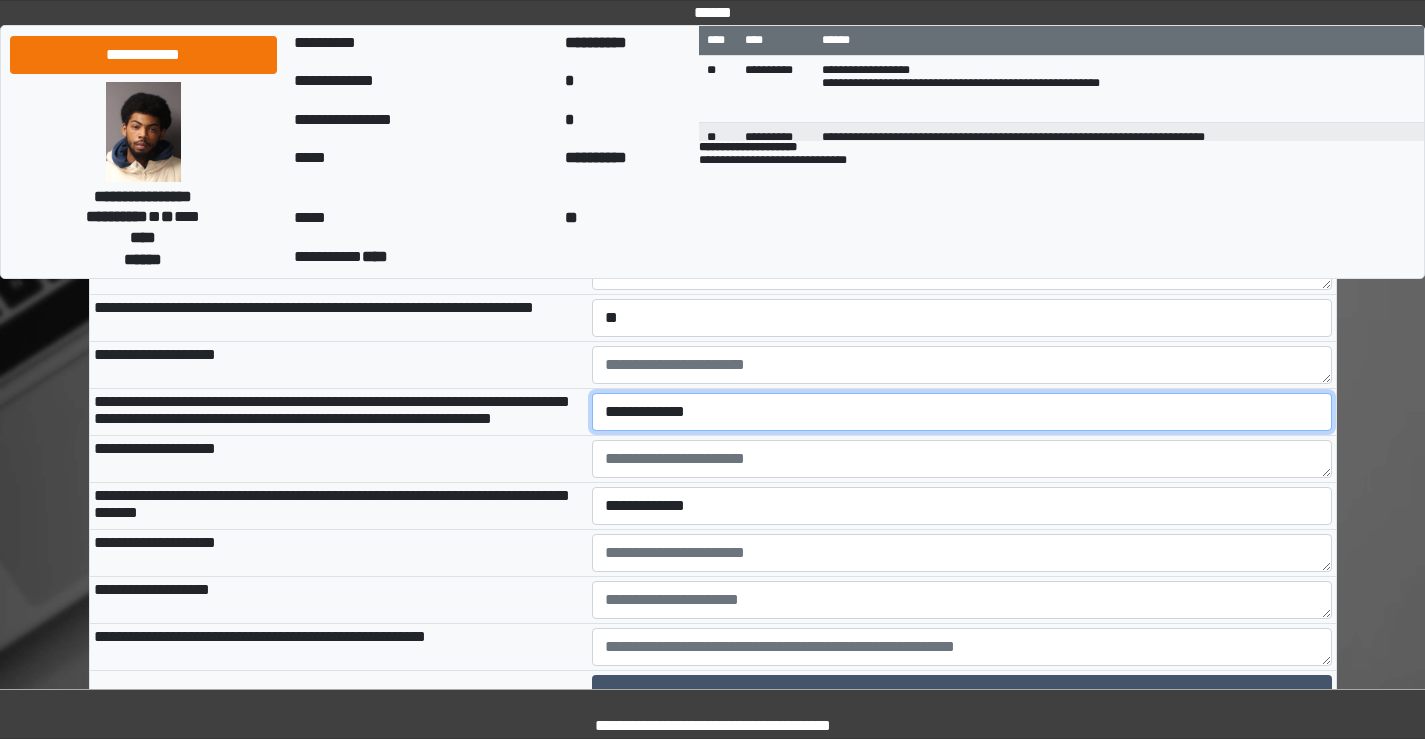 click on "**********" at bounding box center (962, 412) 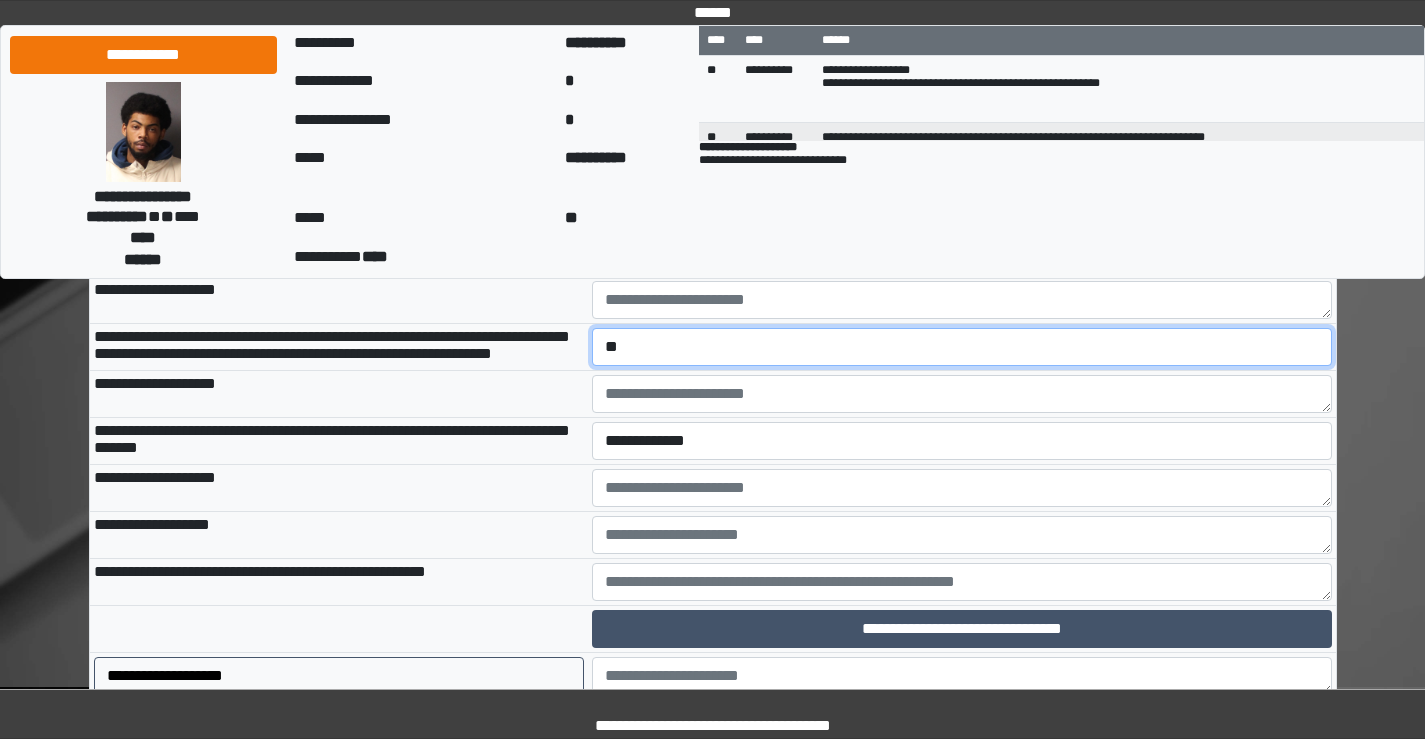 scroll, scrollTop: 2900, scrollLeft: 0, axis: vertical 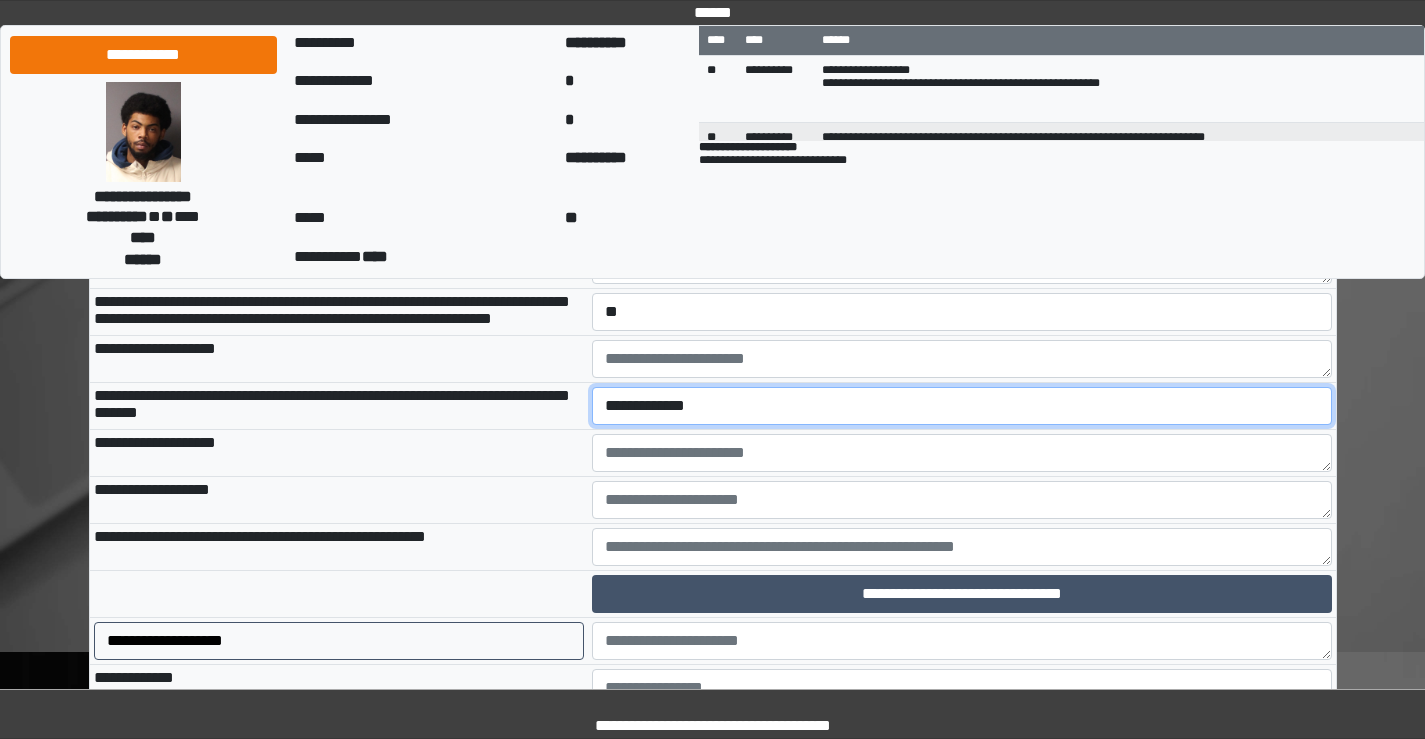 click on "**********" at bounding box center [962, 406] 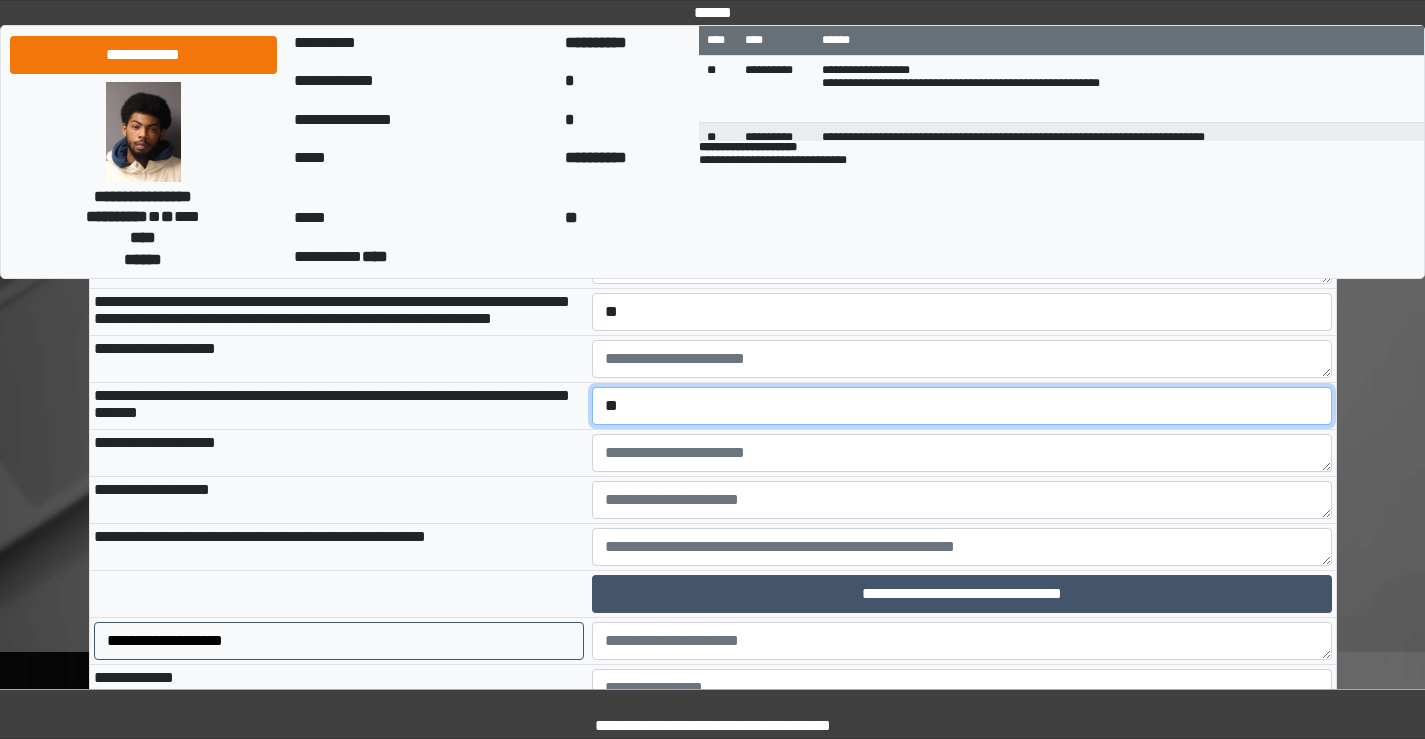 click on "**********" at bounding box center [962, 406] 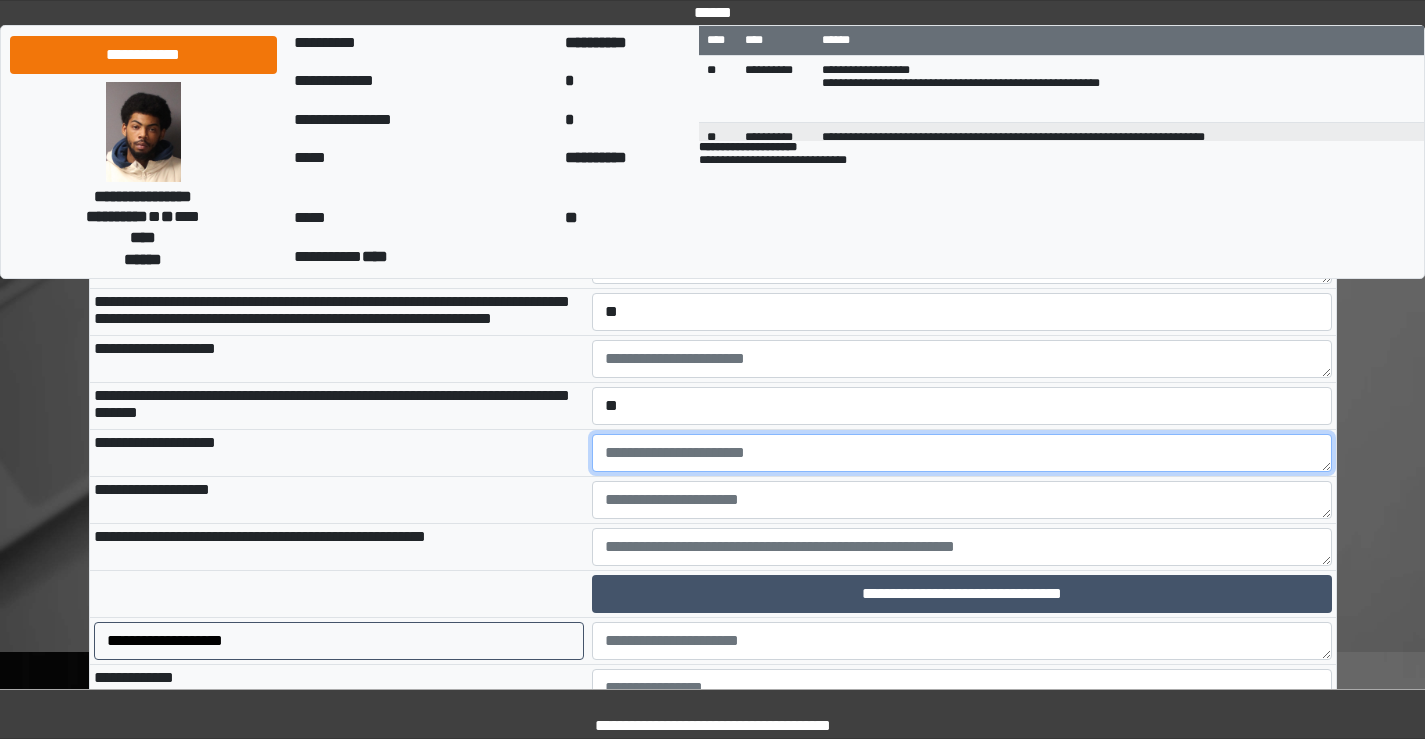 click at bounding box center [962, 453] 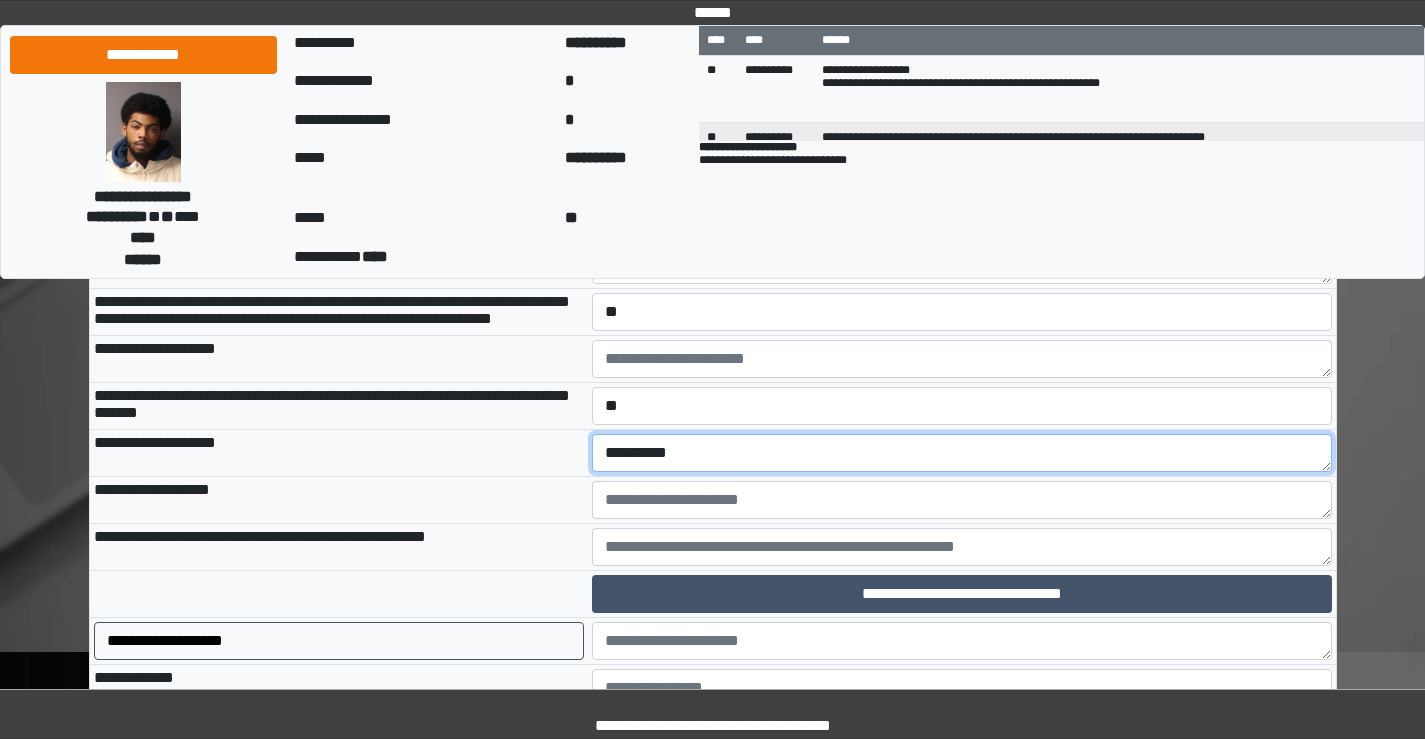 scroll, scrollTop: 3000, scrollLeft: 0, axis: vertical 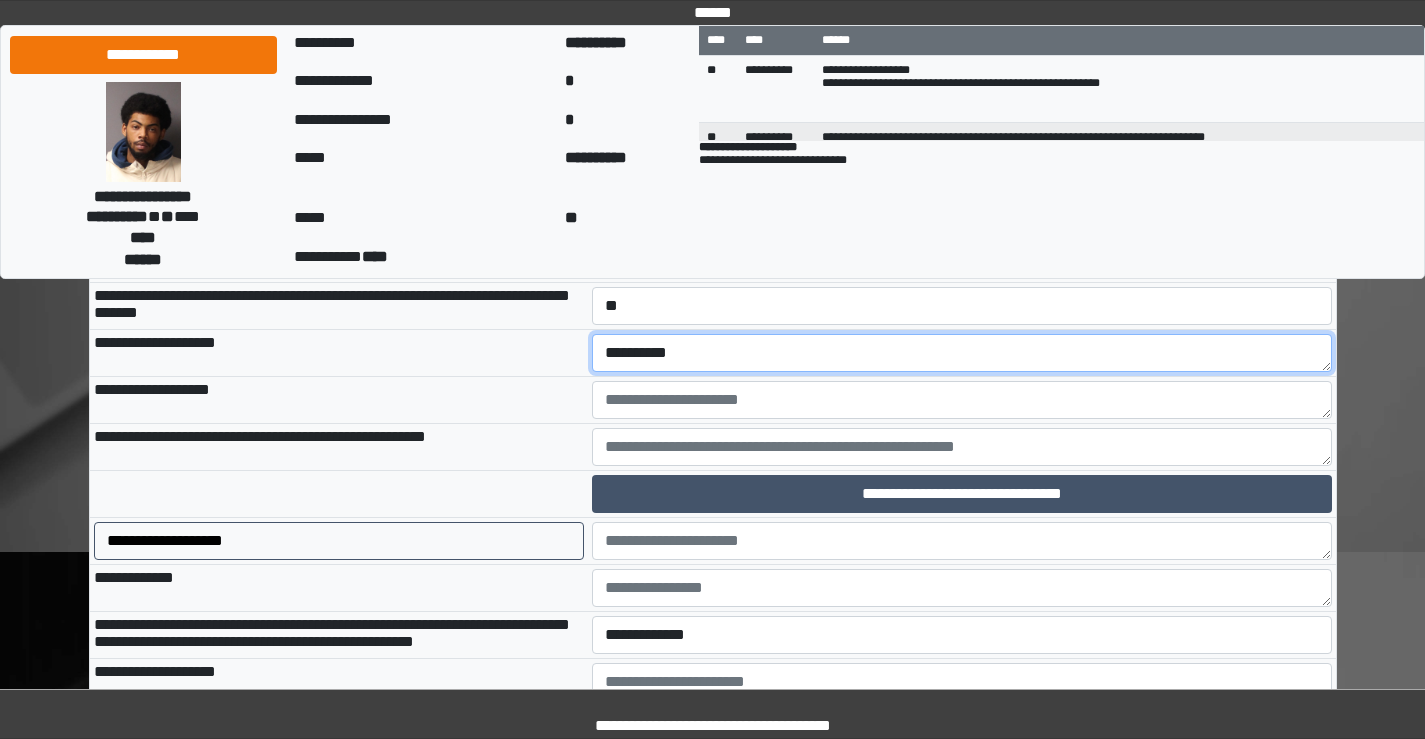 type on "**********" 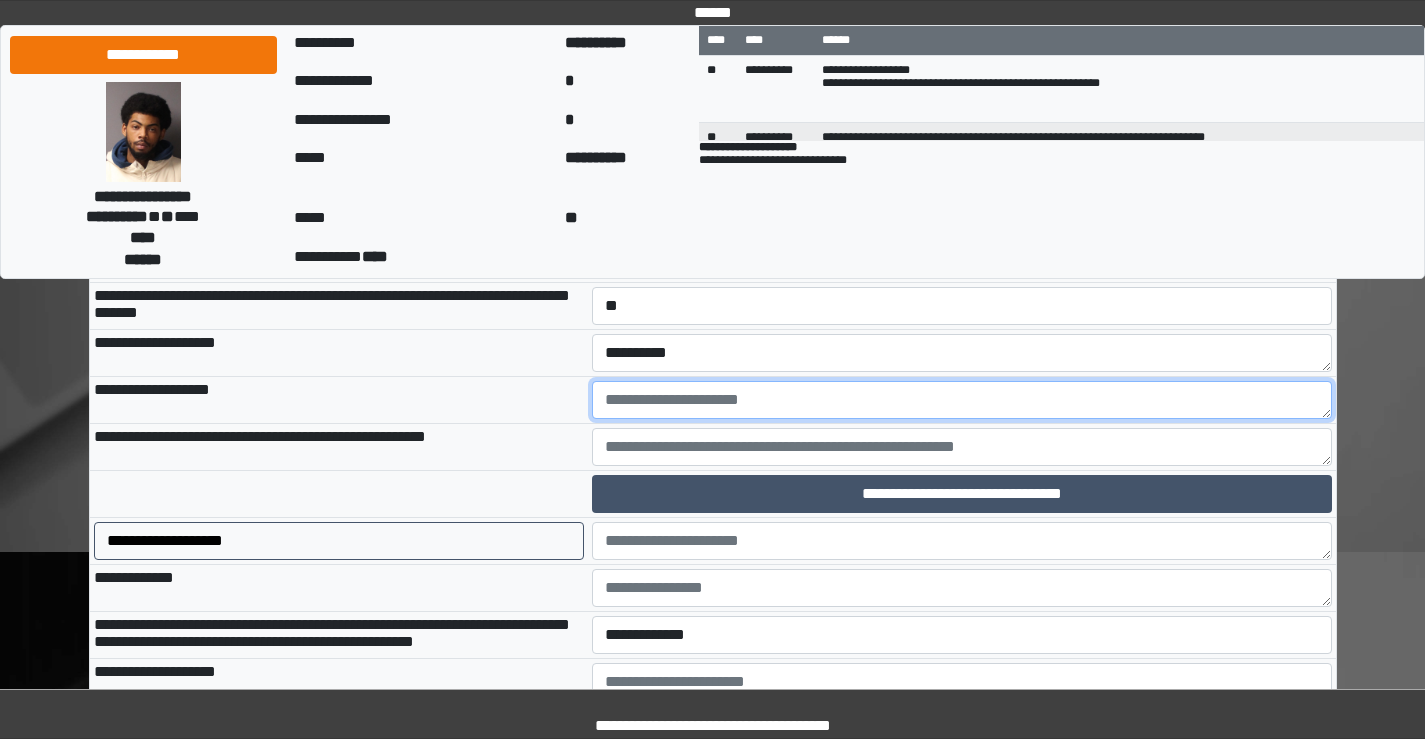 click at bounding box center [962, 400] 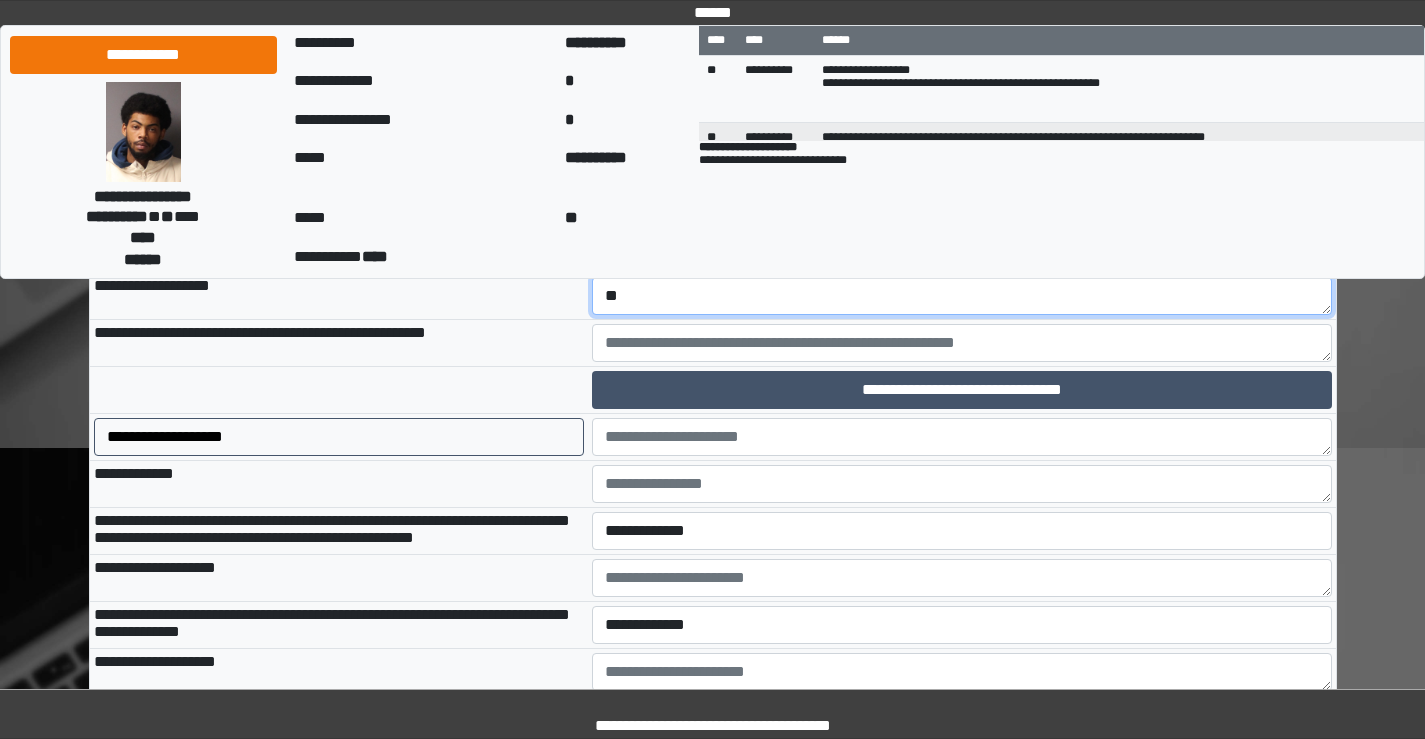 scroll, scrollTop: 3200, scrollLeft: 0, axis: vertical 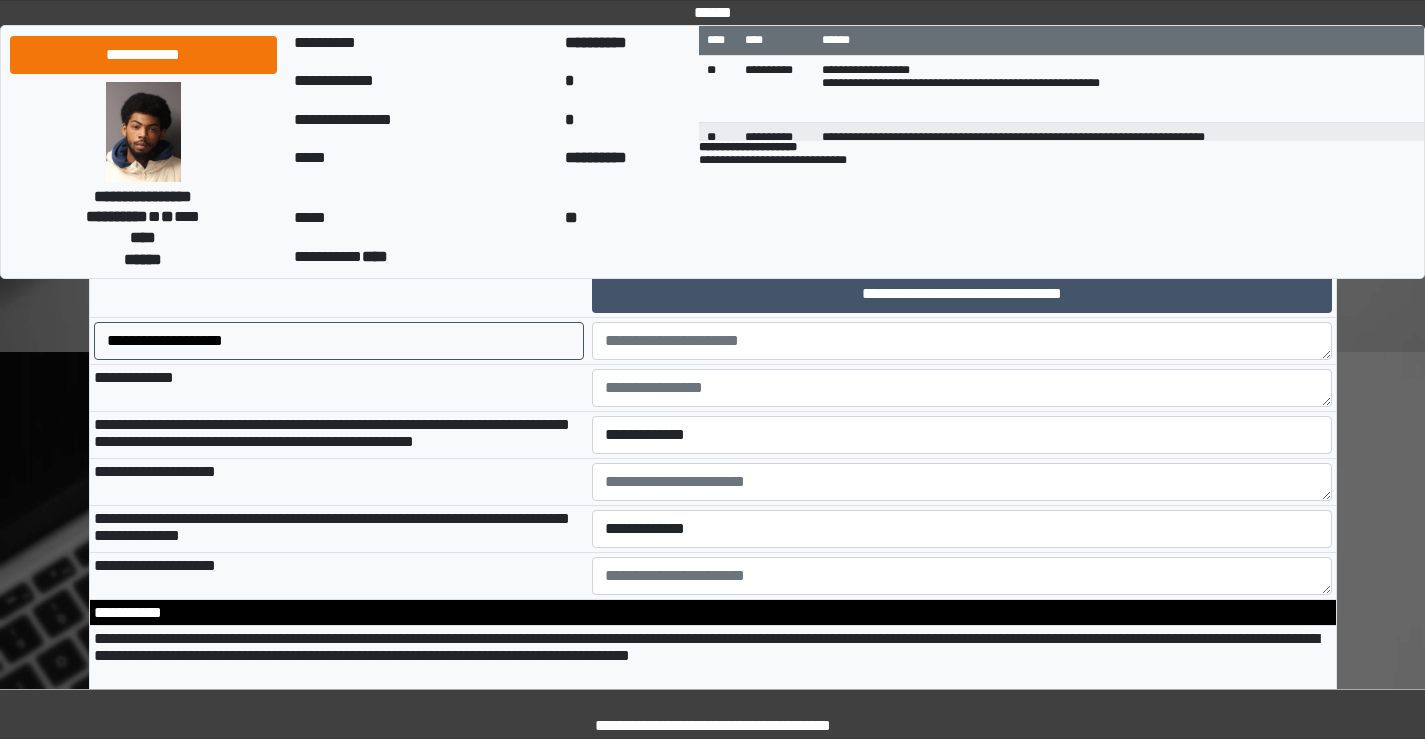 type on "**" 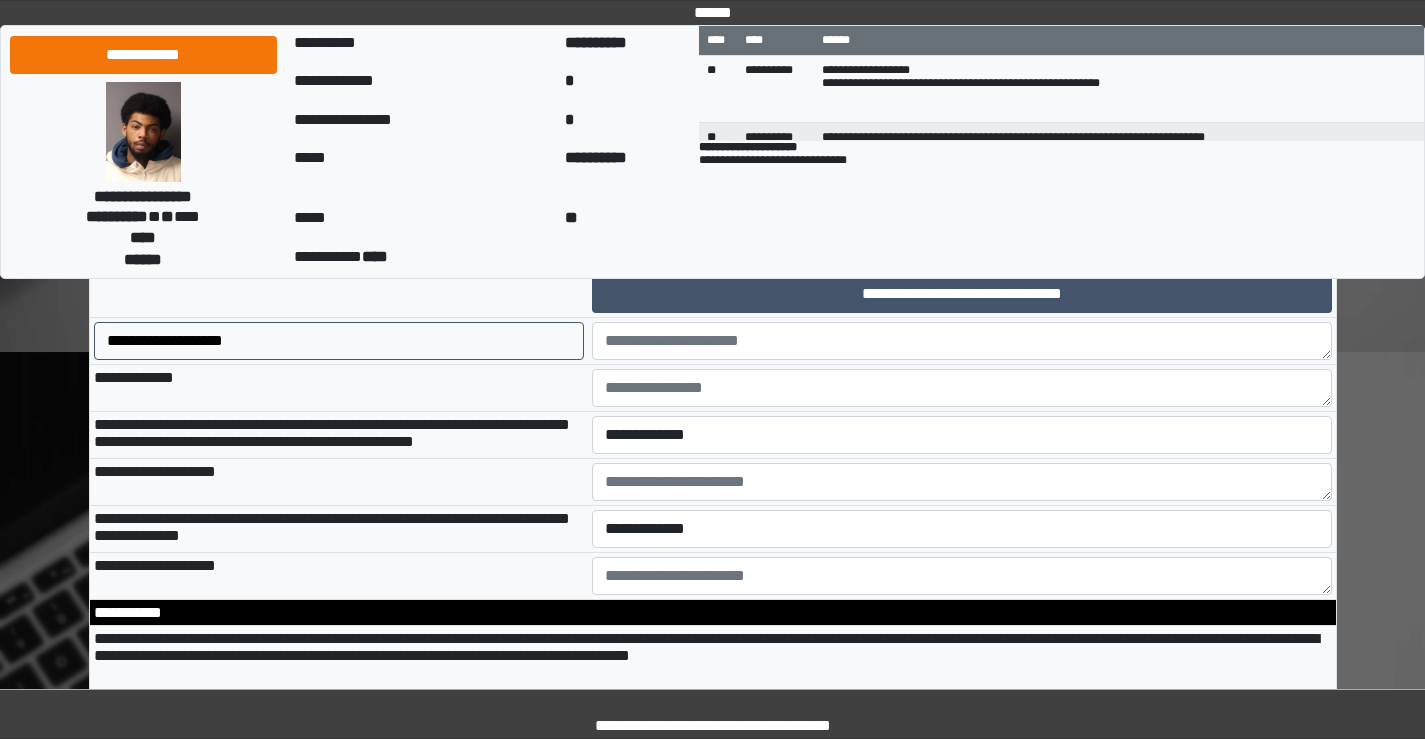 type on "**********" 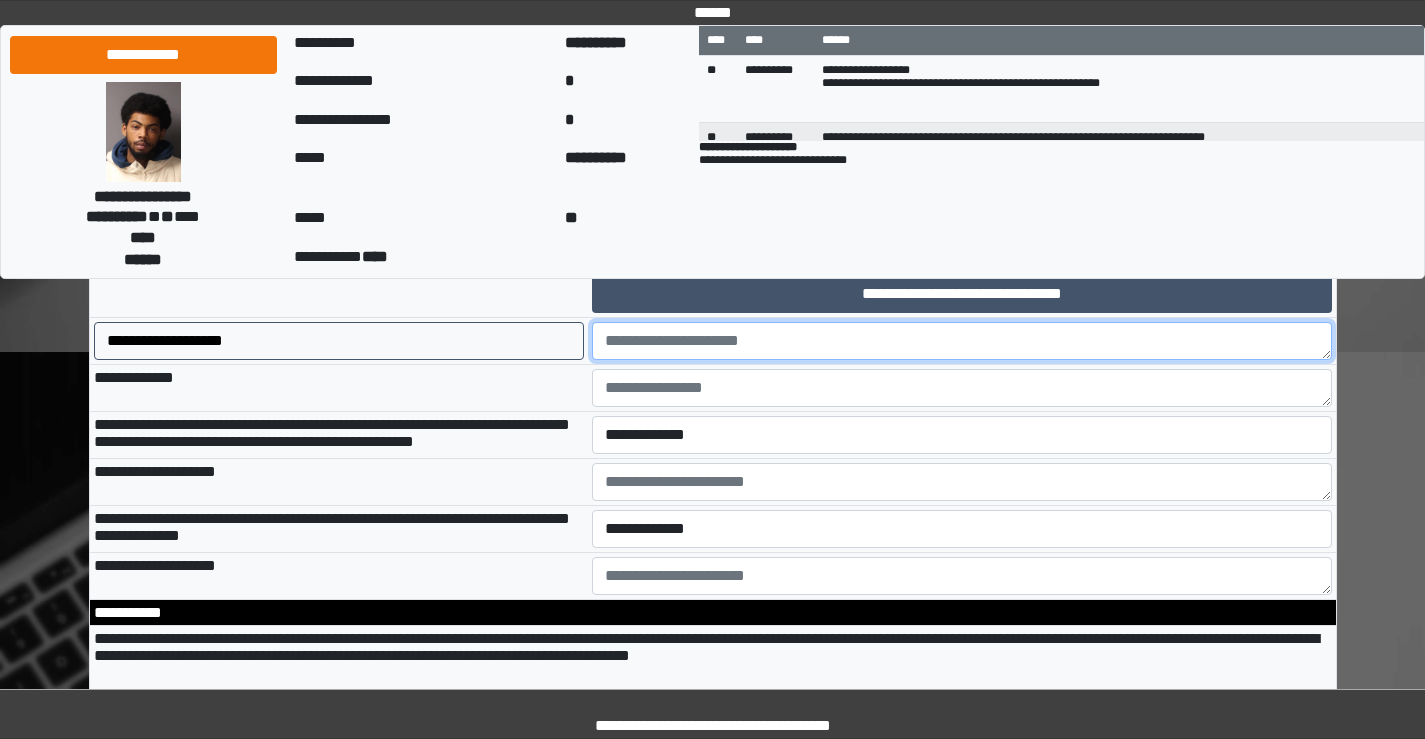 click at bounding box center (962, 341) 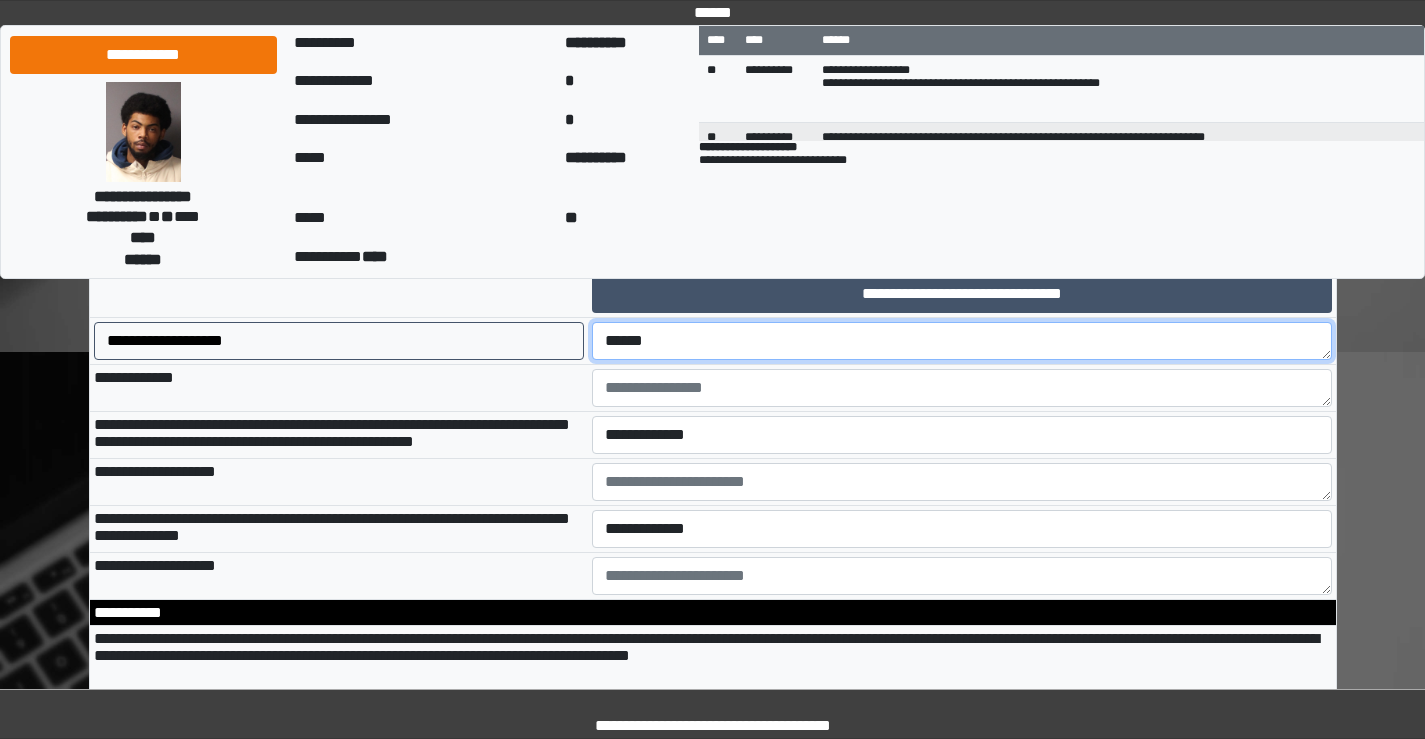 type on "******" 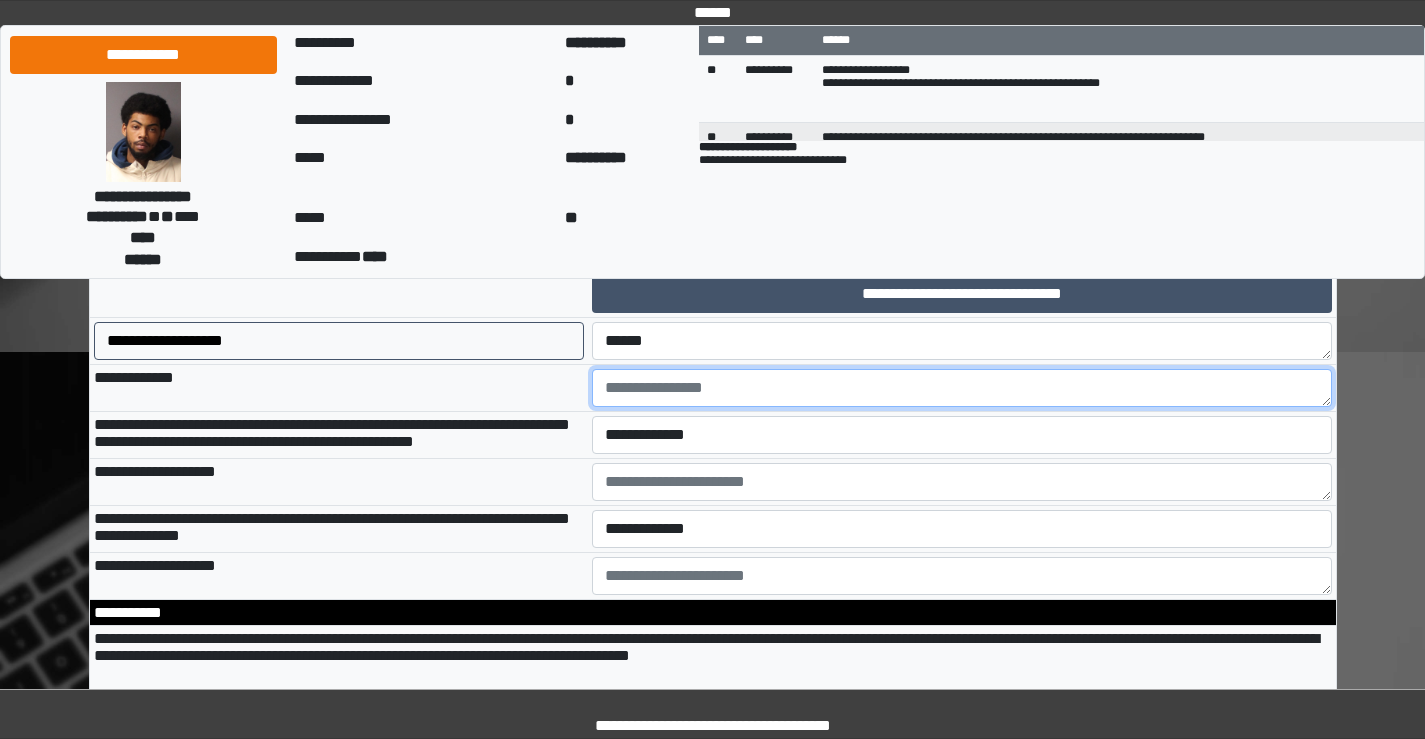 click at bounding box center (962, 388) 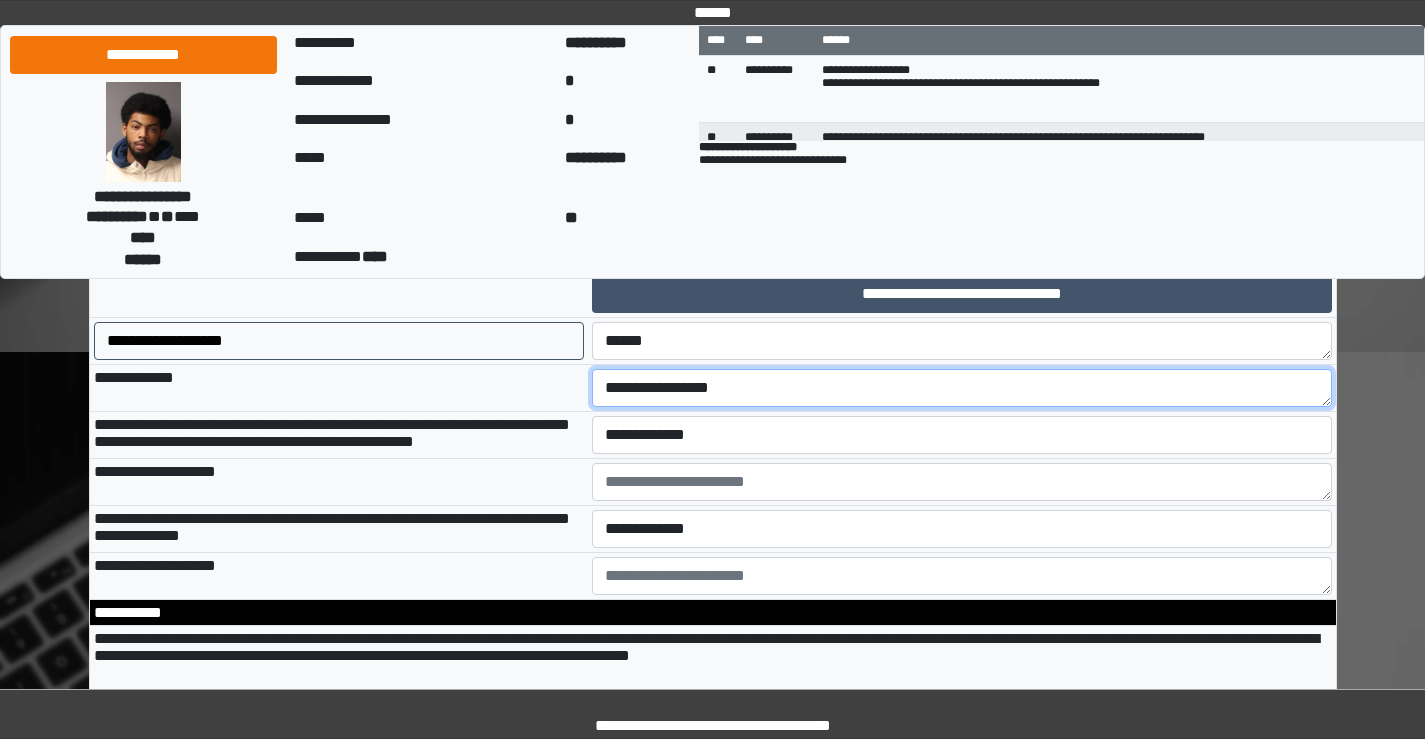 type on "**********" 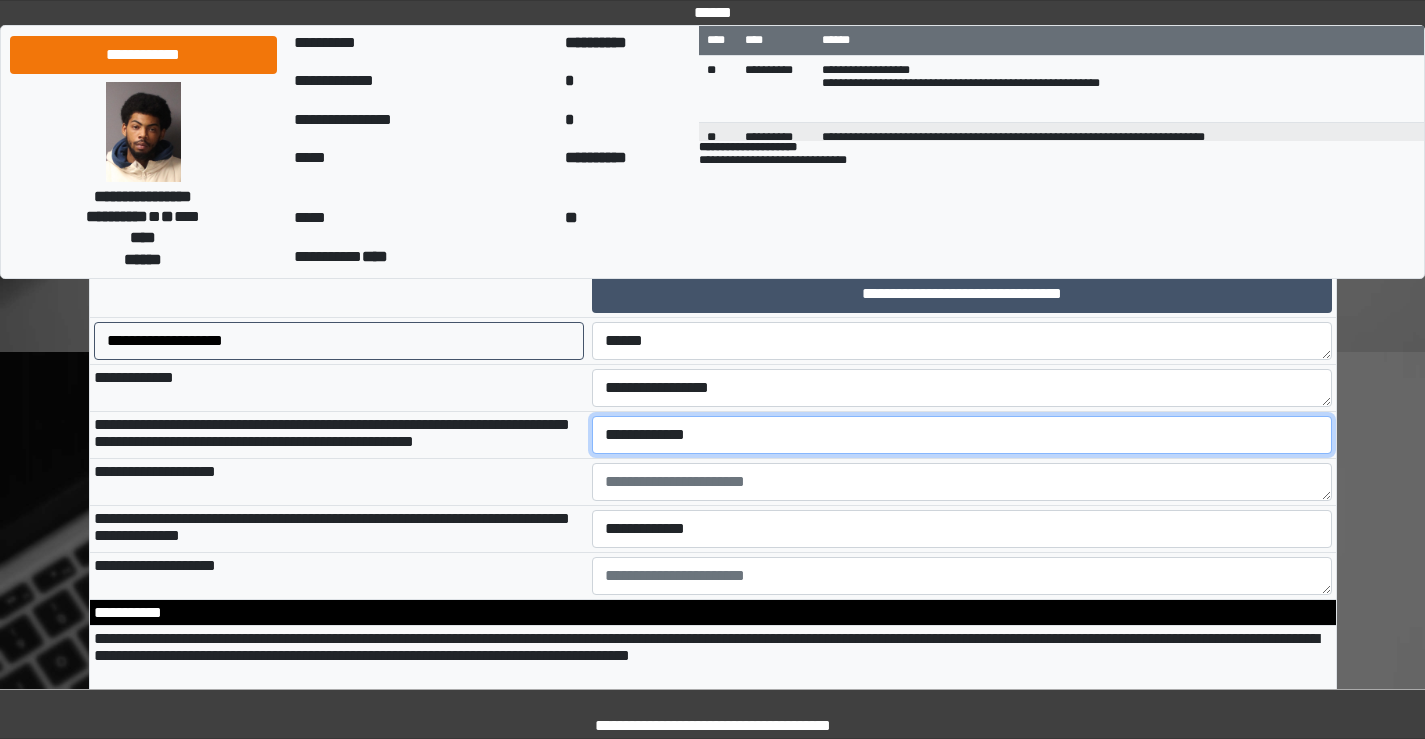 click on "**********" at bounding box center (962, 435) 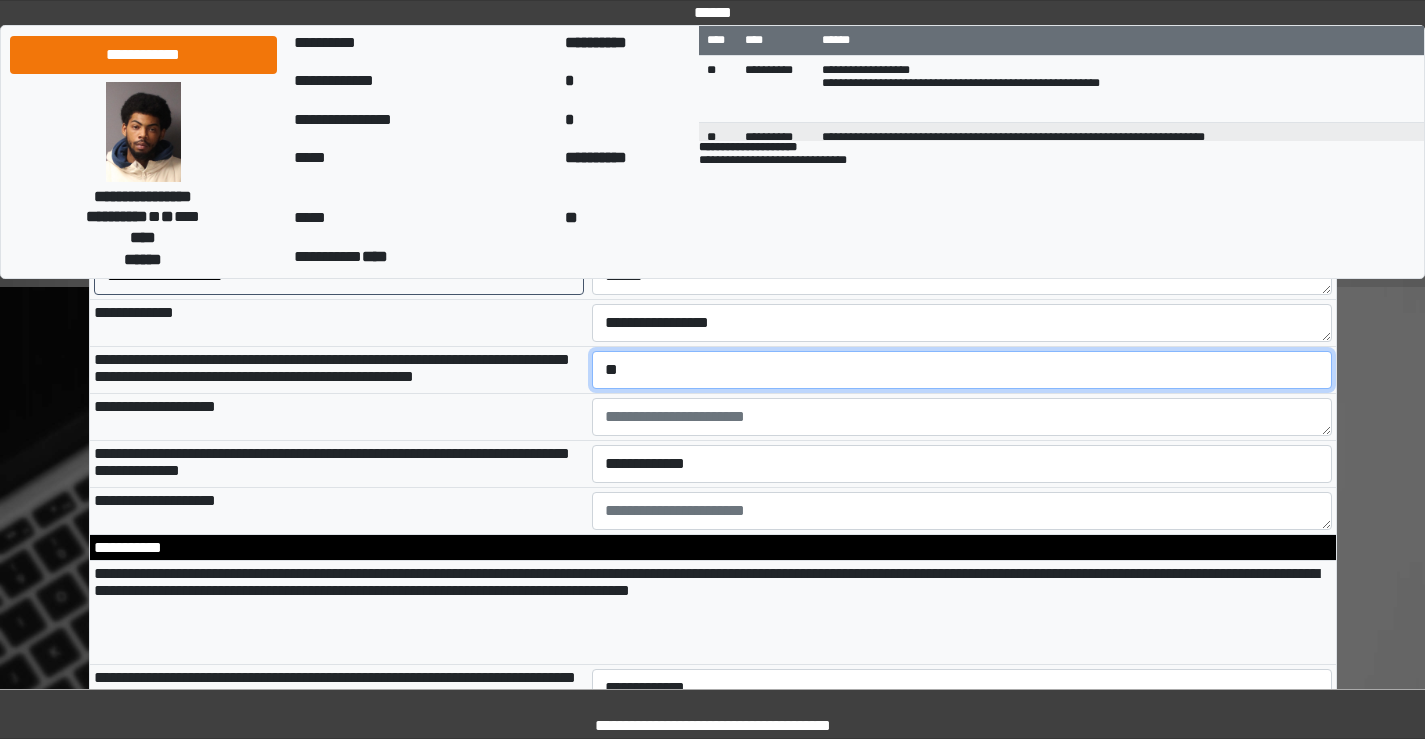 scroll, scrollTop: 3300, scrollLeft: 0, axis: vertical 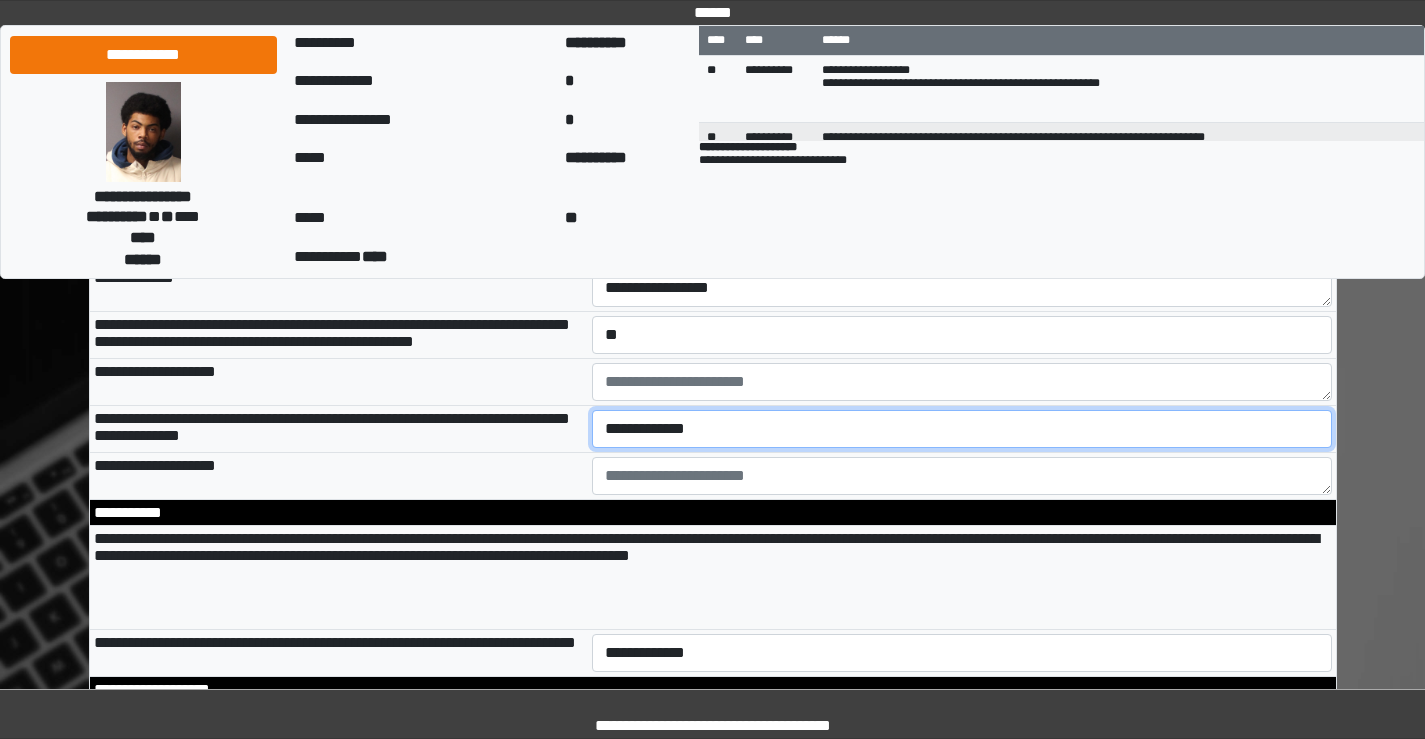 click on "**********" at bounding box center (962, 429) 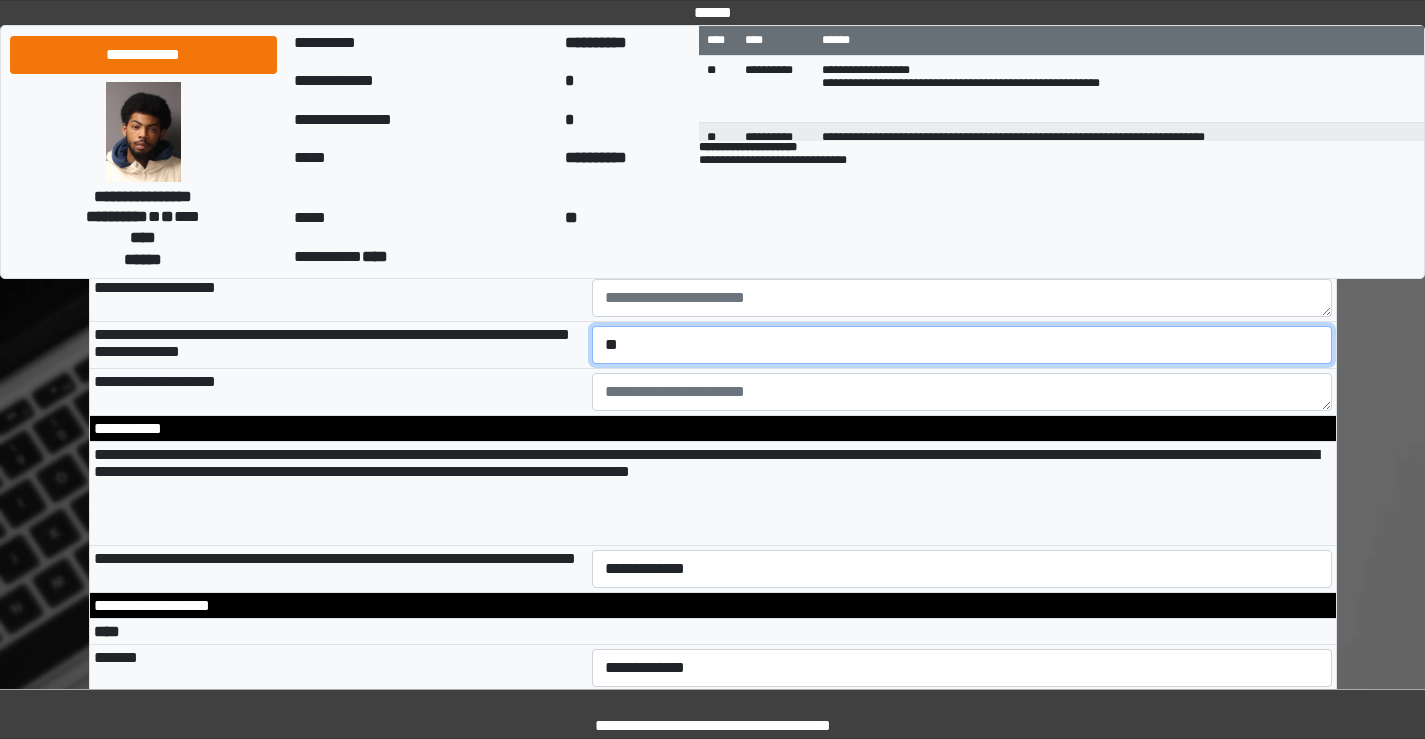 scroll, scrollTop: 3500, scrollLeft: 0, axis: vertical 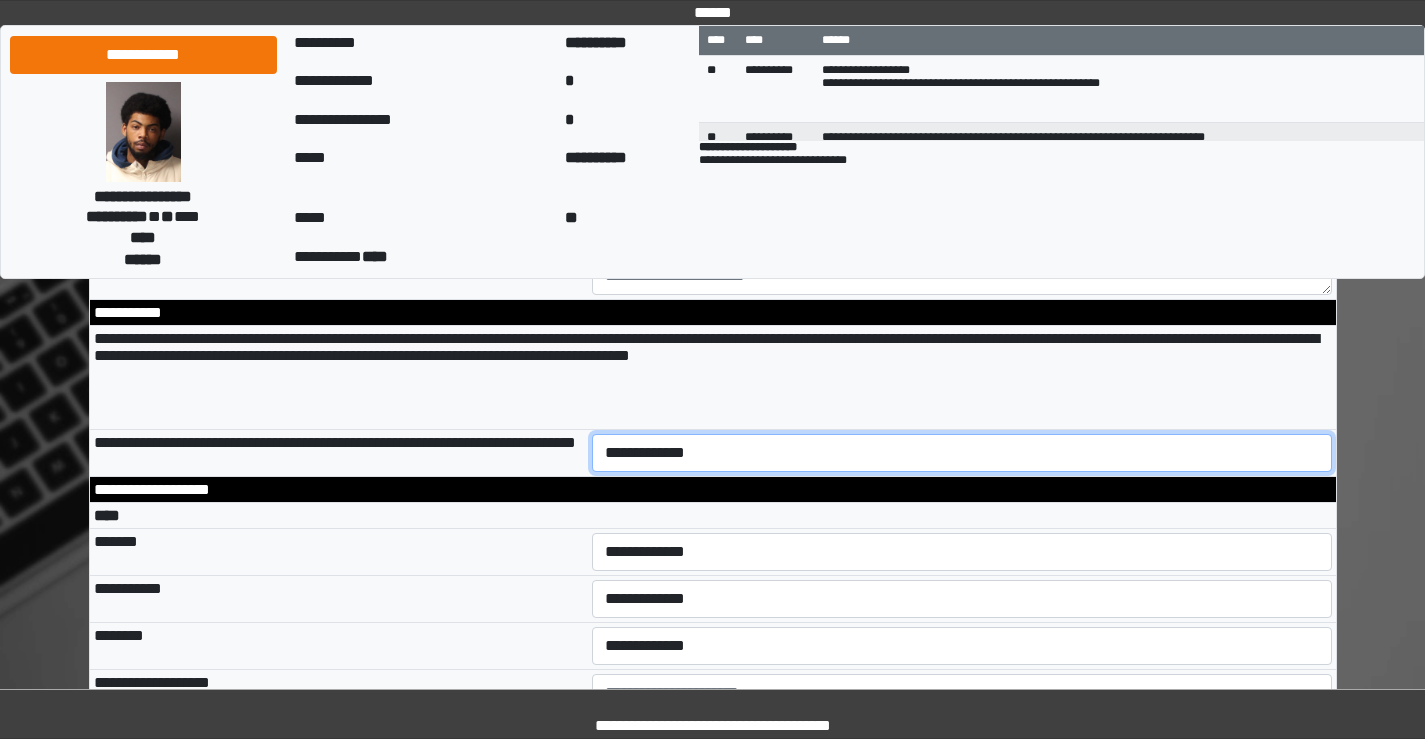 click on "**********" at bounding box center (962, 453) 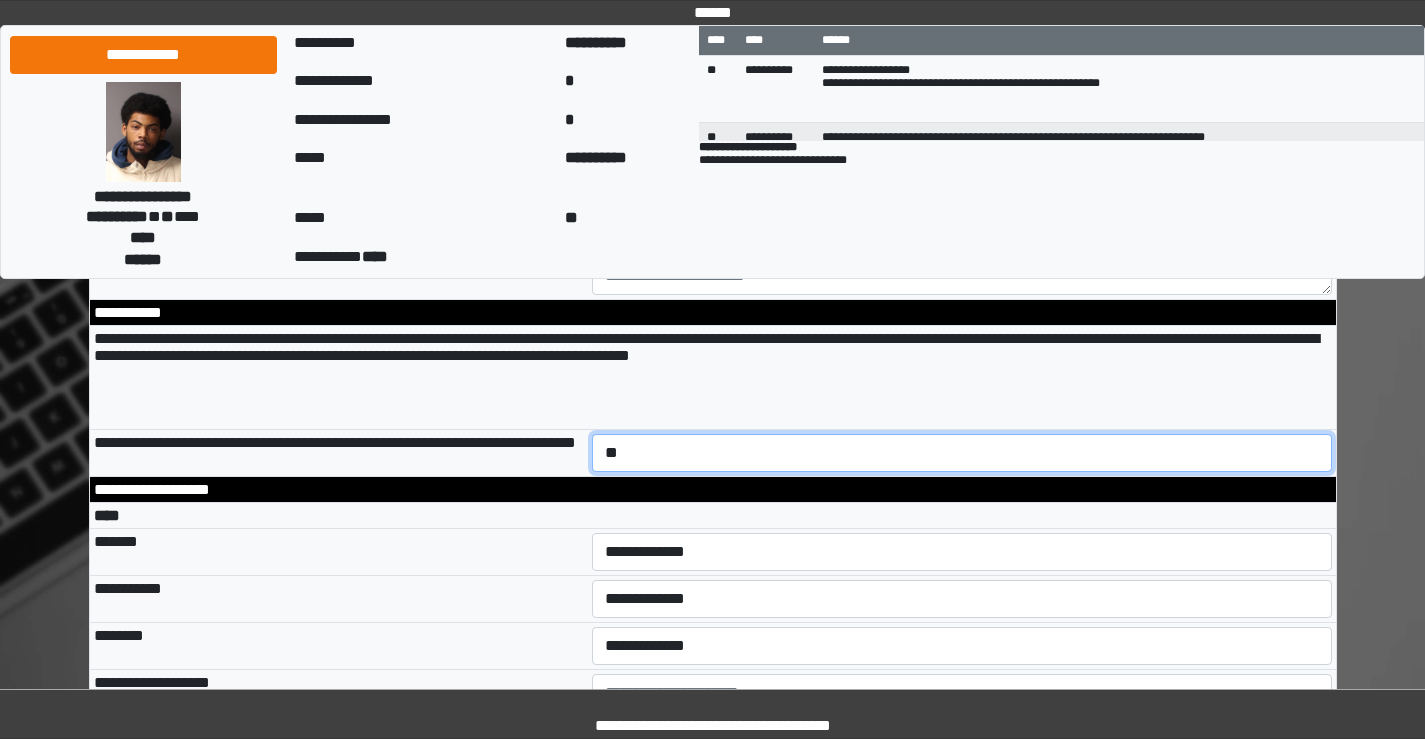 click on "**********" at bounding box center [962, 453] 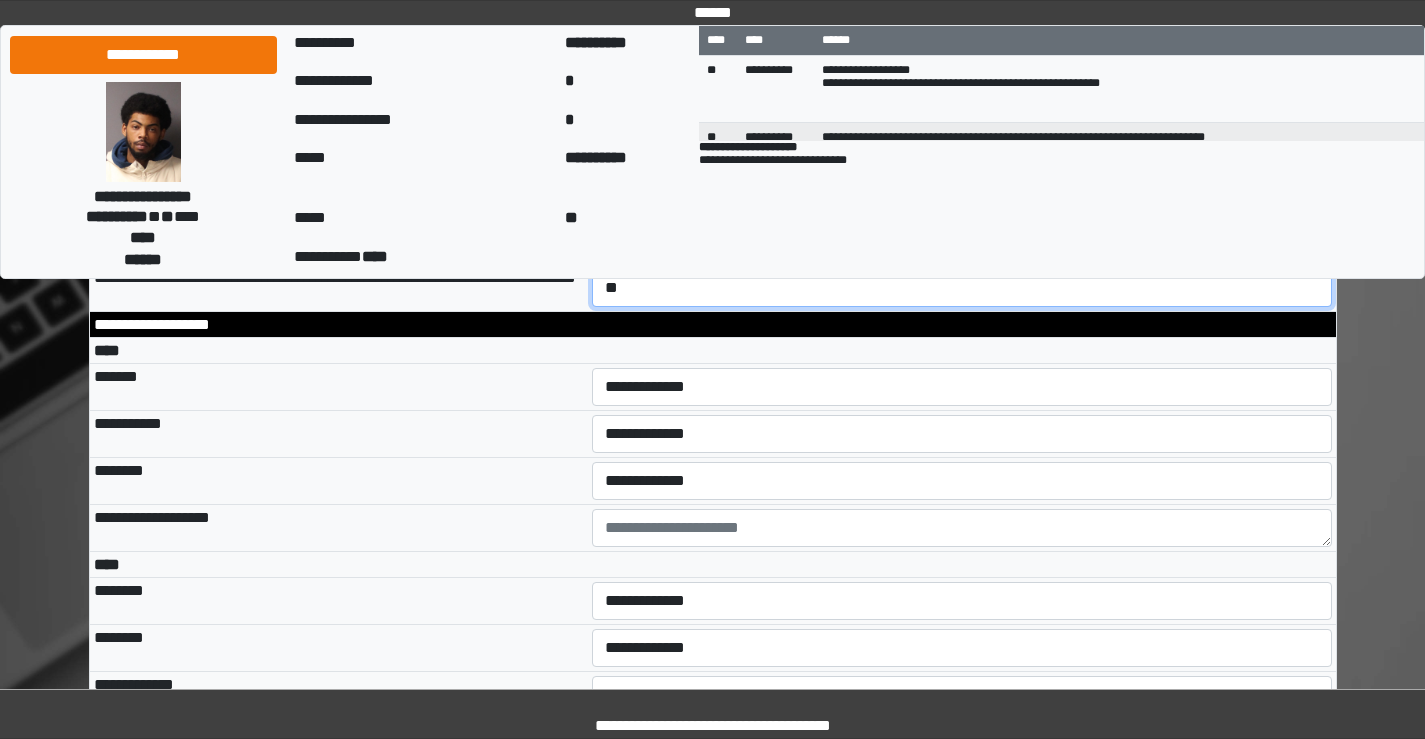 scroll, scrollTop: 3700, scrollLeft: 0, axis: vertical 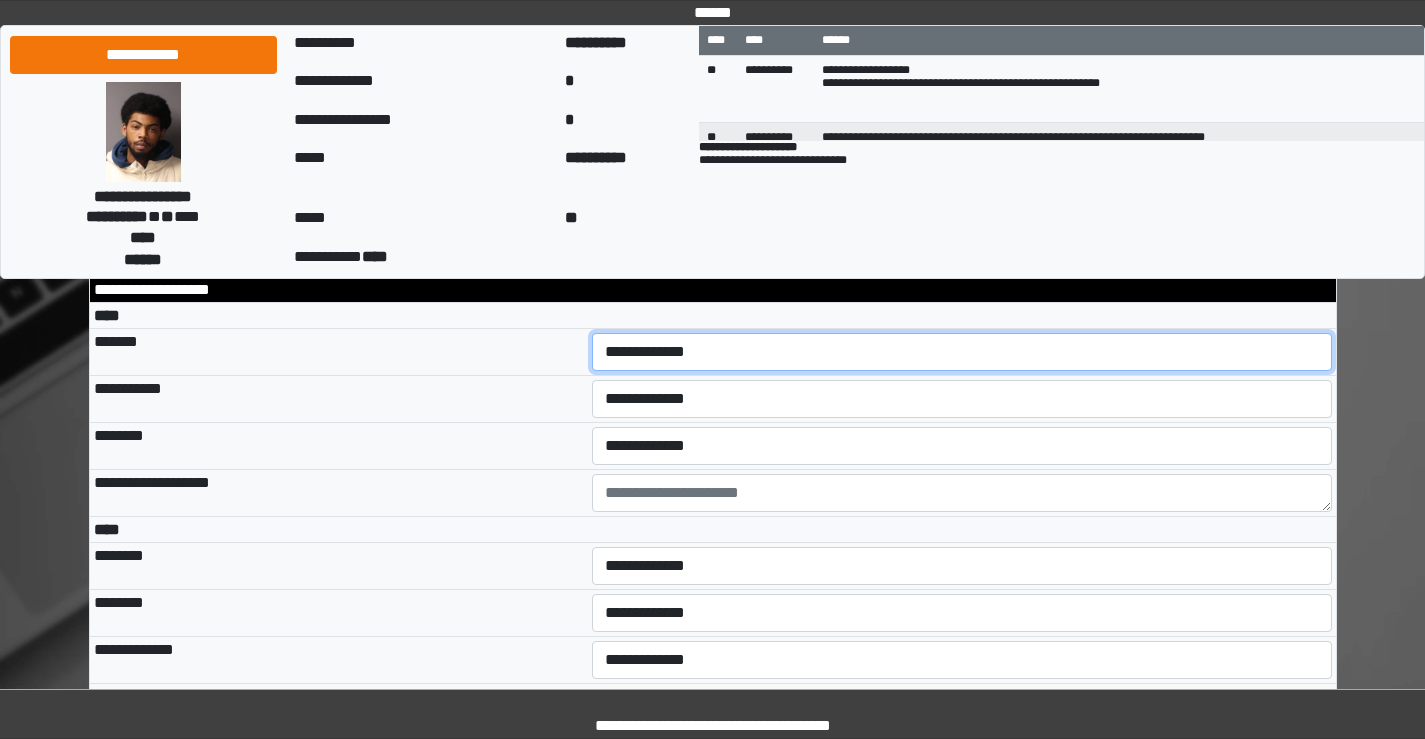 click on "**********" at bounding box center (962, 352) 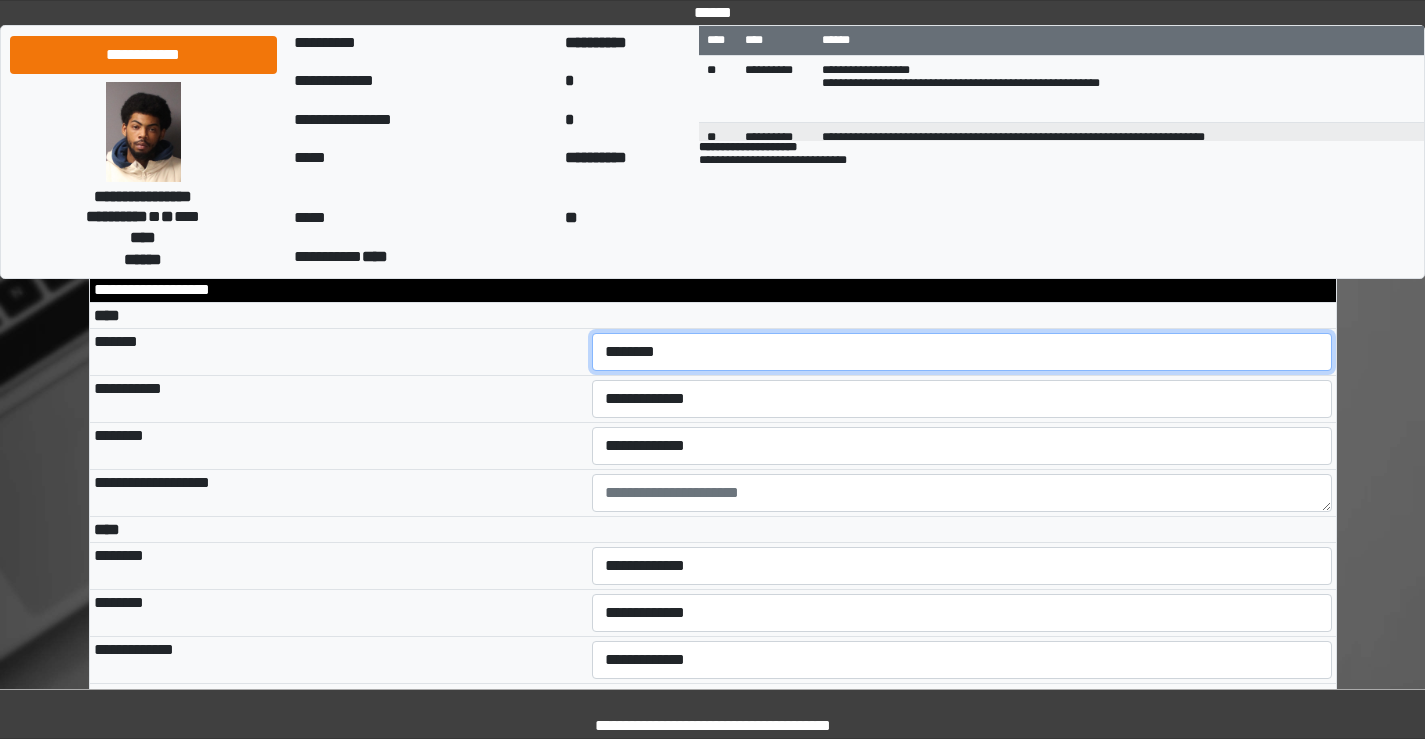 click on "**********" at bounding box center [962, 352] 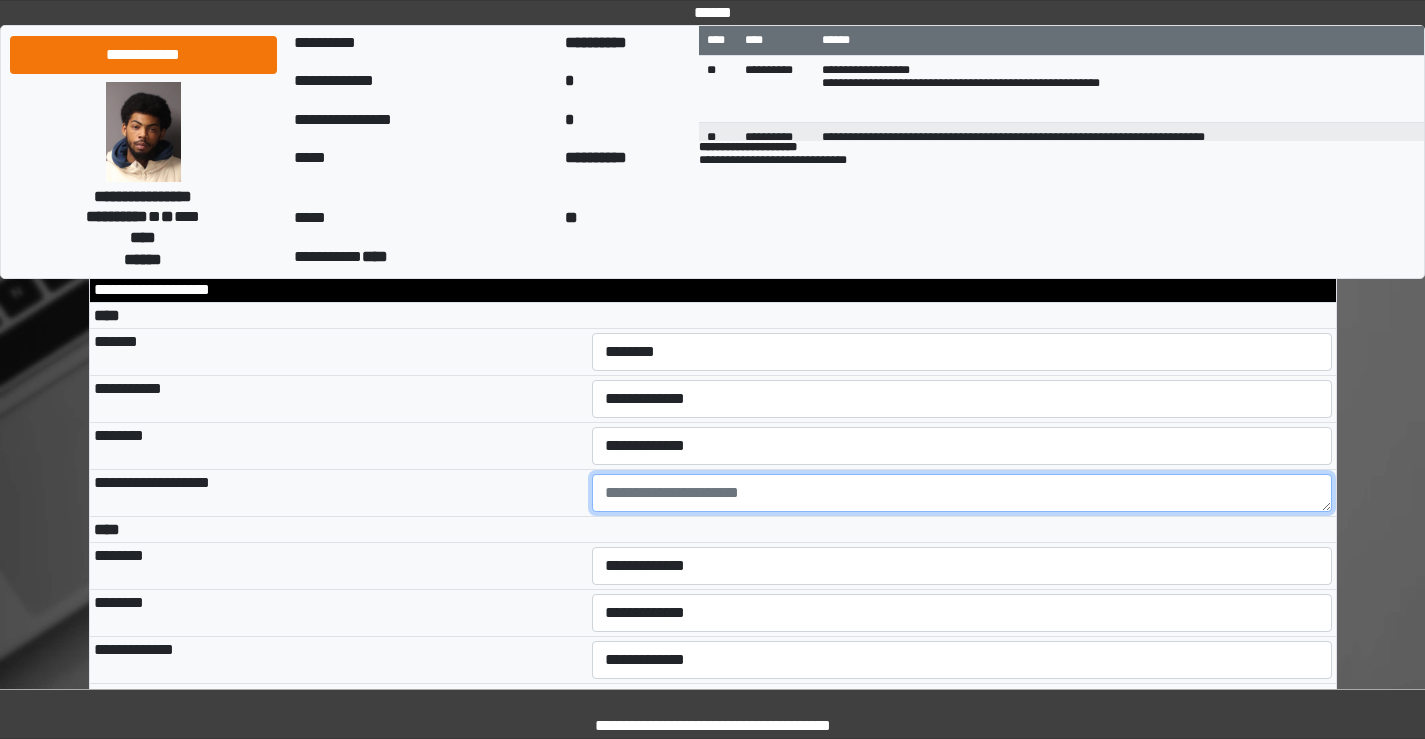 click at bounding box center (962, 493) 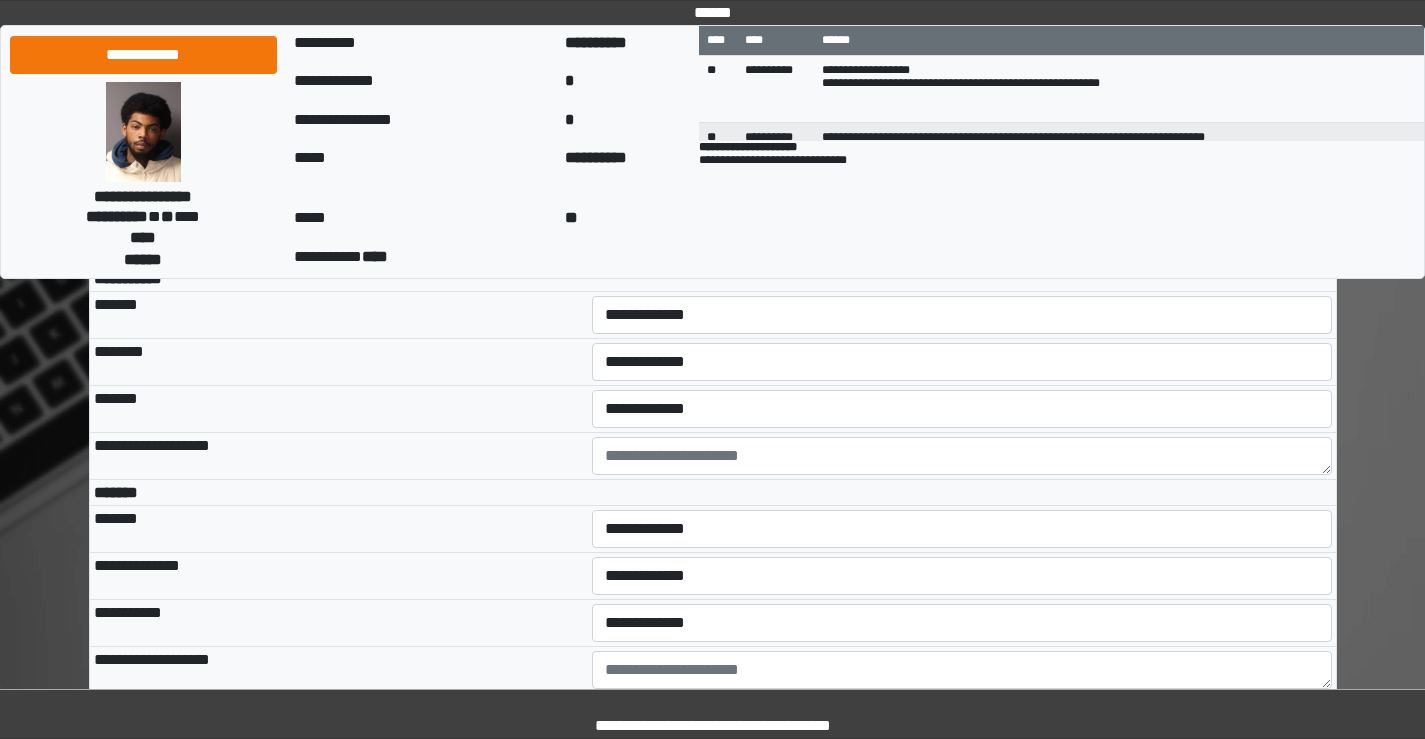 scroll, scrollTop: 5400, scrollLeft: 0, axis: vertical 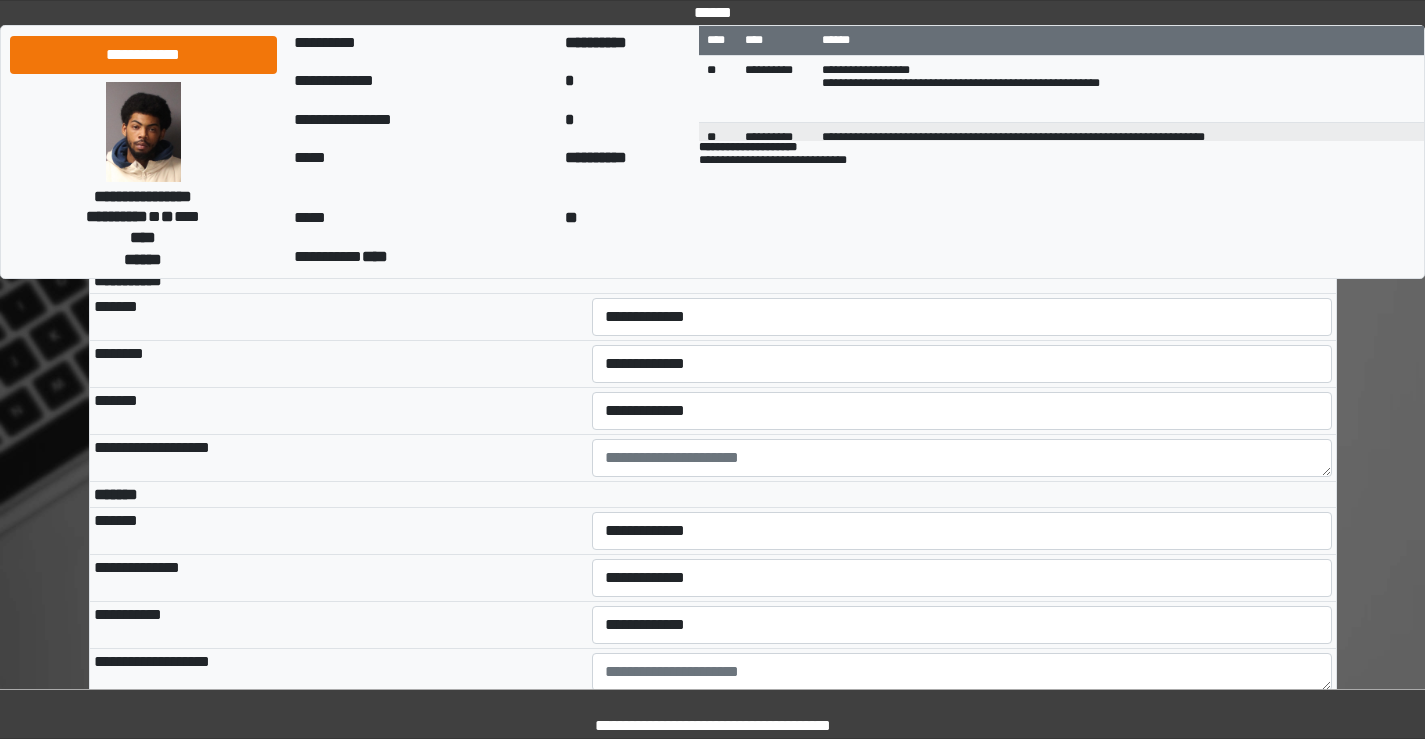 type on "**********" 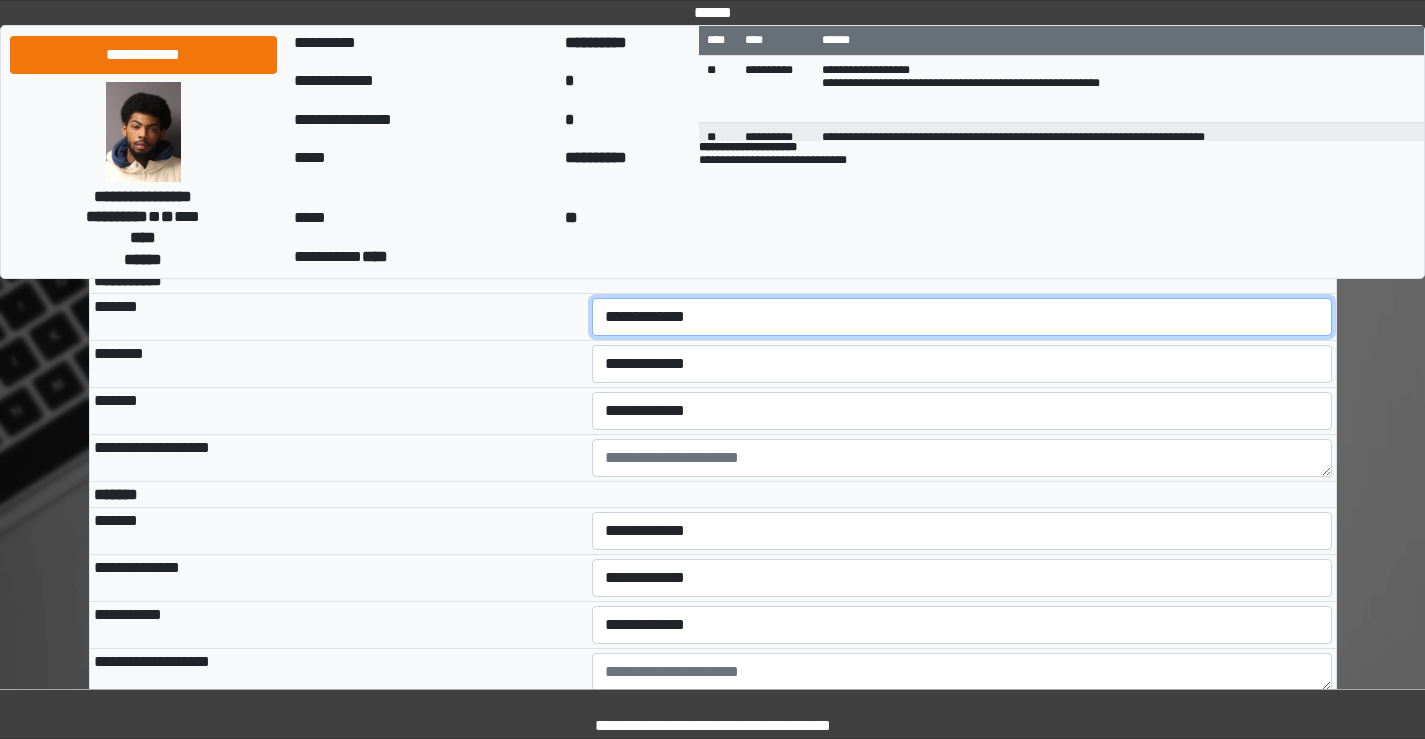 click on "**********" at bounding box center (962, 317) 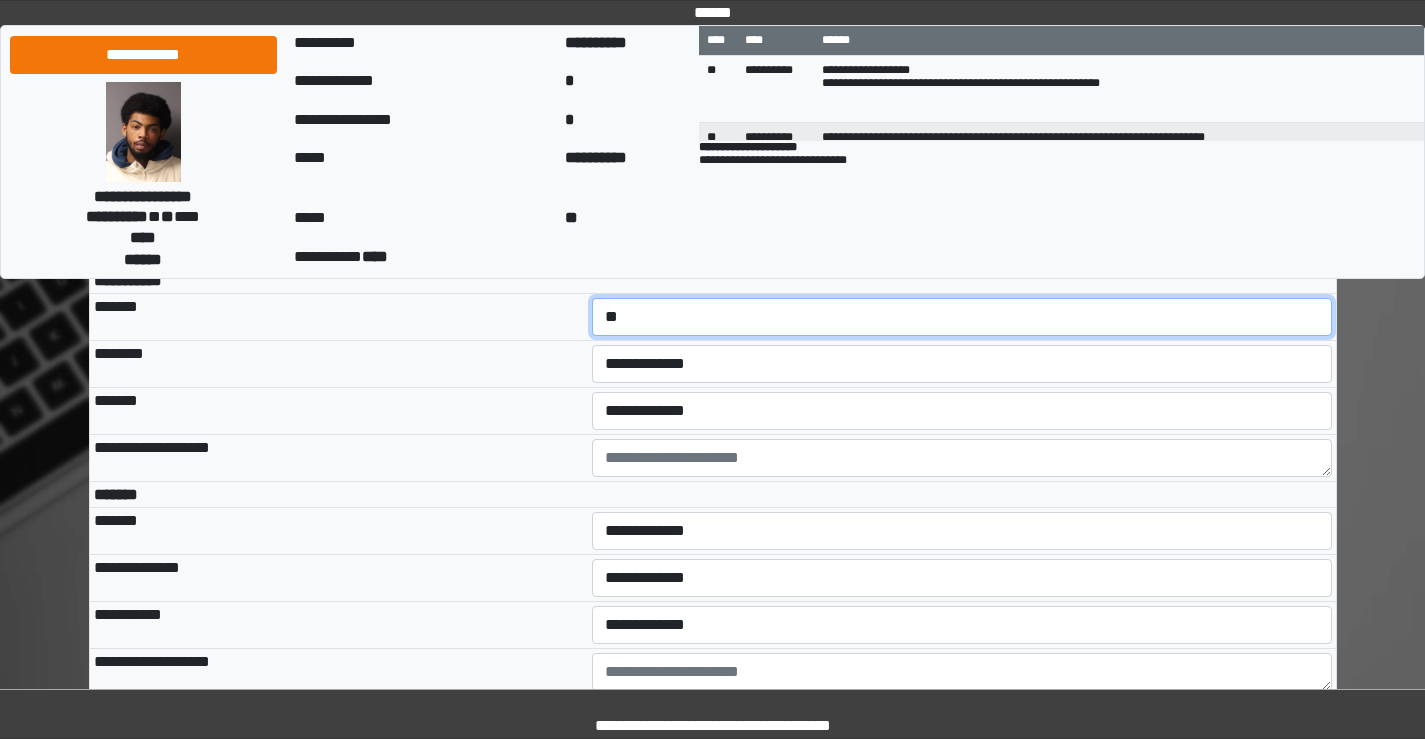 click on "**********" at bounding box center [962, 317] 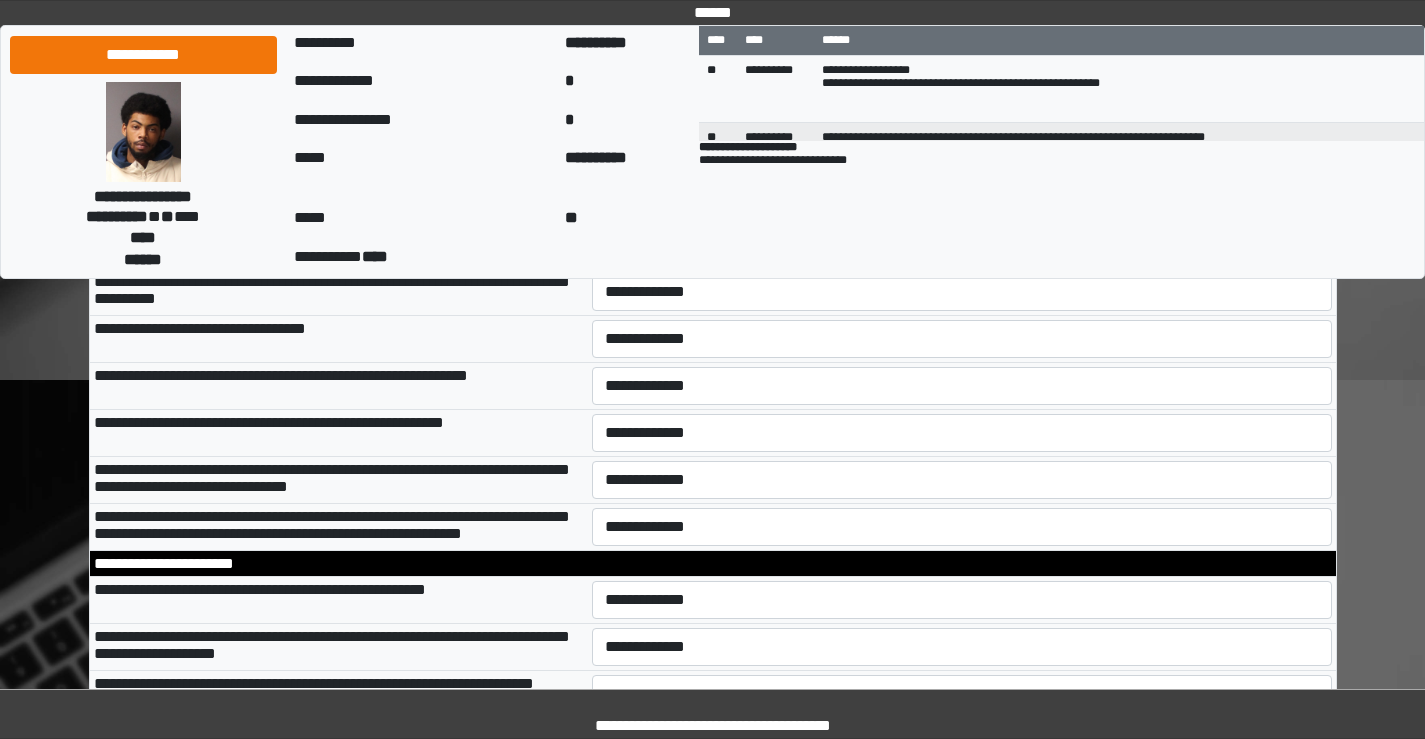 scroll, scrollTop: 6000, scrollLeft: 0, axis: vertical 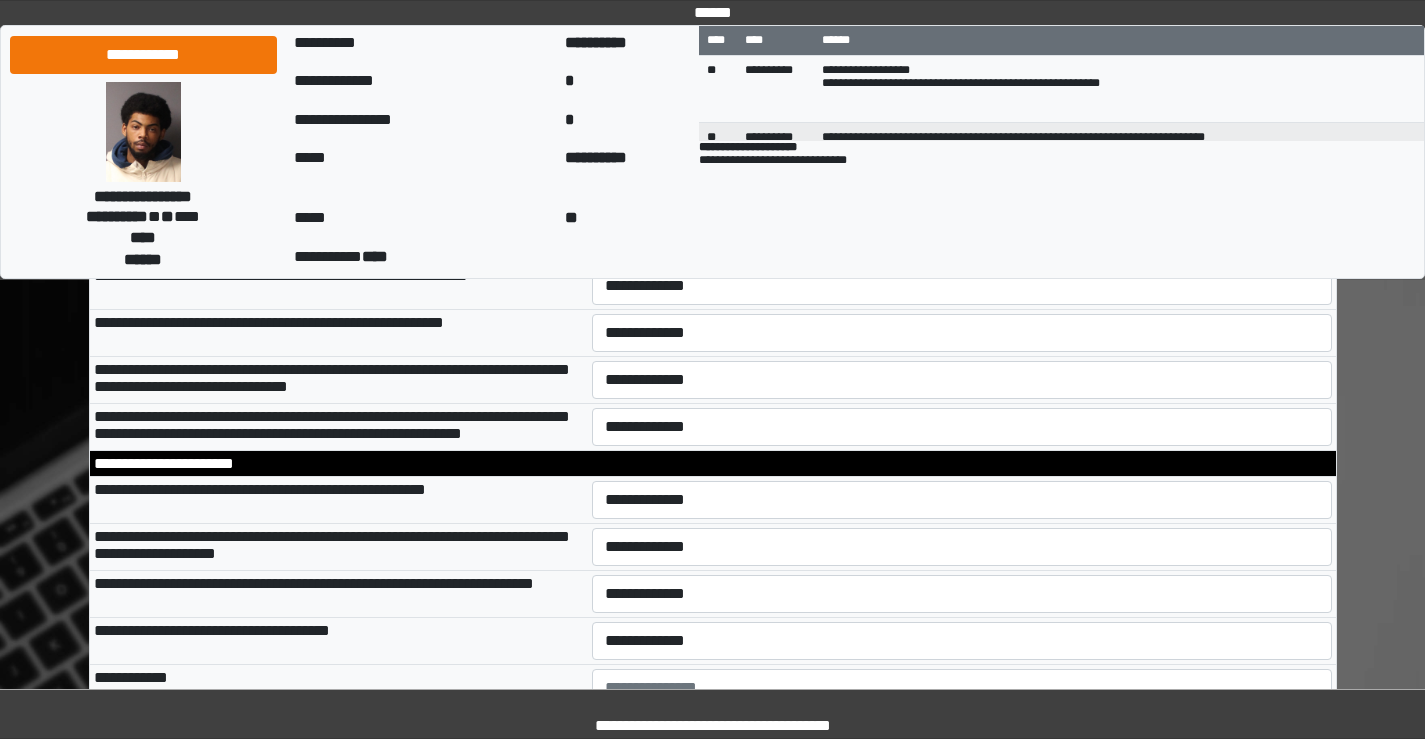 click on "**********" at bounding box center [962, 145] 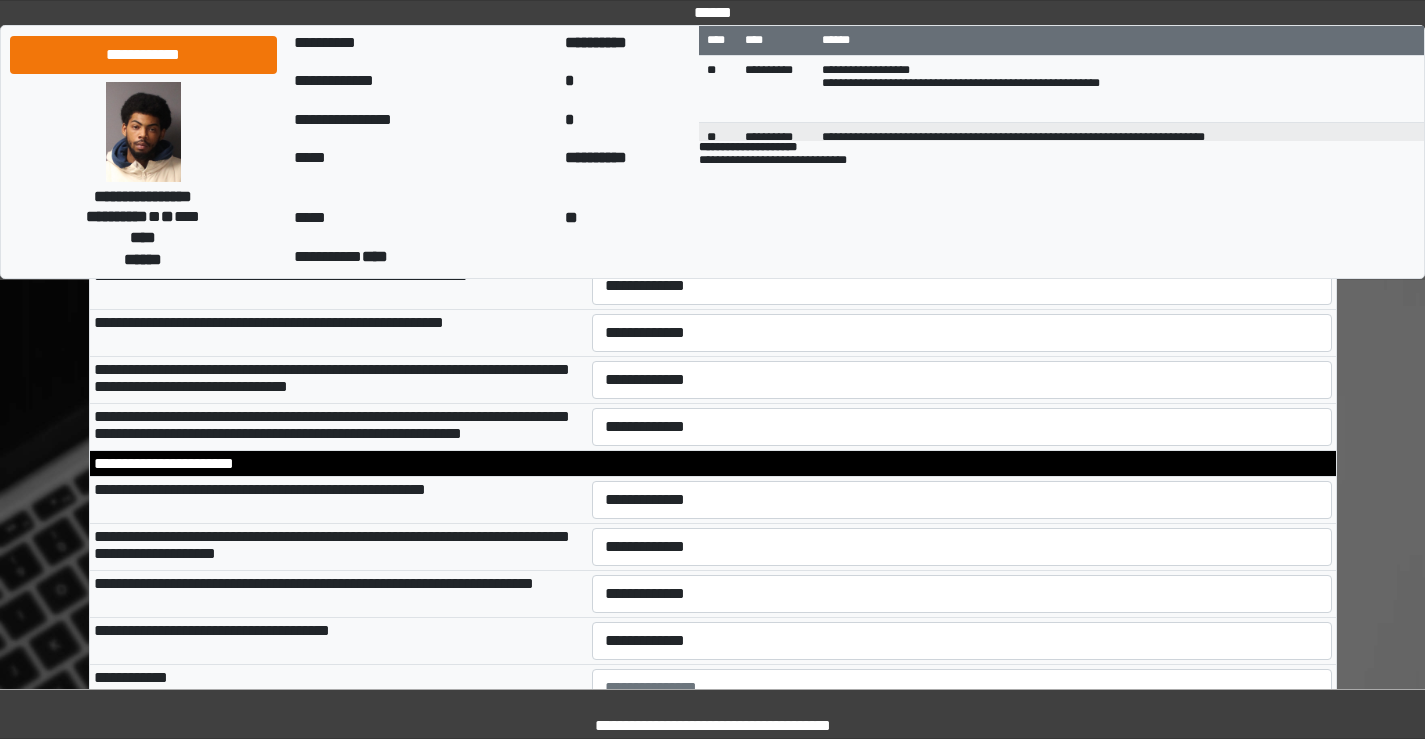 select on "*" 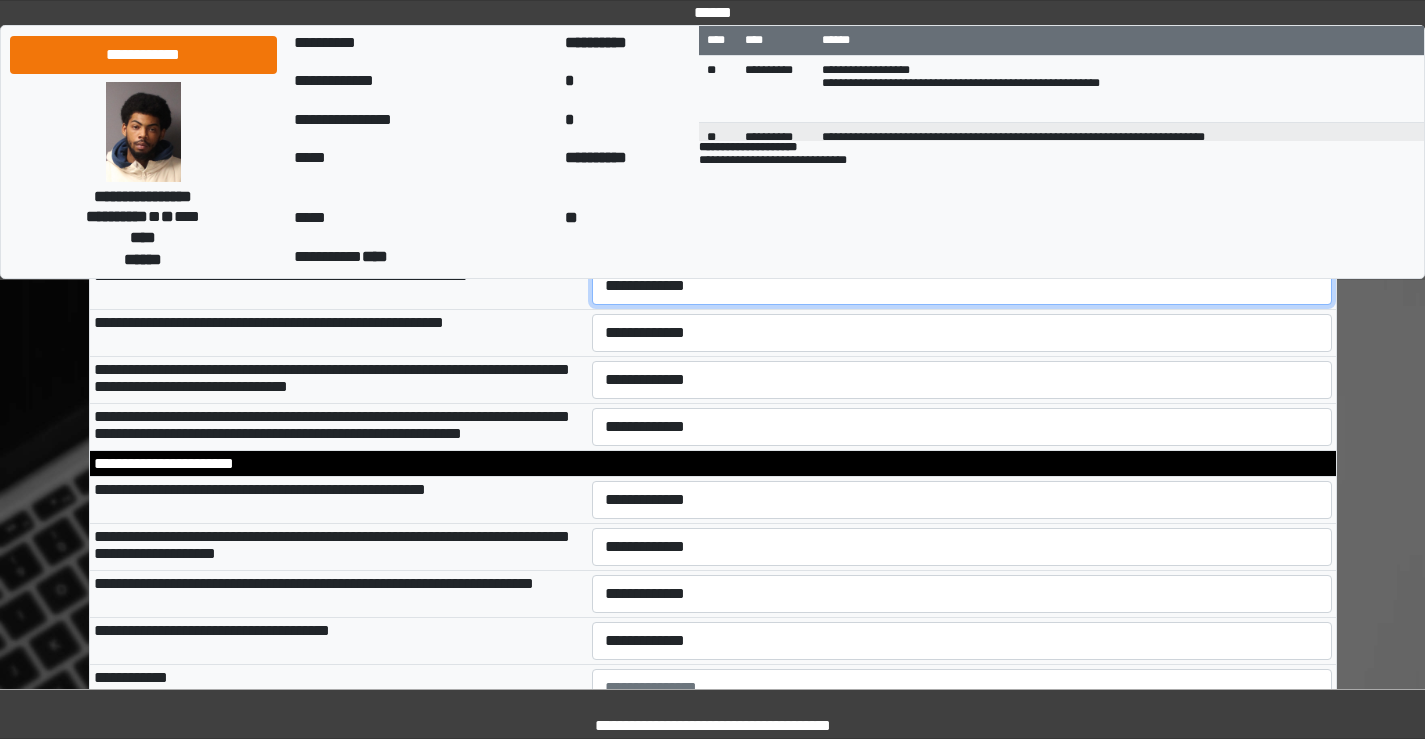 click on "**********" at bounding box center (962, 286) 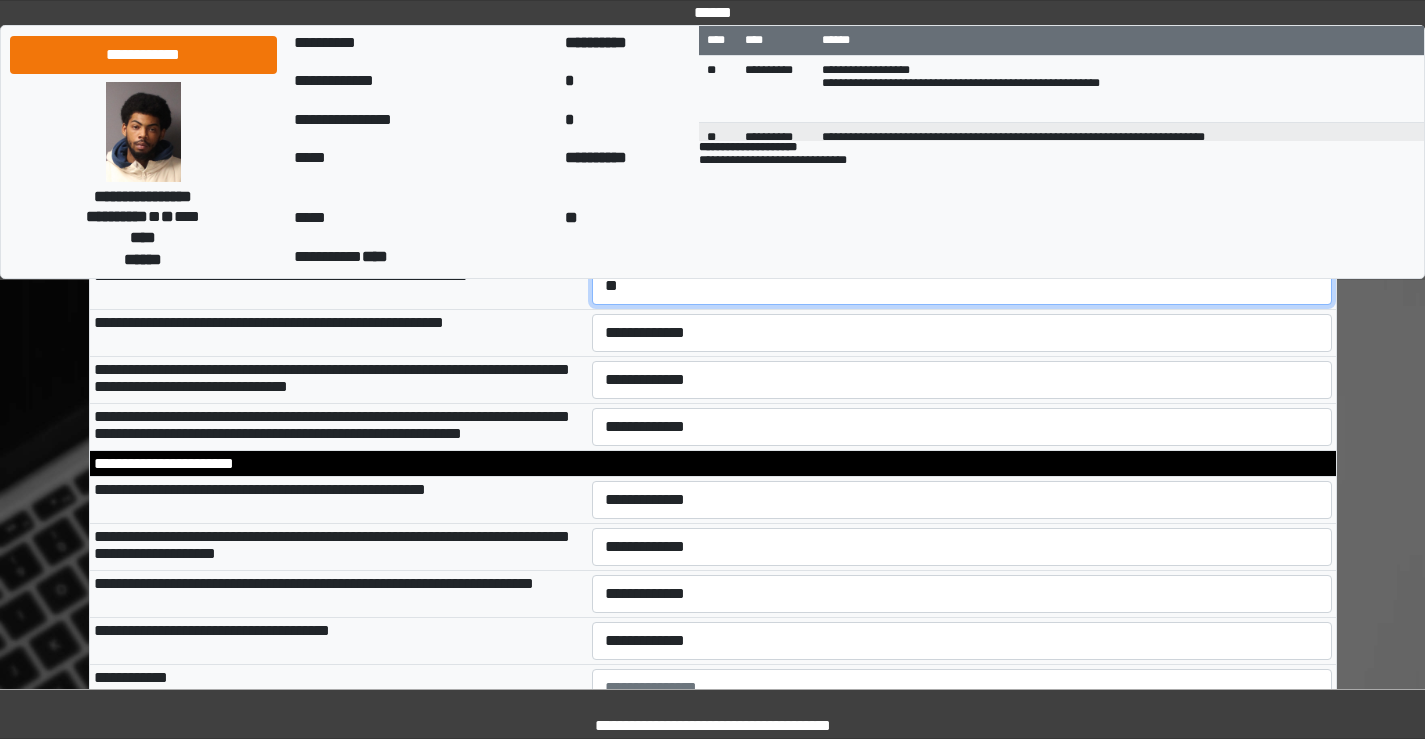 click on "**********" at bounding box center (962, 286) 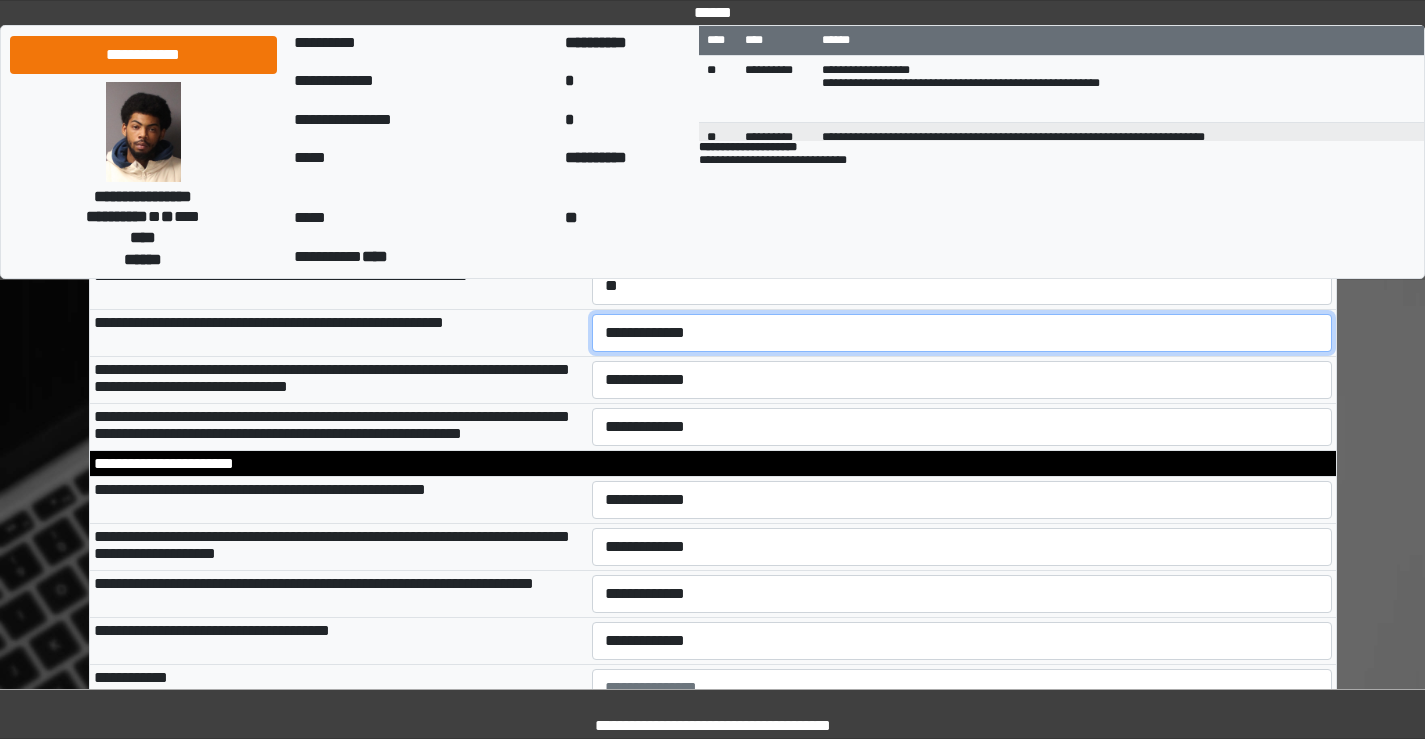 click on "**********" at bounding box center [962, 333] 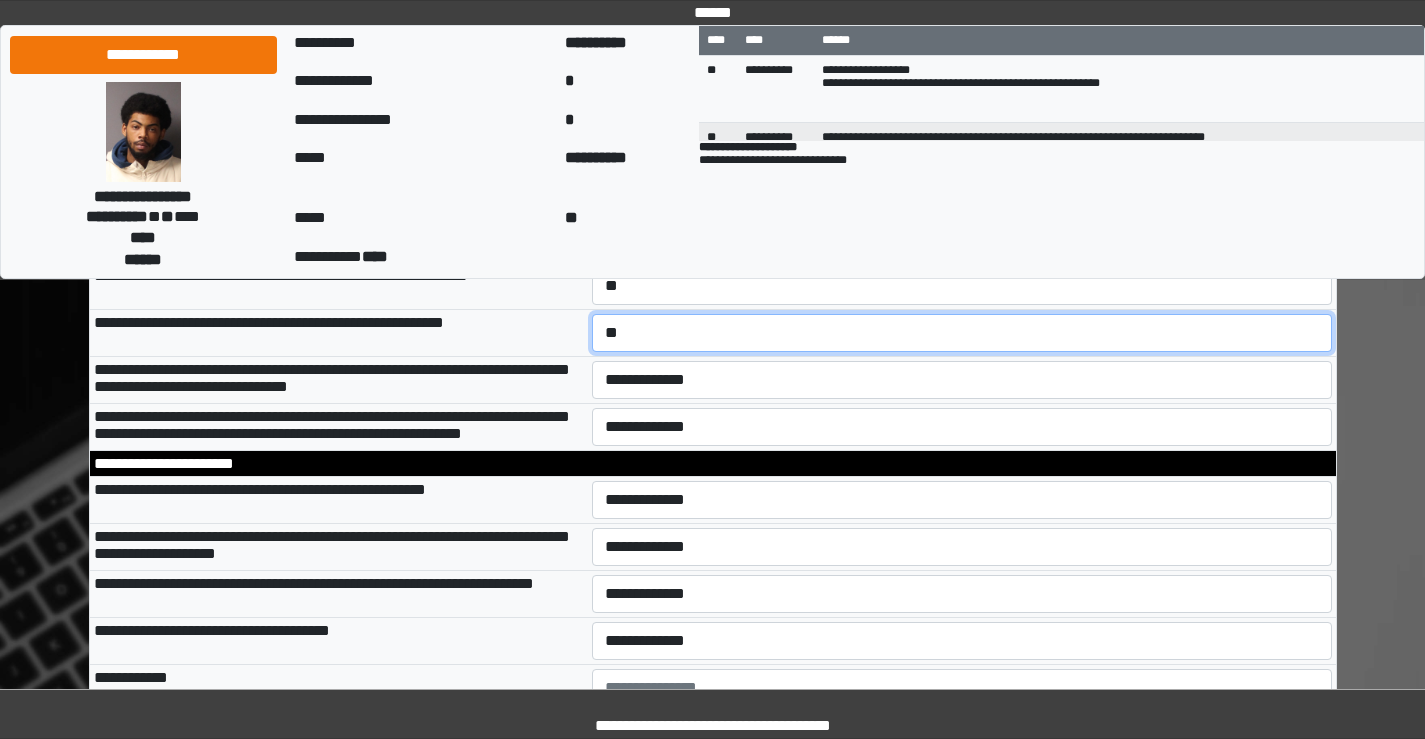 scroll, scrollTop: 6100, scrollLeft: 0, axis: vertical 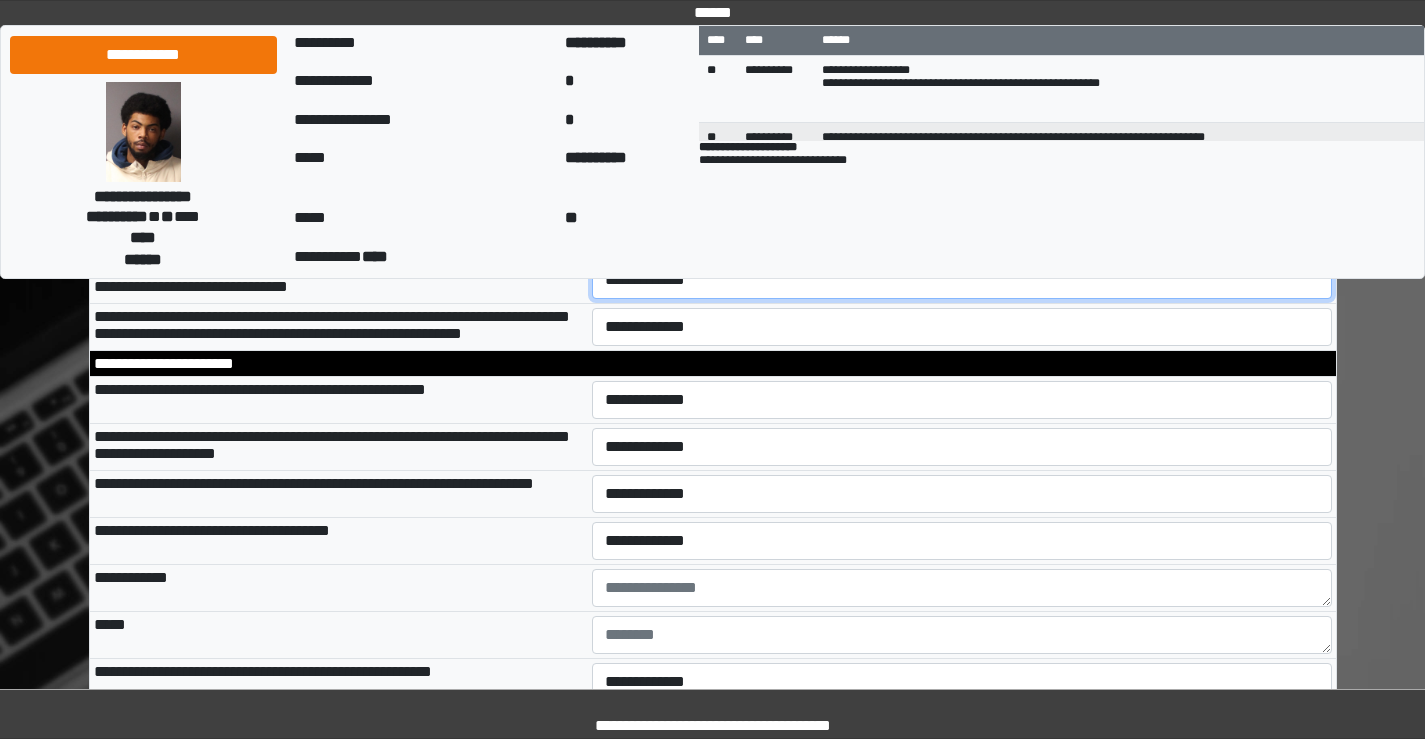 click on "**********" at bounding box center [962, 280] 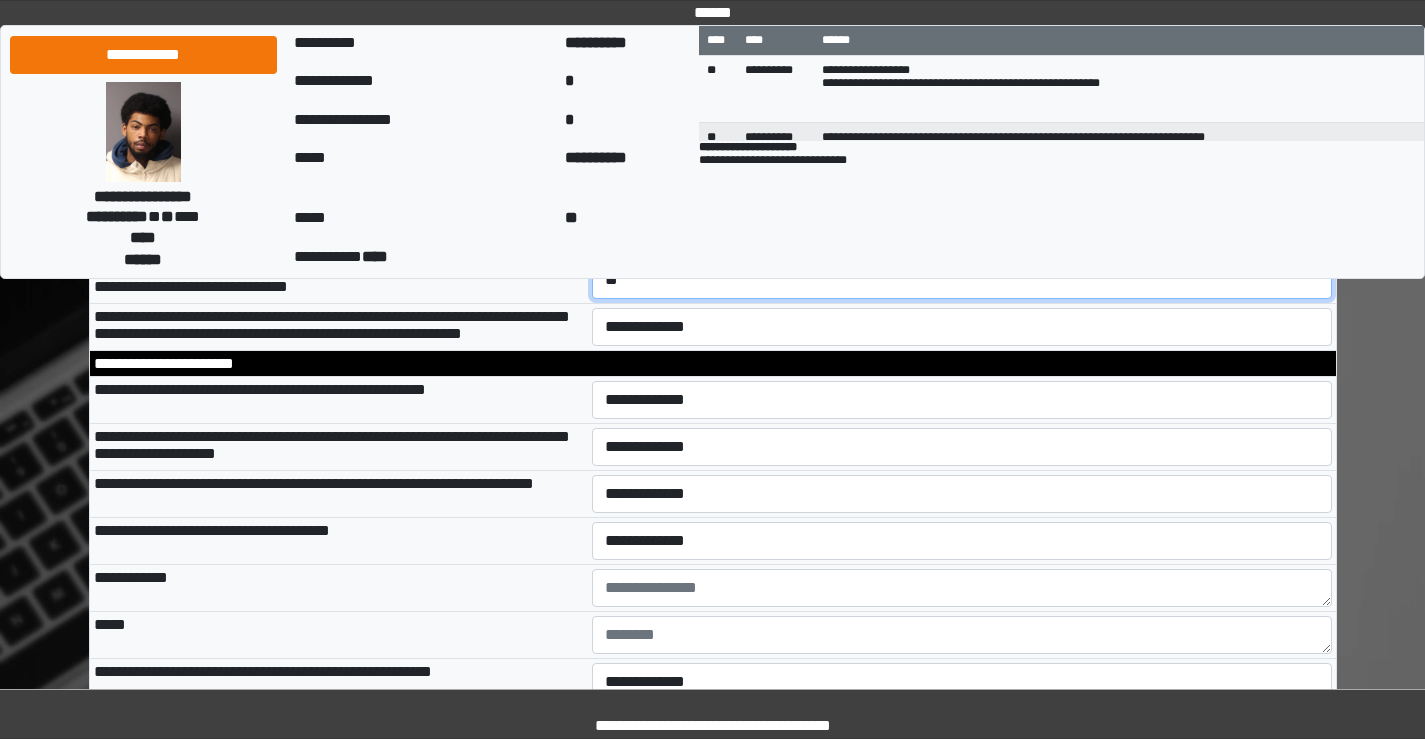 click on "**********" at bounding box center [962, 280] 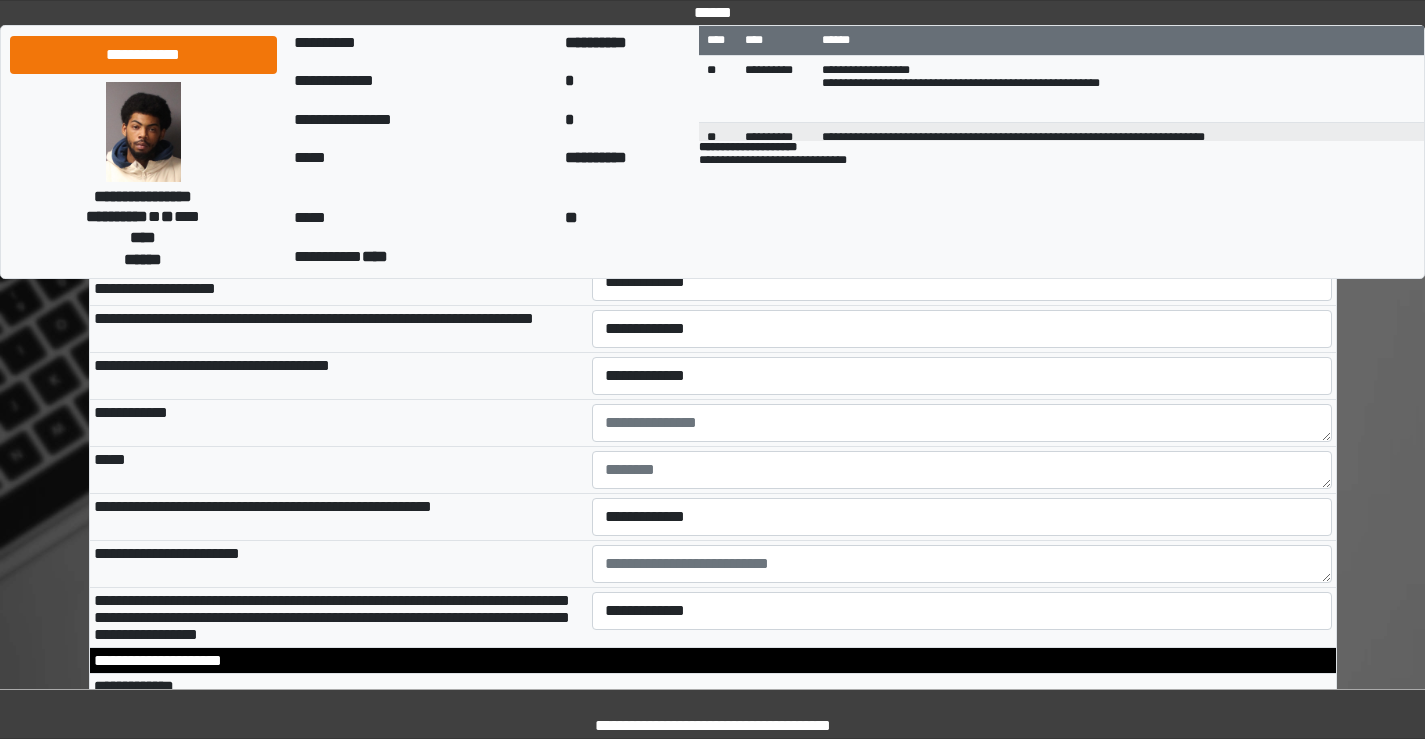 scroll, scrollTop: 6300, scrollLeft: 0, axis: vertical 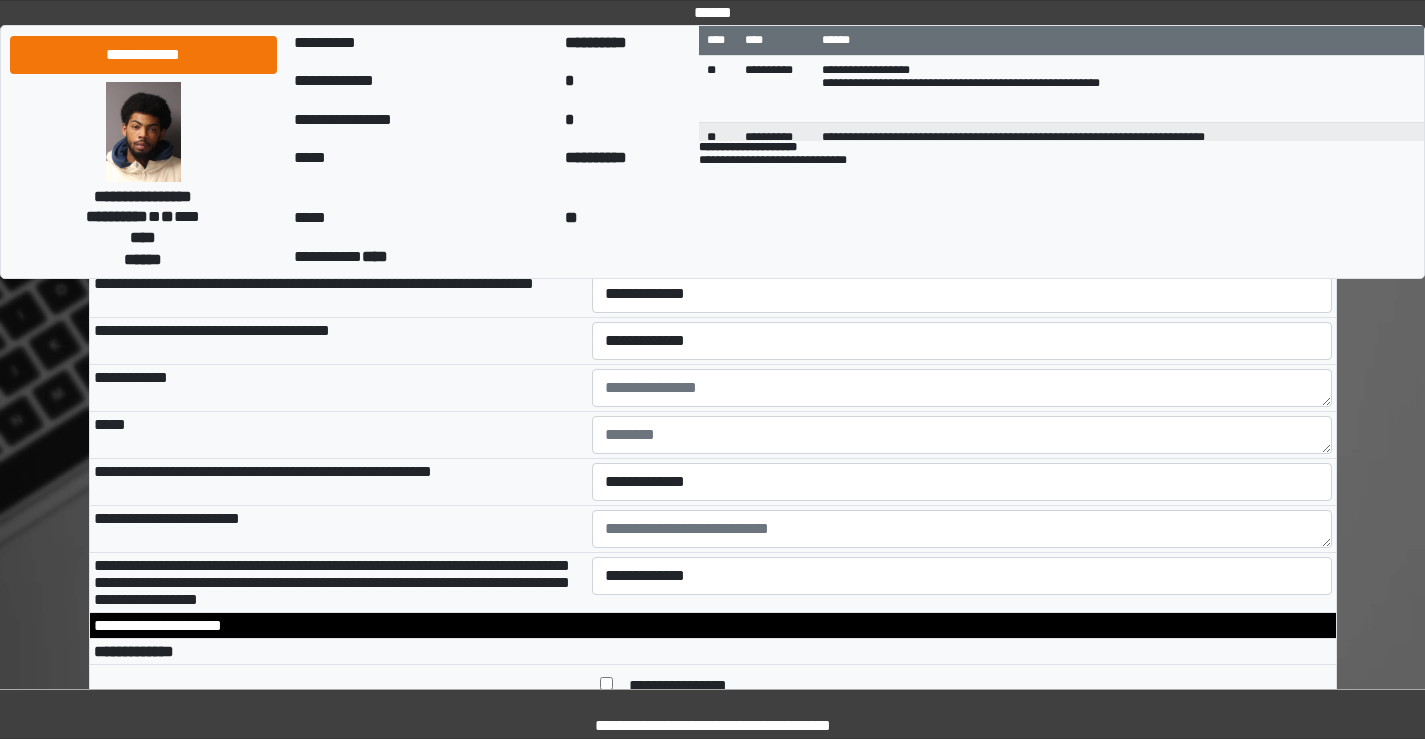 click on "**********" at bounding box center (962, 200) 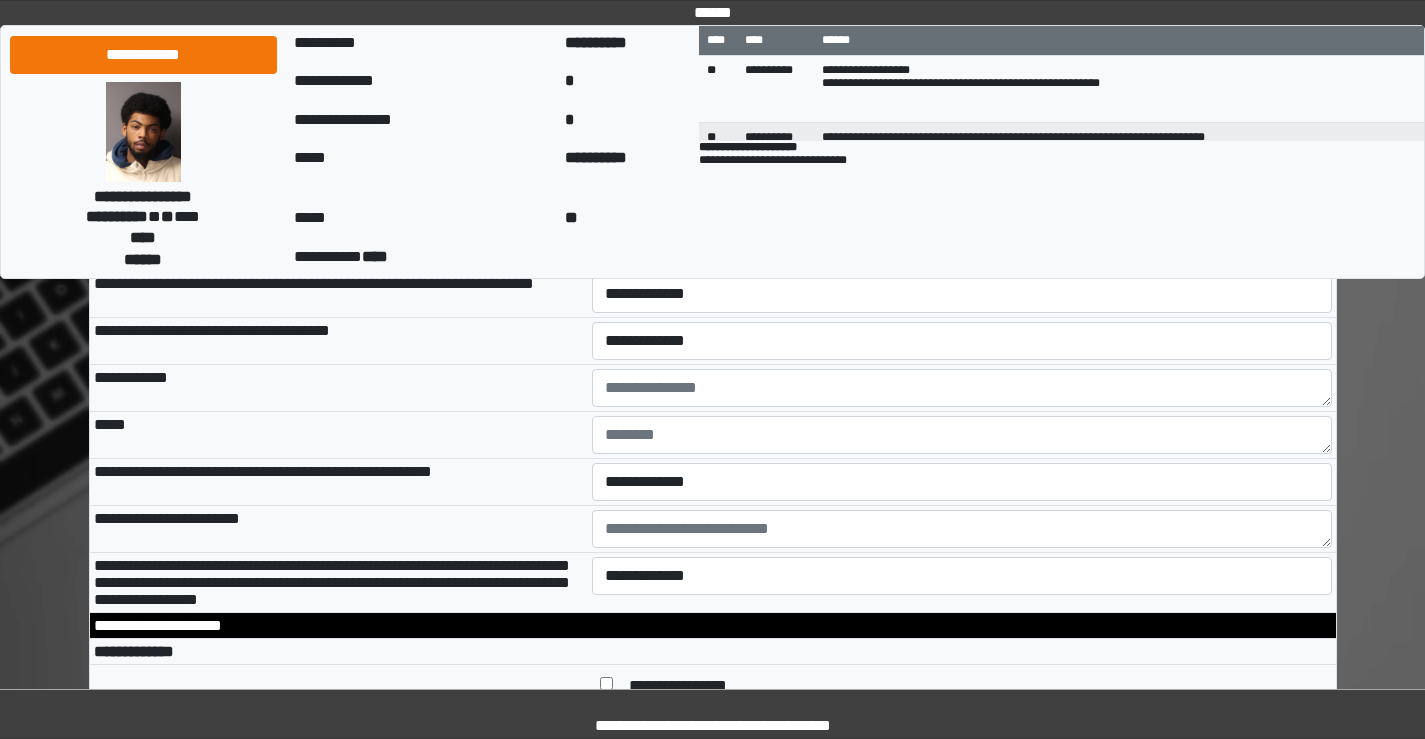 select on "*" 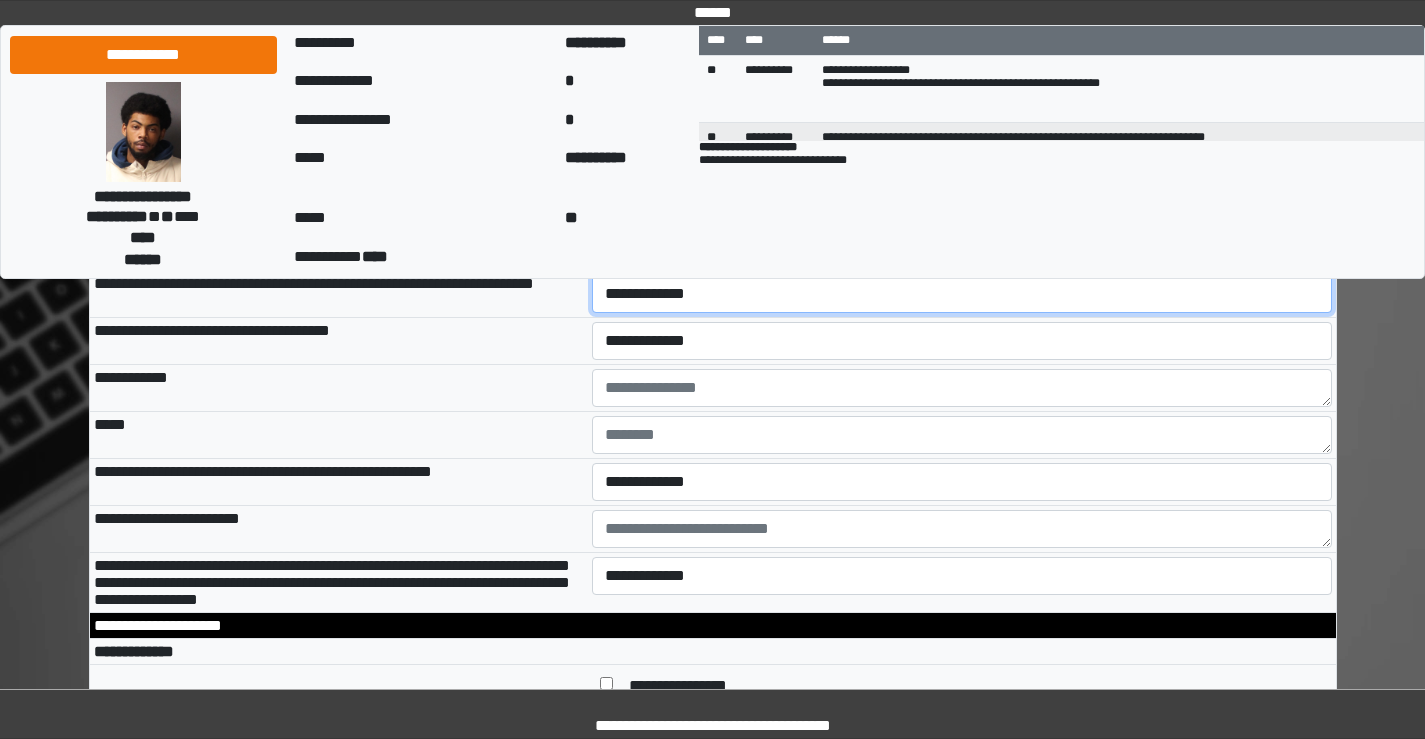 click on "**********" at bounding box center [962, 294] 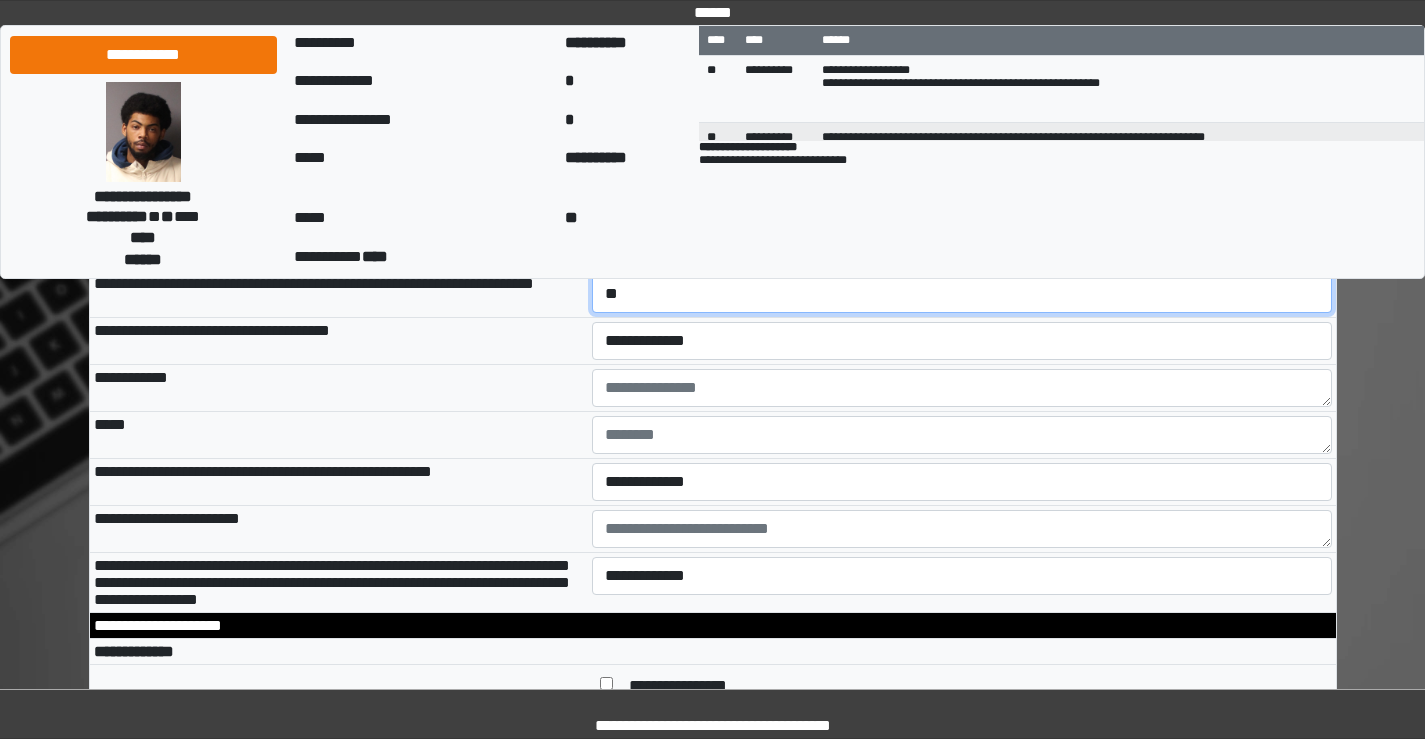 click on "**********" at bounding box center (962, 294) 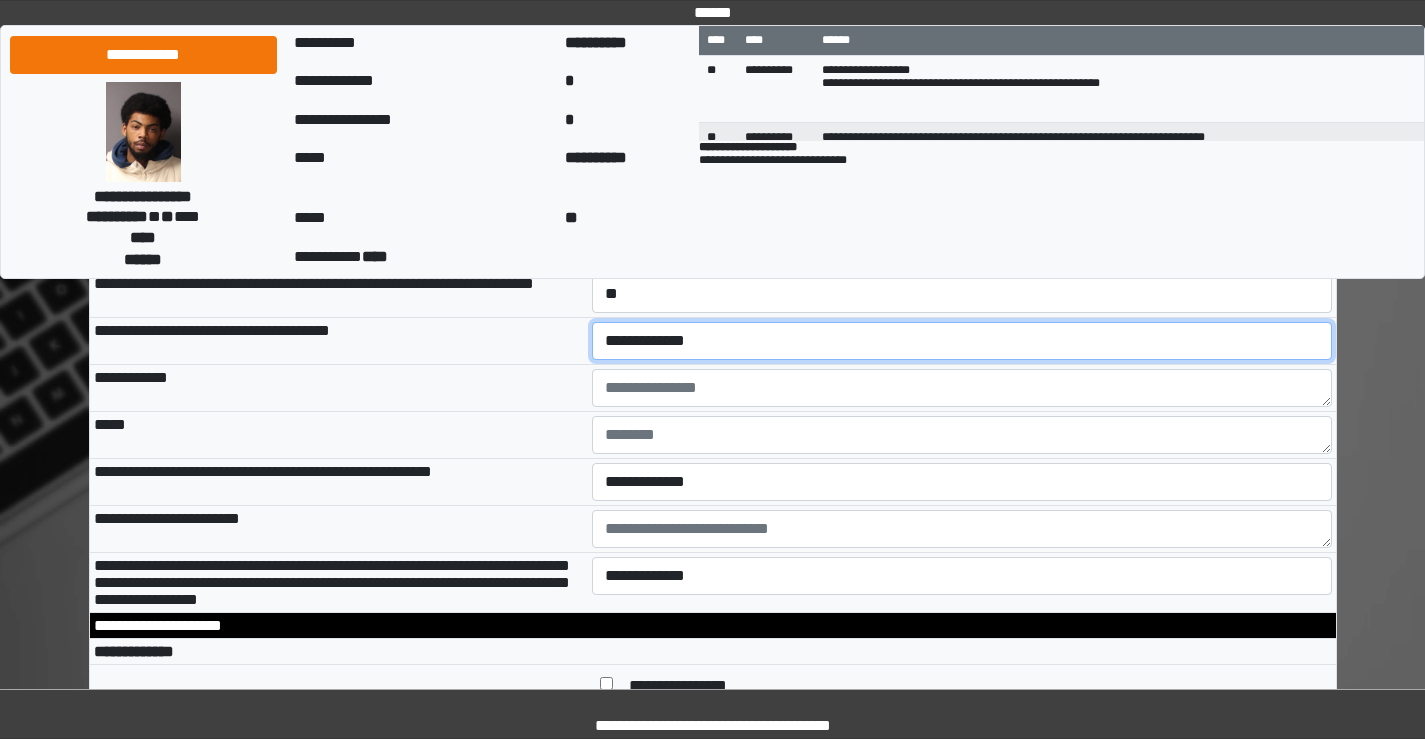 click on "**********" at bounding box center (962, 341) 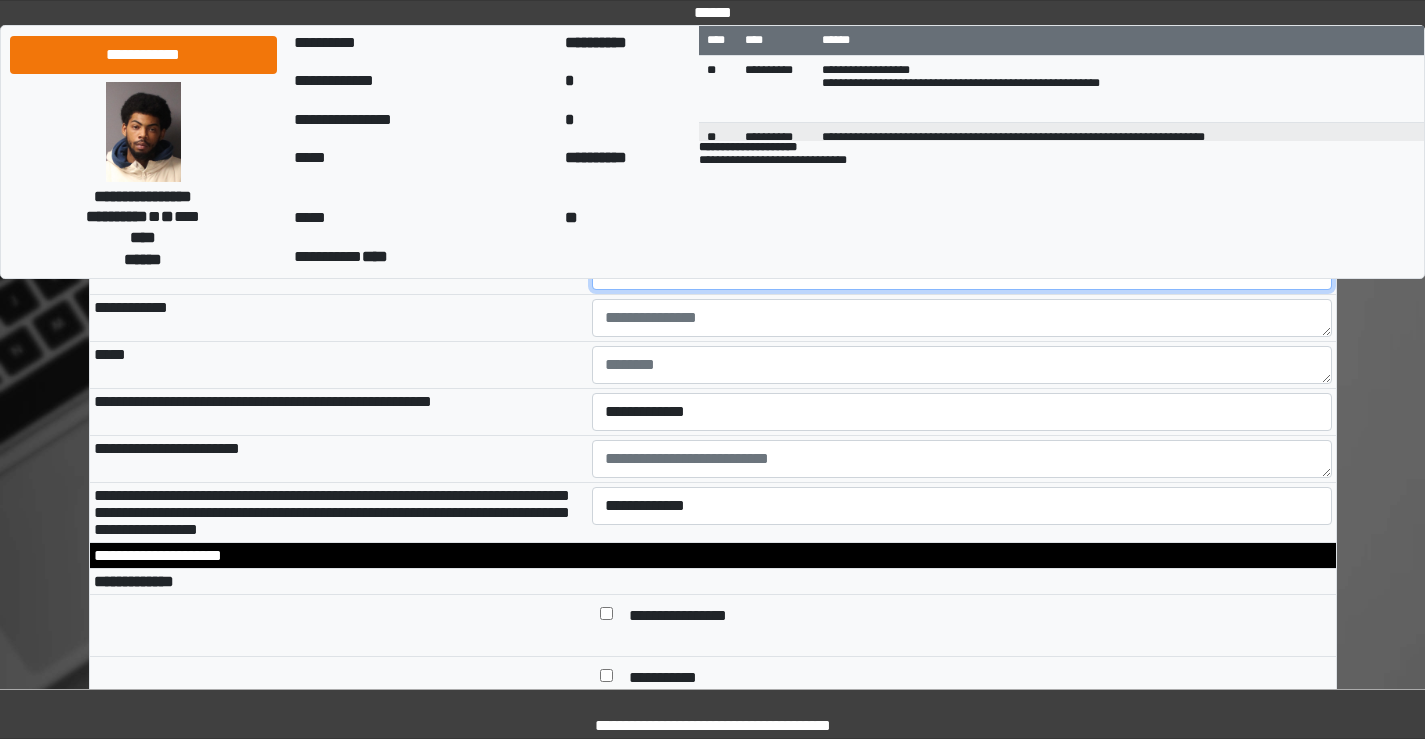 scroll, scrollTop: 6400, scrollLeft: 0, axis: vertical 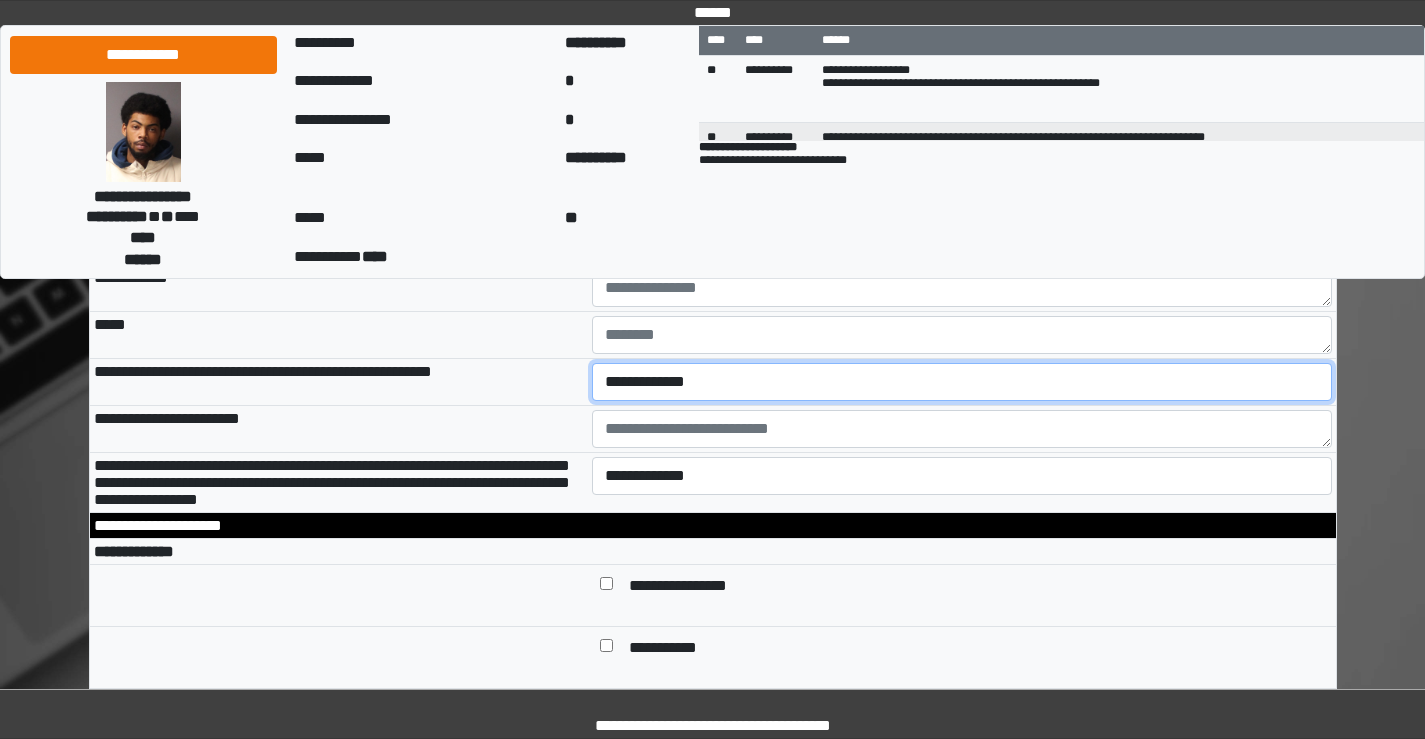 click on "**********" at bounding box center [962, 382] 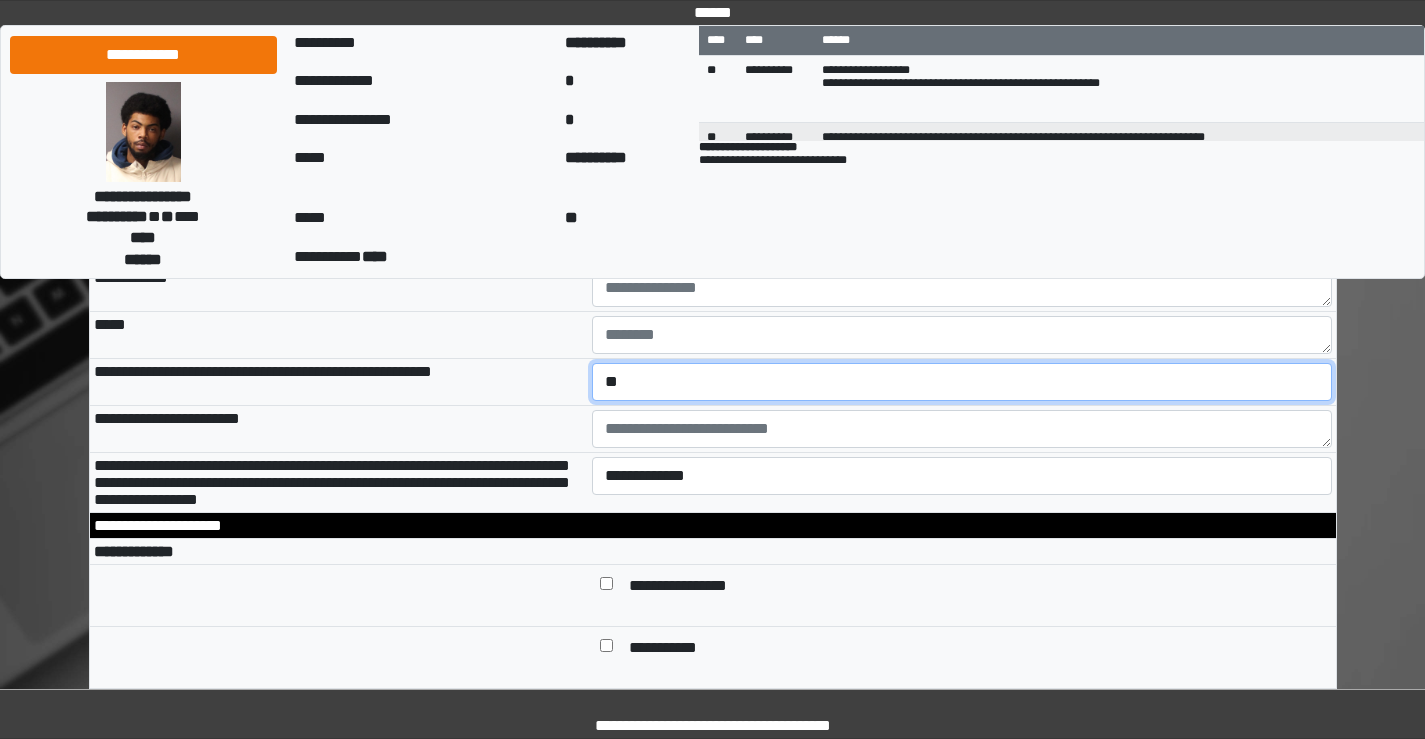 click on "**********" at bounding box center (962, 382) 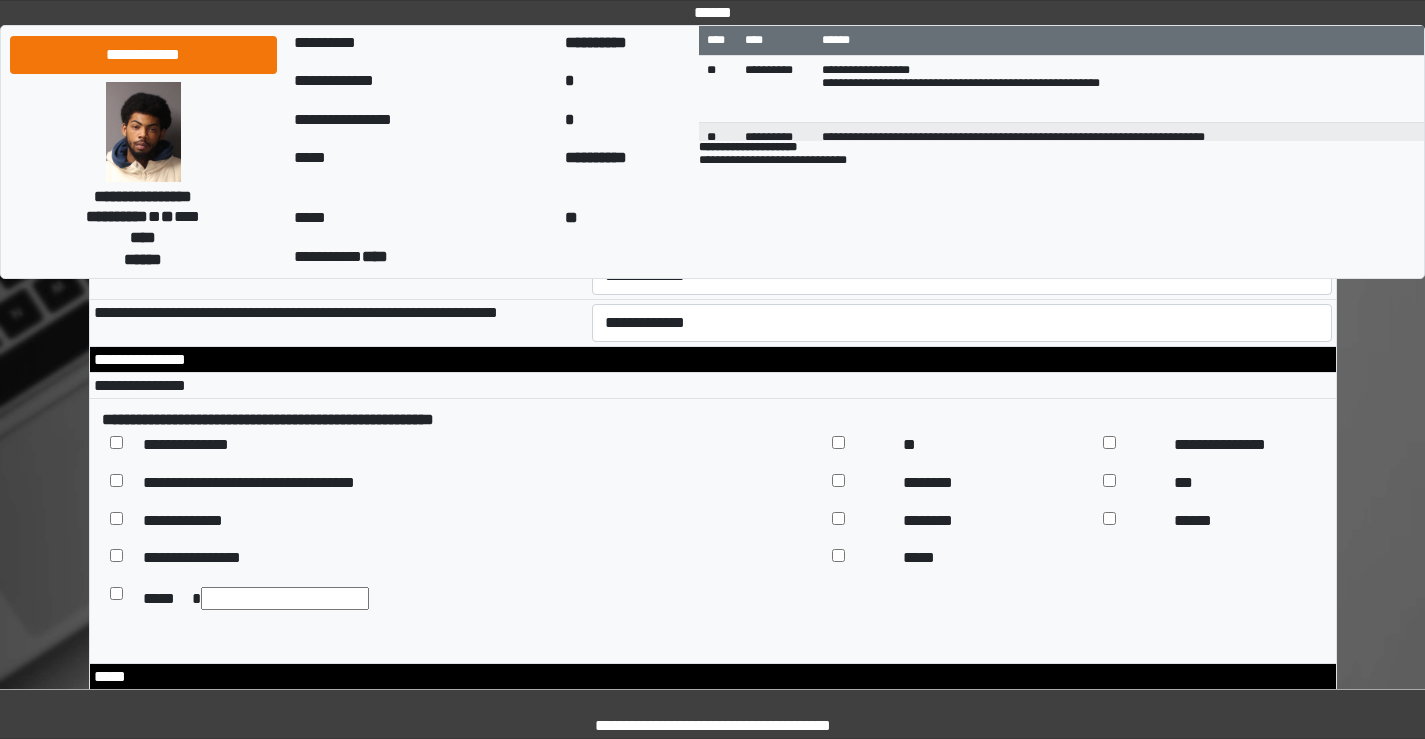 scroll, scrollTop: 9100, scrollLeft: 0, axis: vertical 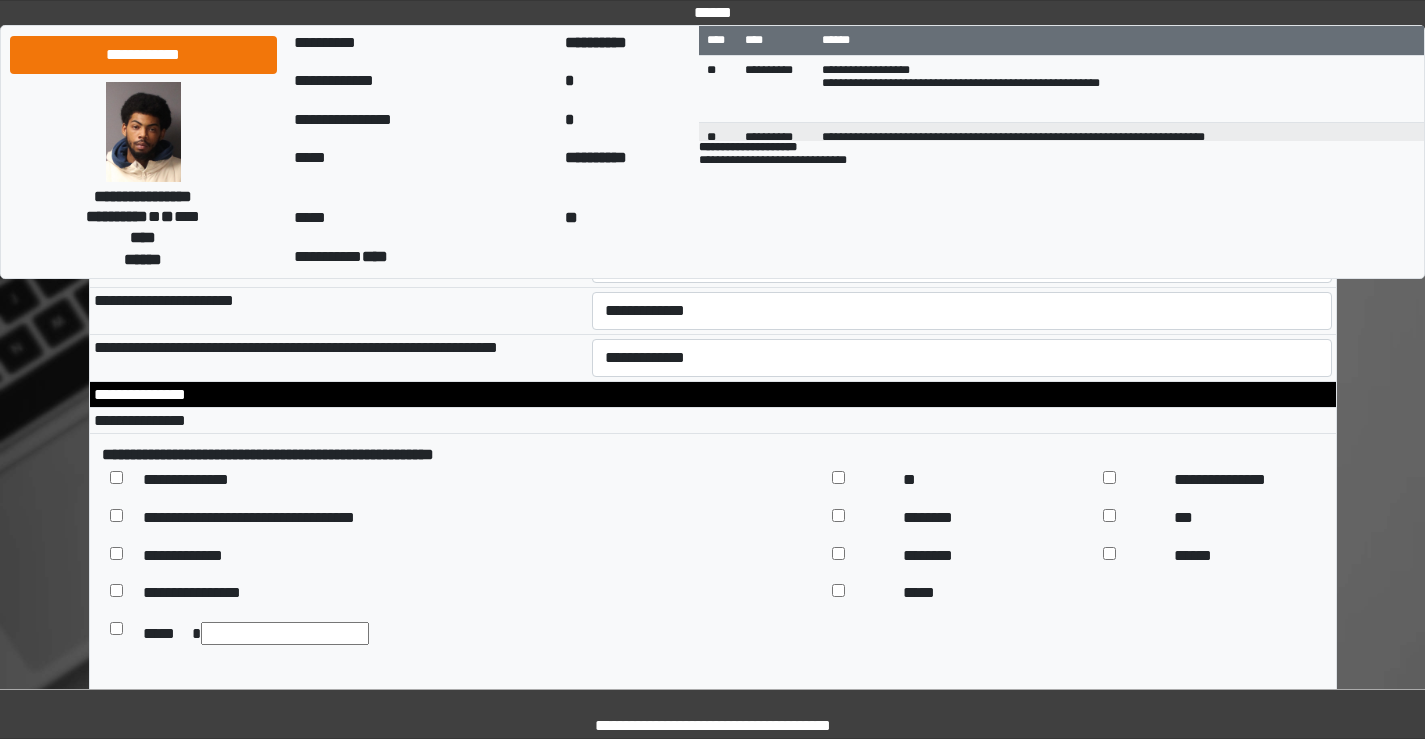 click on "**********" at bounding box center [962, 170] 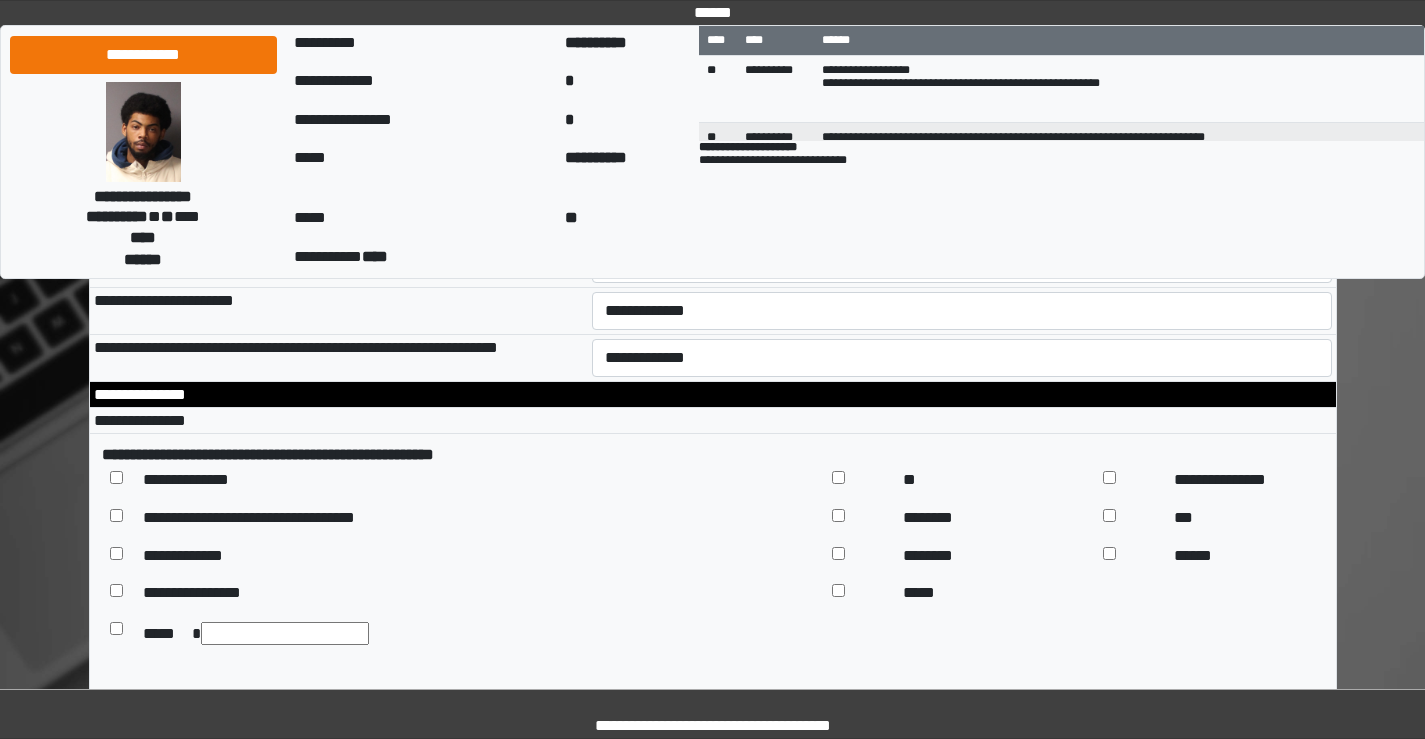 select on "*" 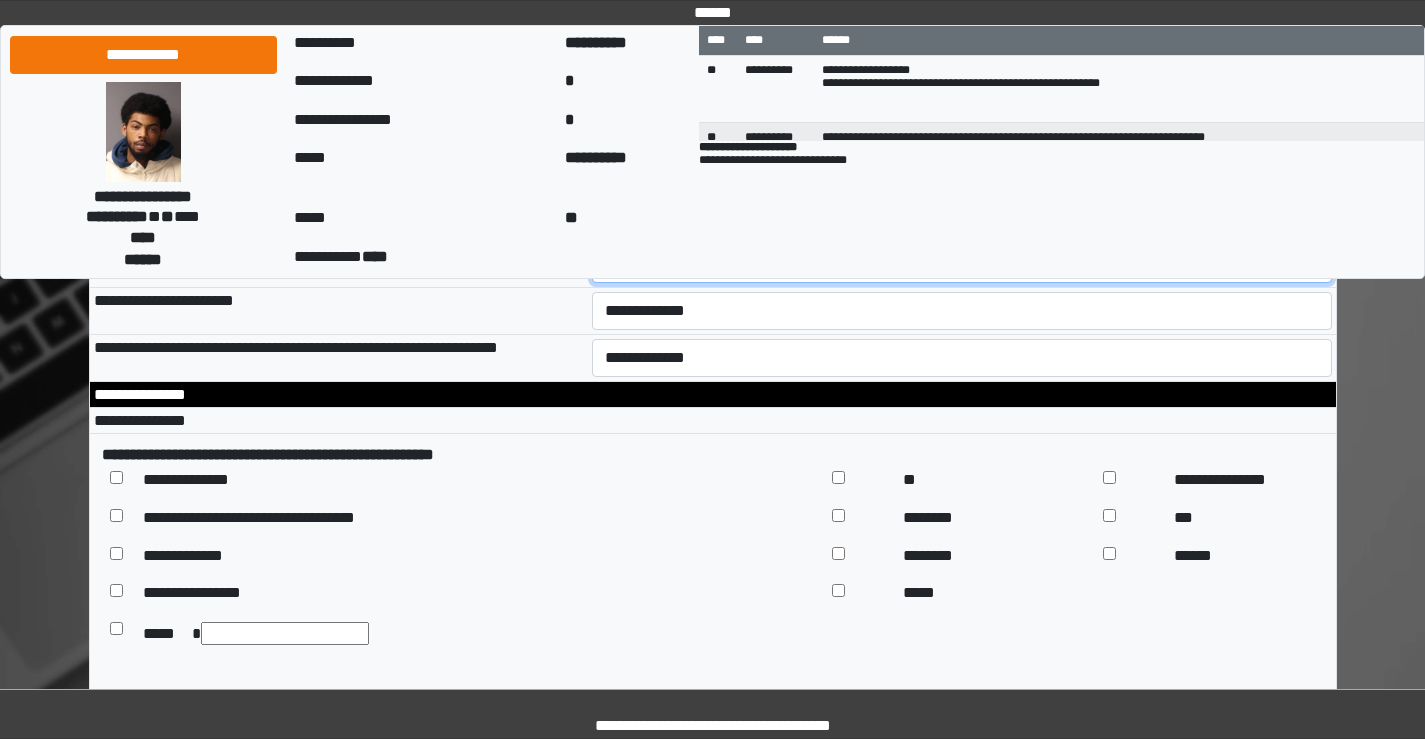 click on "**********" at bounding box center (962, 264) 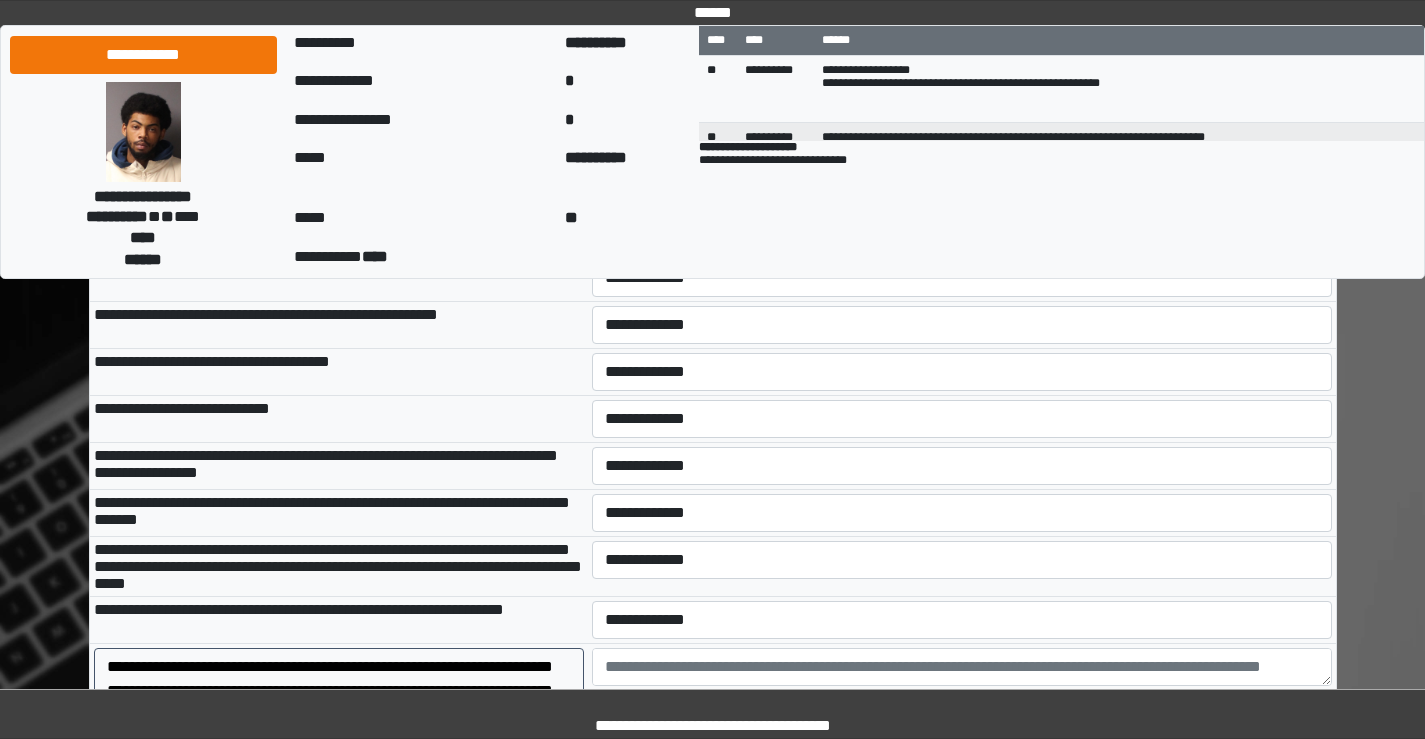 scroll, scrollTop: 9800, scrollLeft: 0, axis: vertical 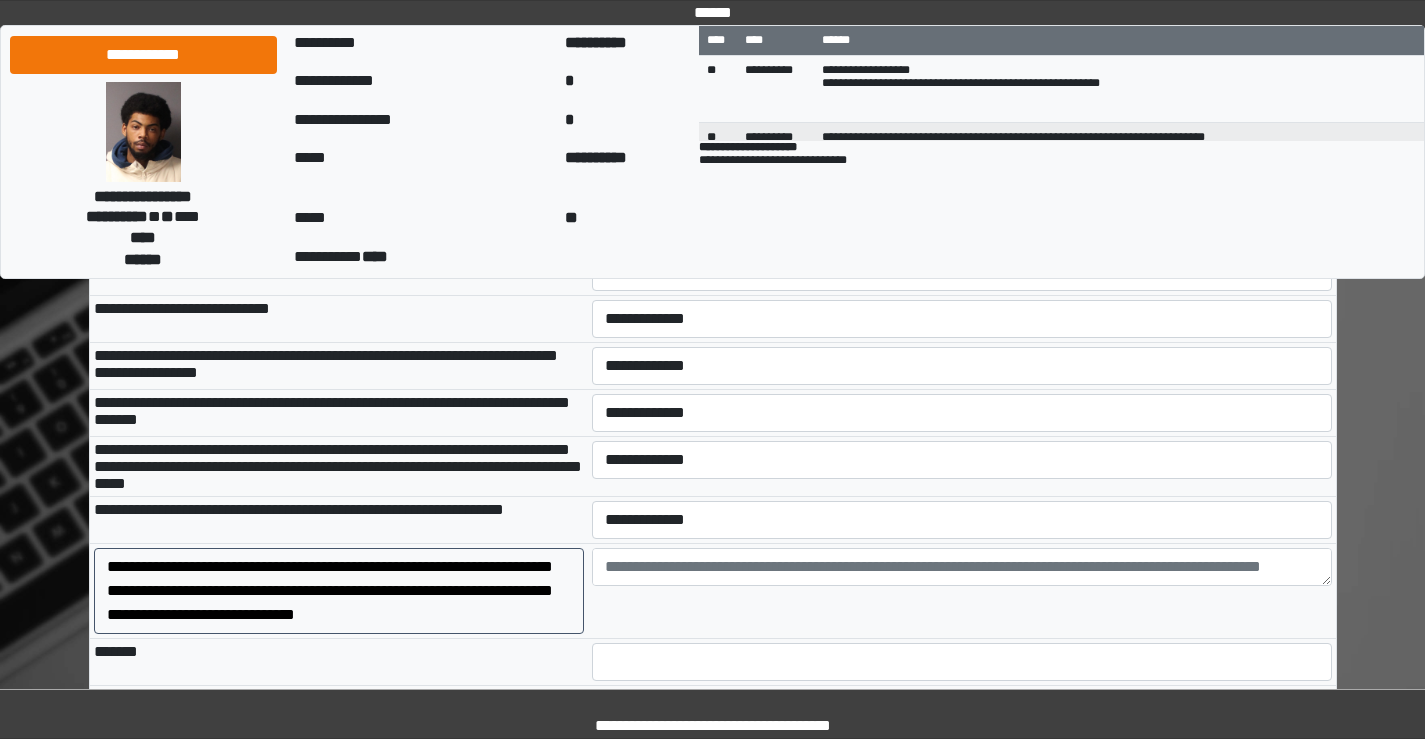 click on "**********" at bounding box center (962, 131) 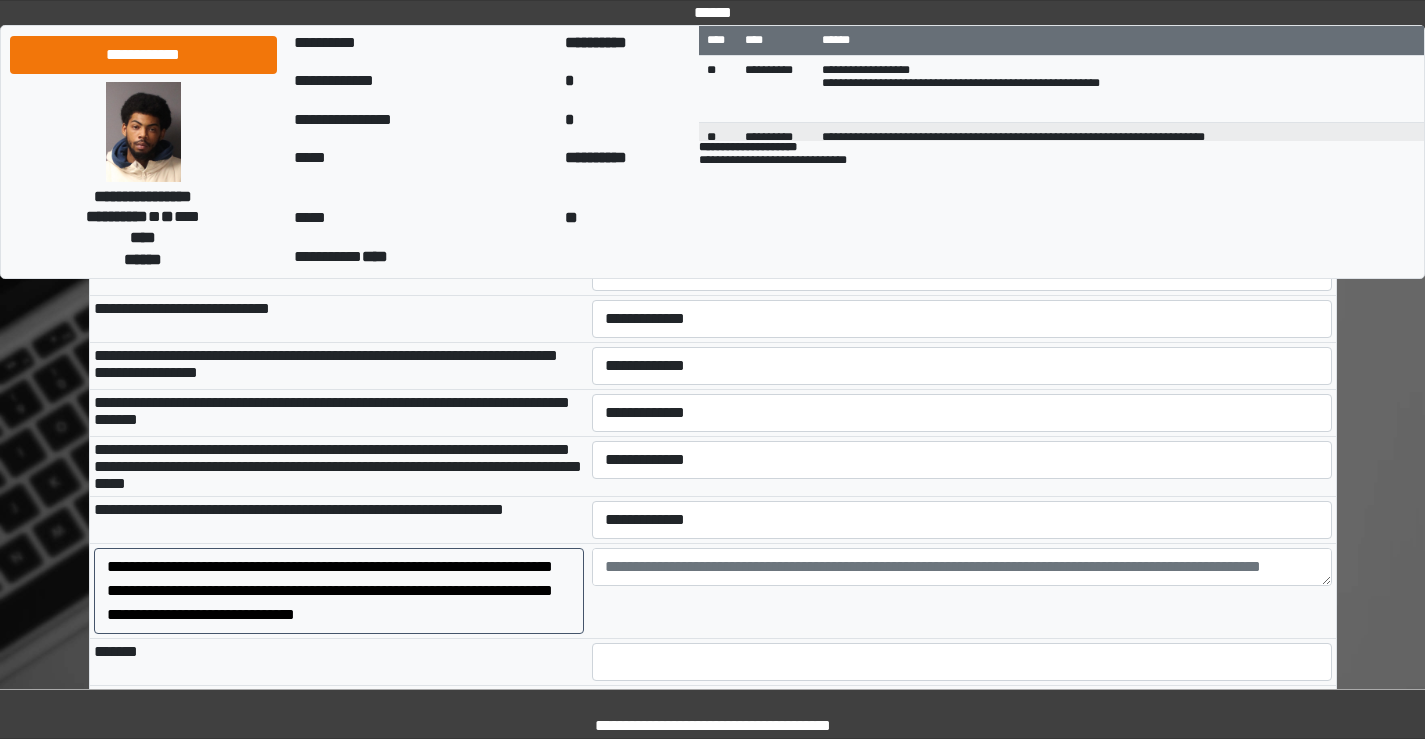 select on "***" 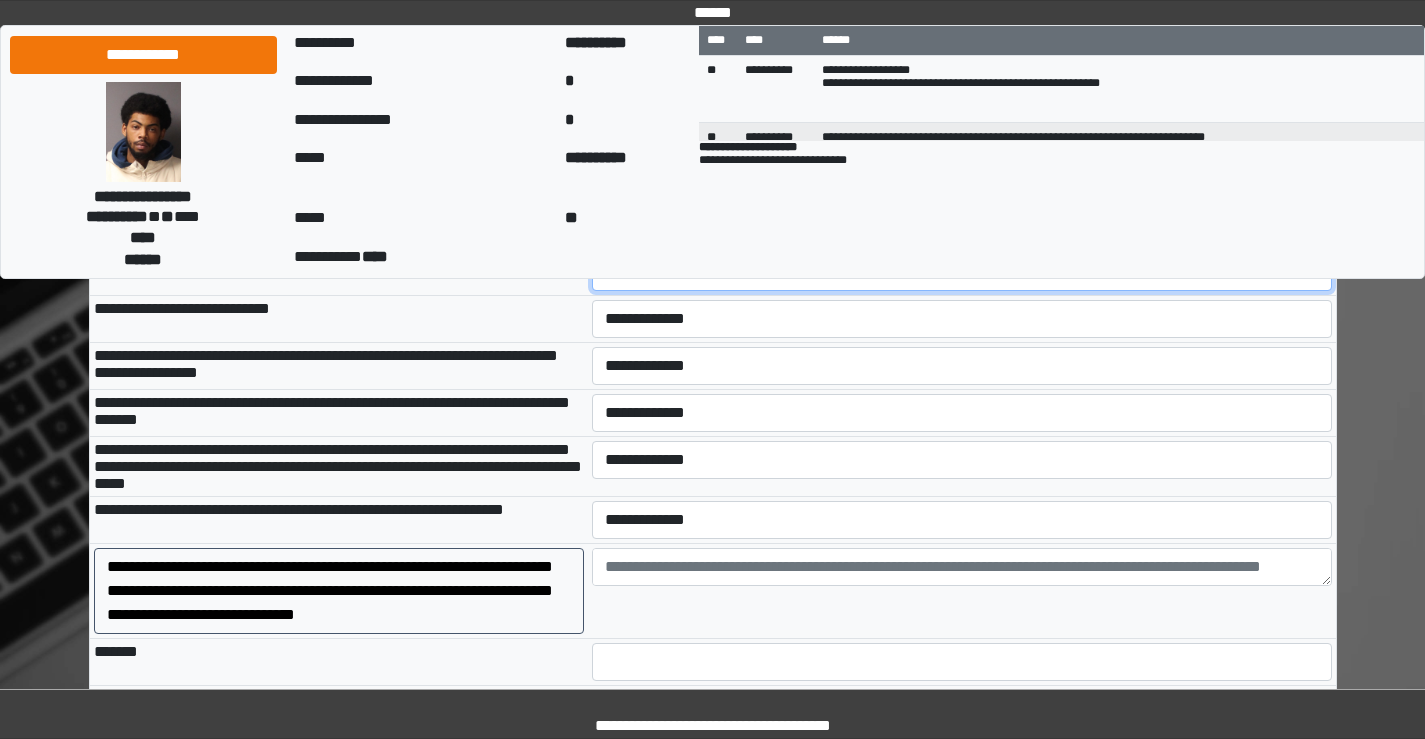 click on "**********" at bounding box center (962, 272) 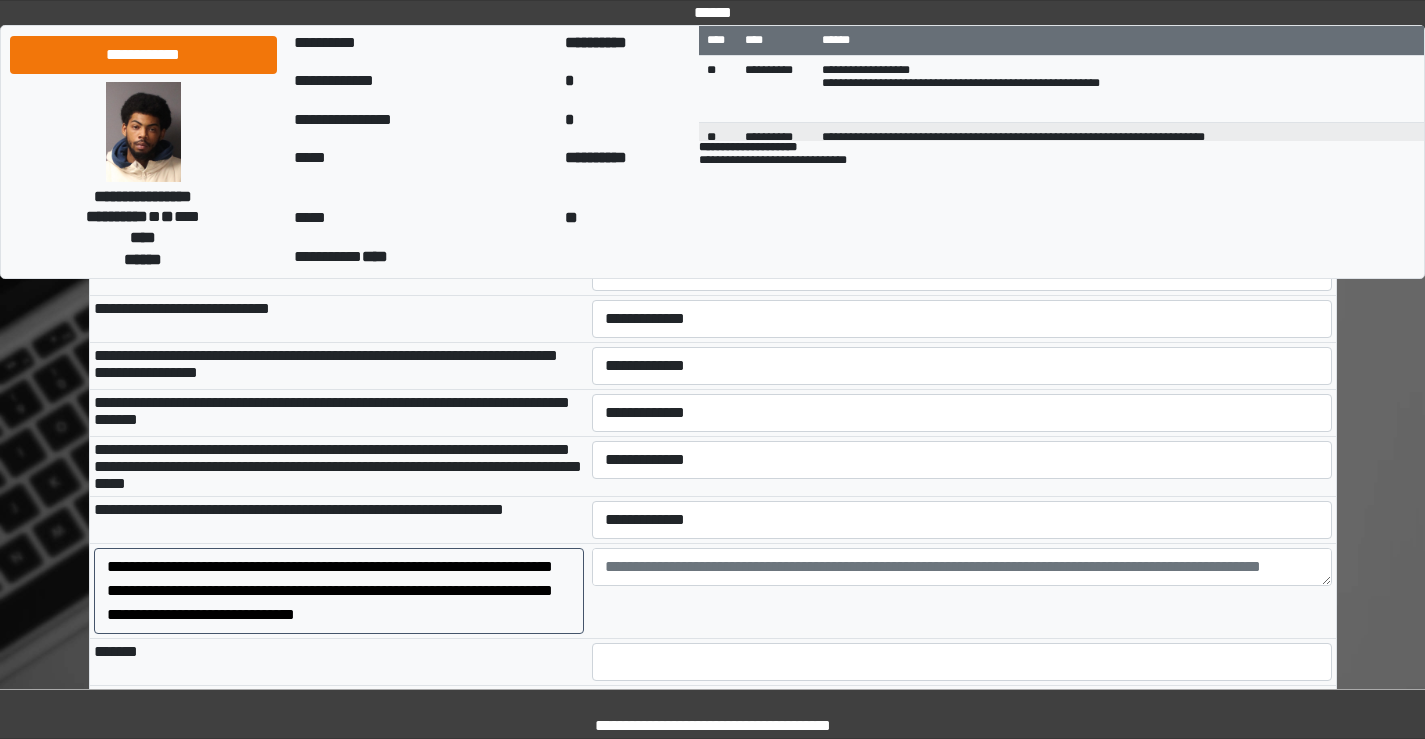 click on "**********" at bounding box center (962, 225) 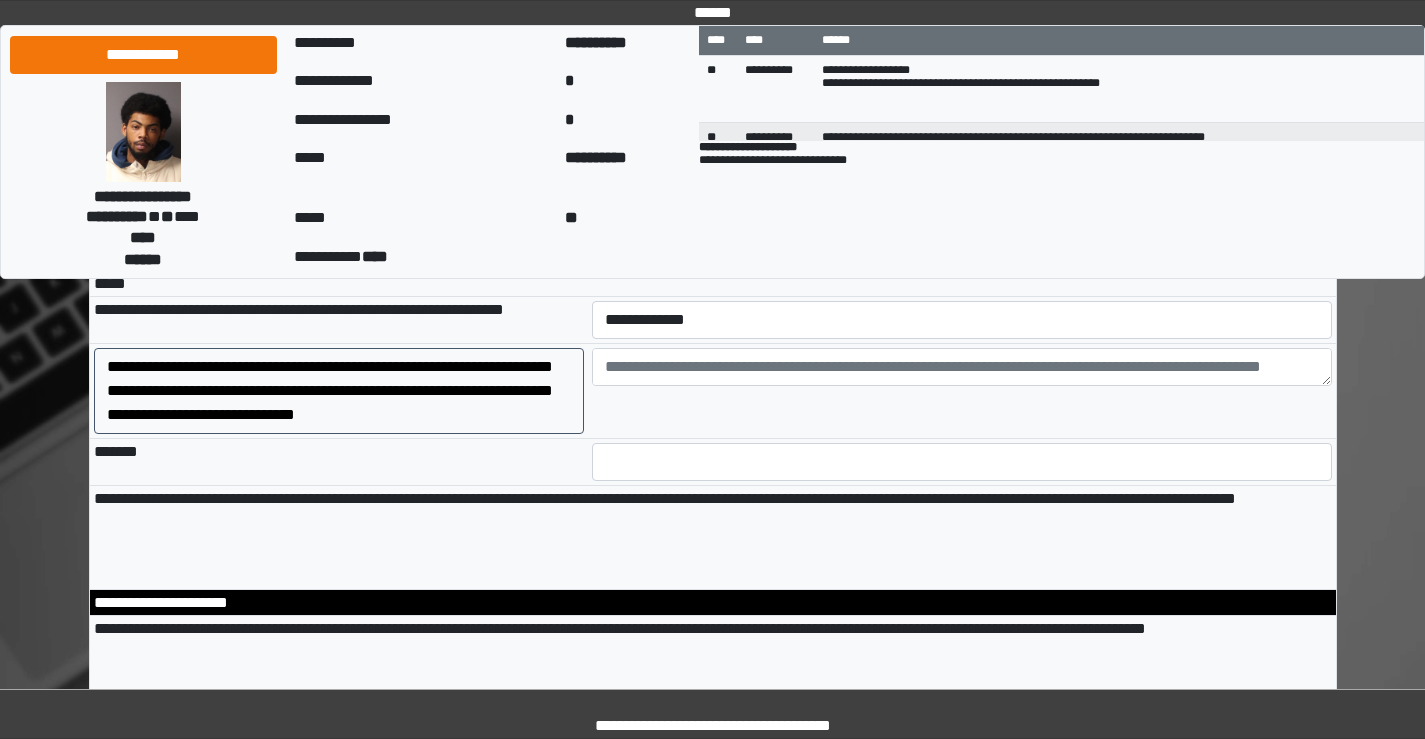 click on "**********" at bounding box center [962, 119] 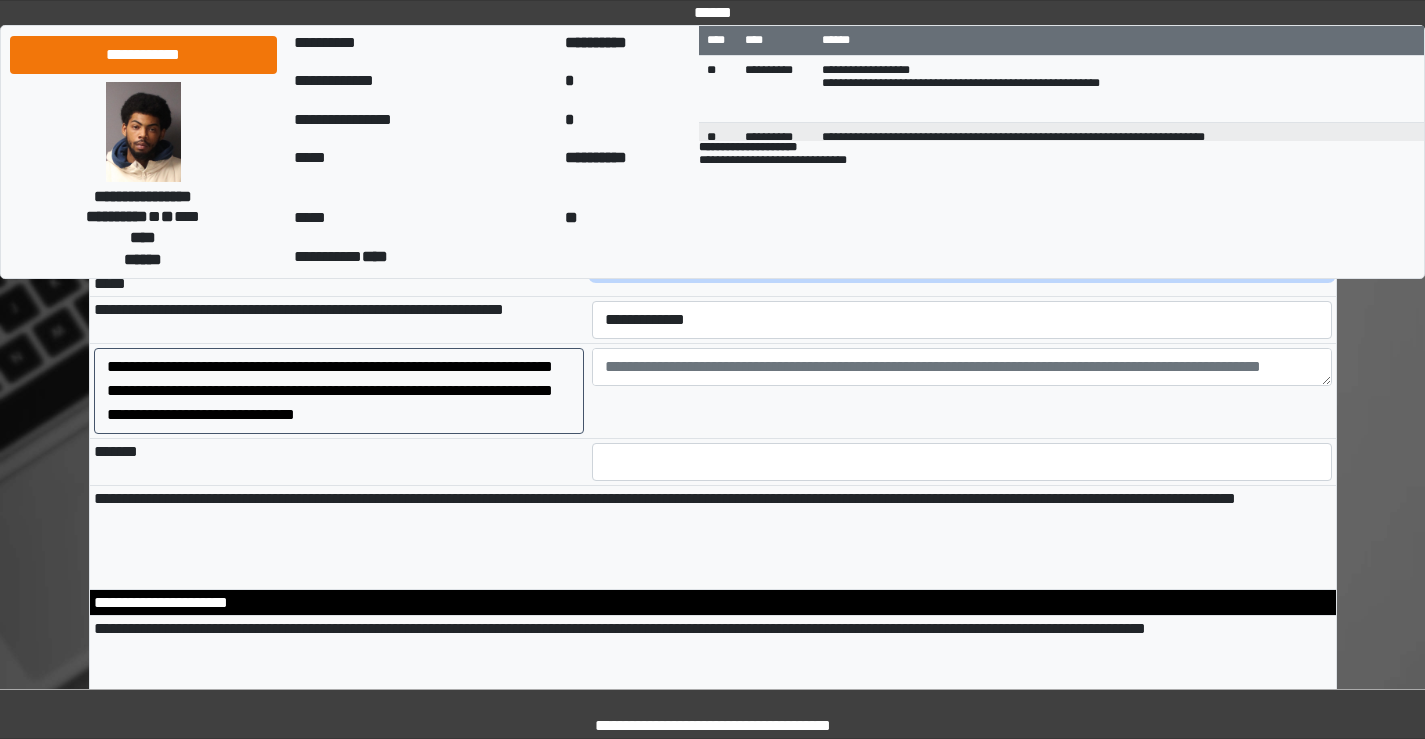 click on "**********" at bounding box center (962, 260) 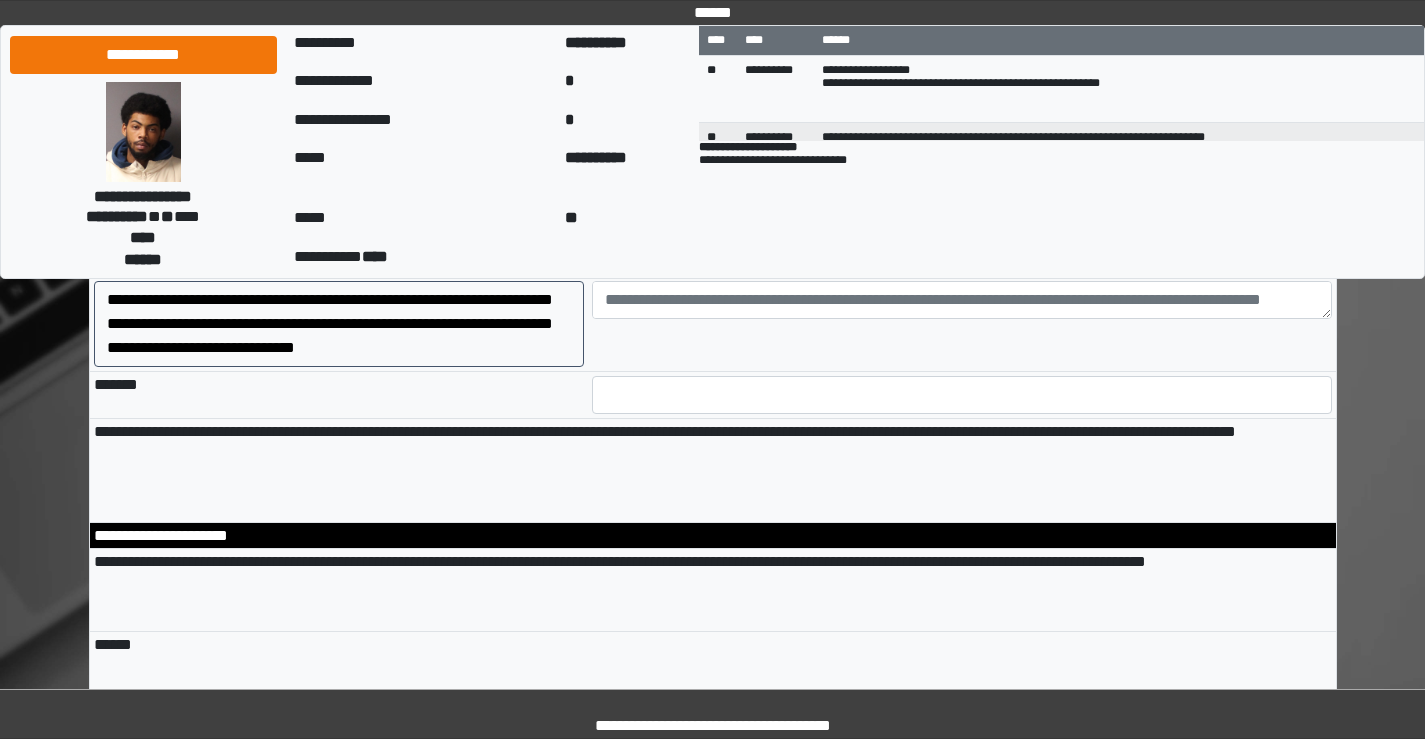 scroll, scrollTop: 10100, scrollLeft: 0, axis: vertical 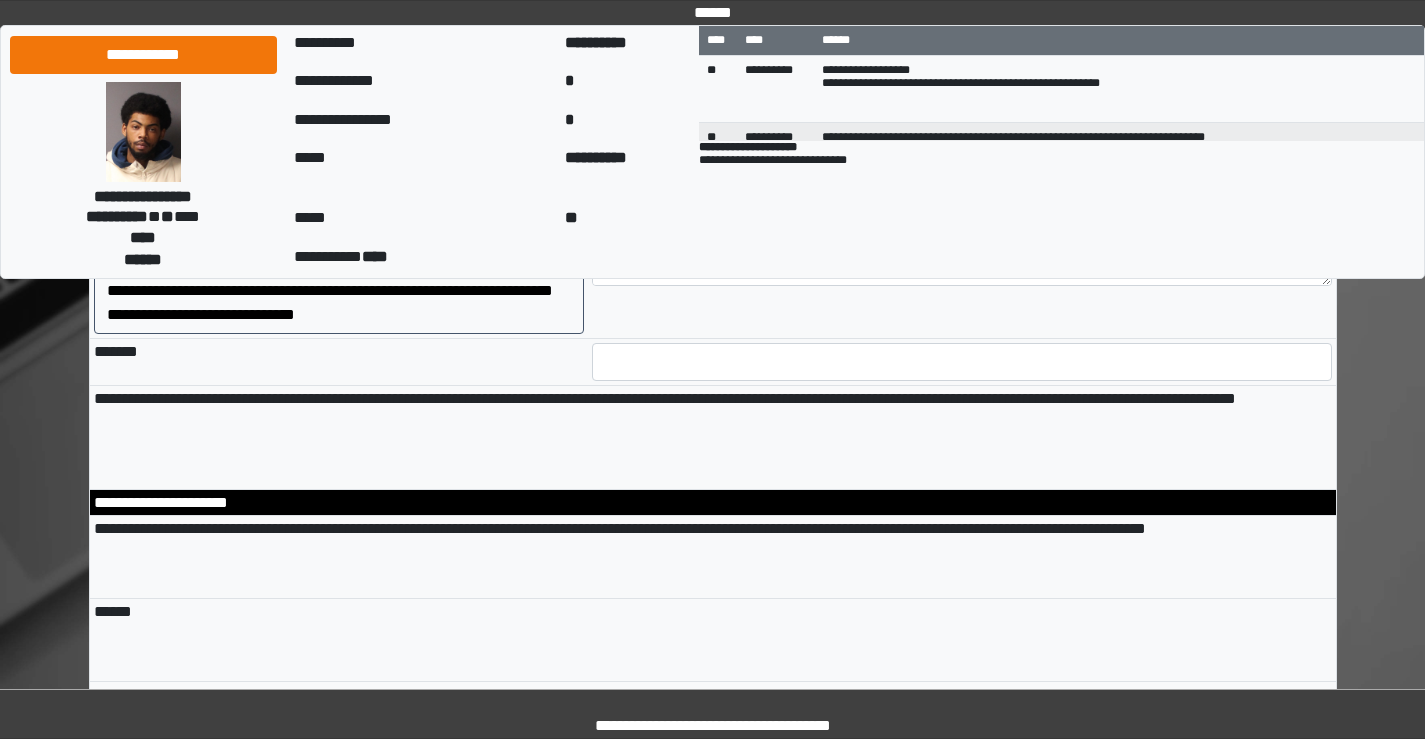 click on "**********" at bounding box center [962, 160] 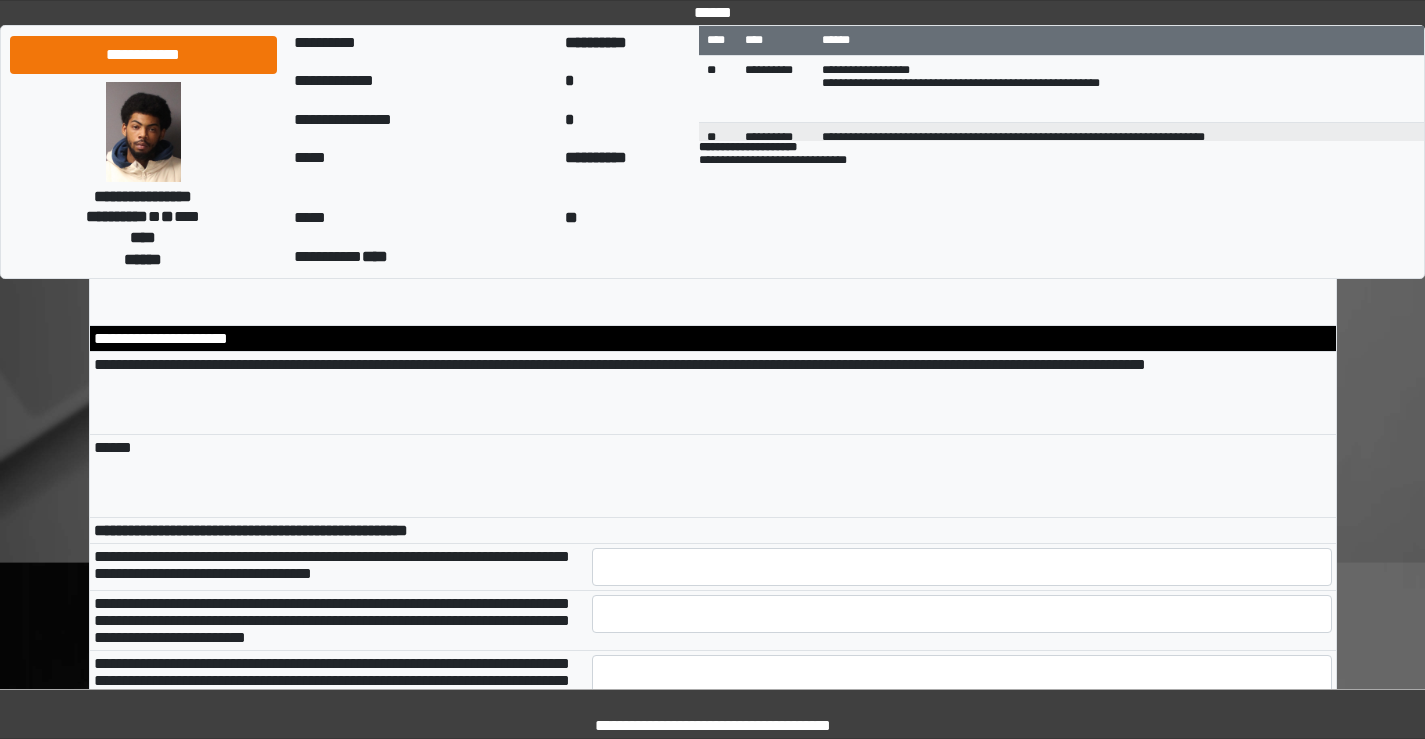 scroll, scrollTop: 10300, scrollLeft: 0, axis: vertical 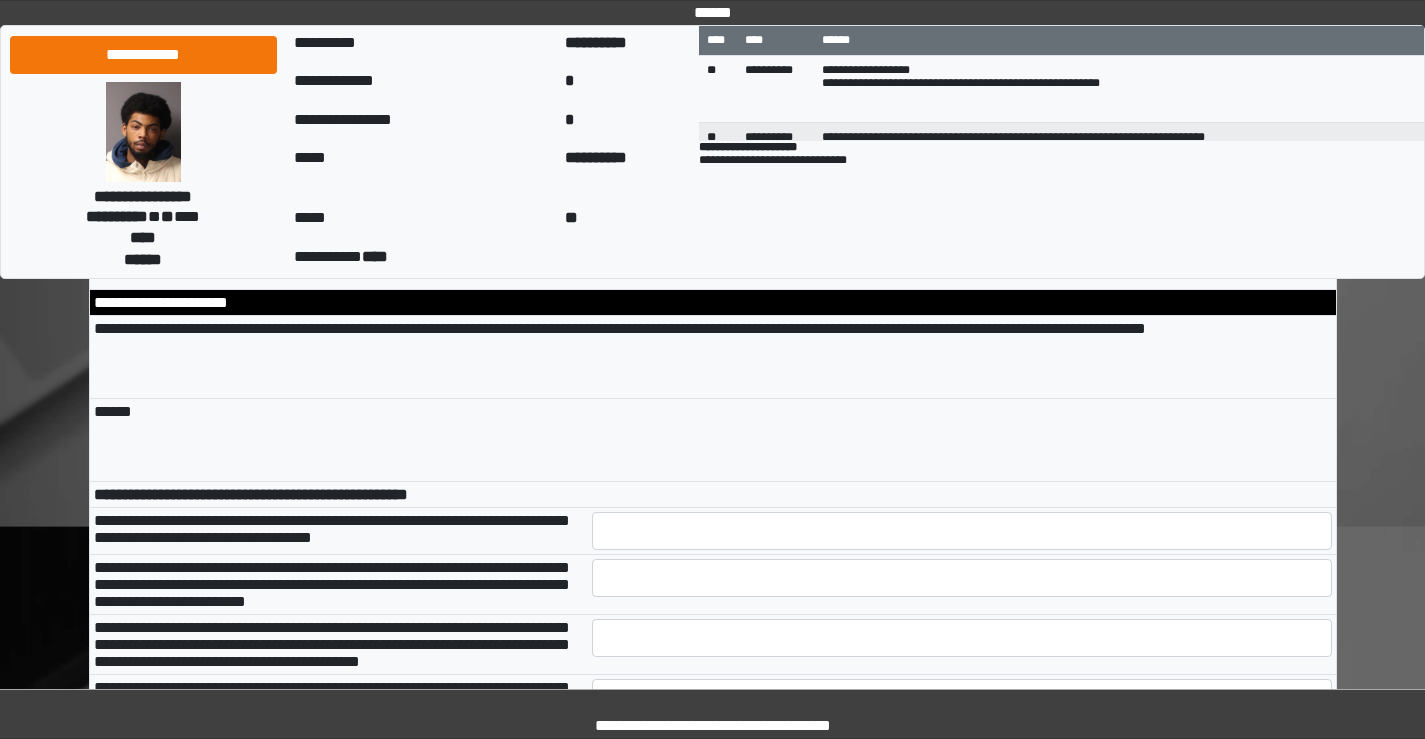 click on "**********" at bounding box center (339, 91) 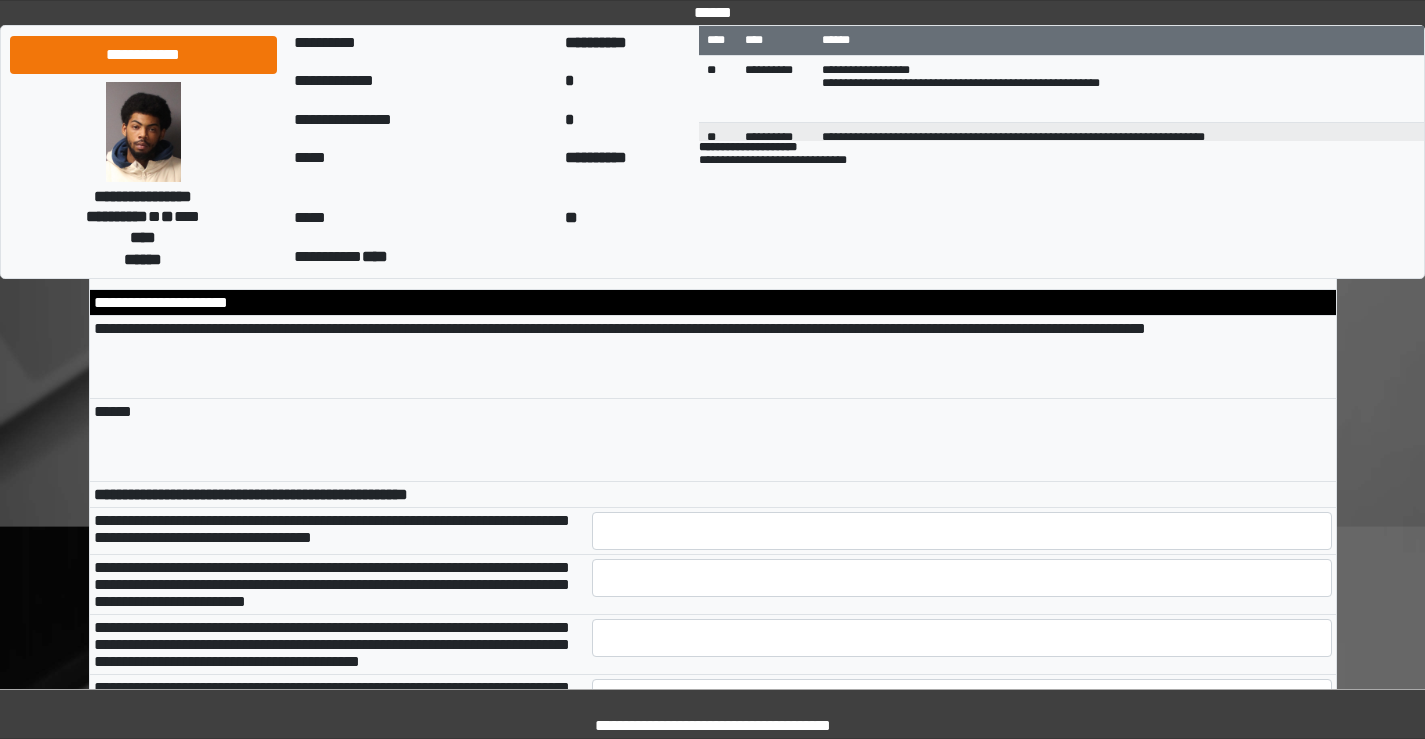 click on "**********" at bounding box center (962, 67) 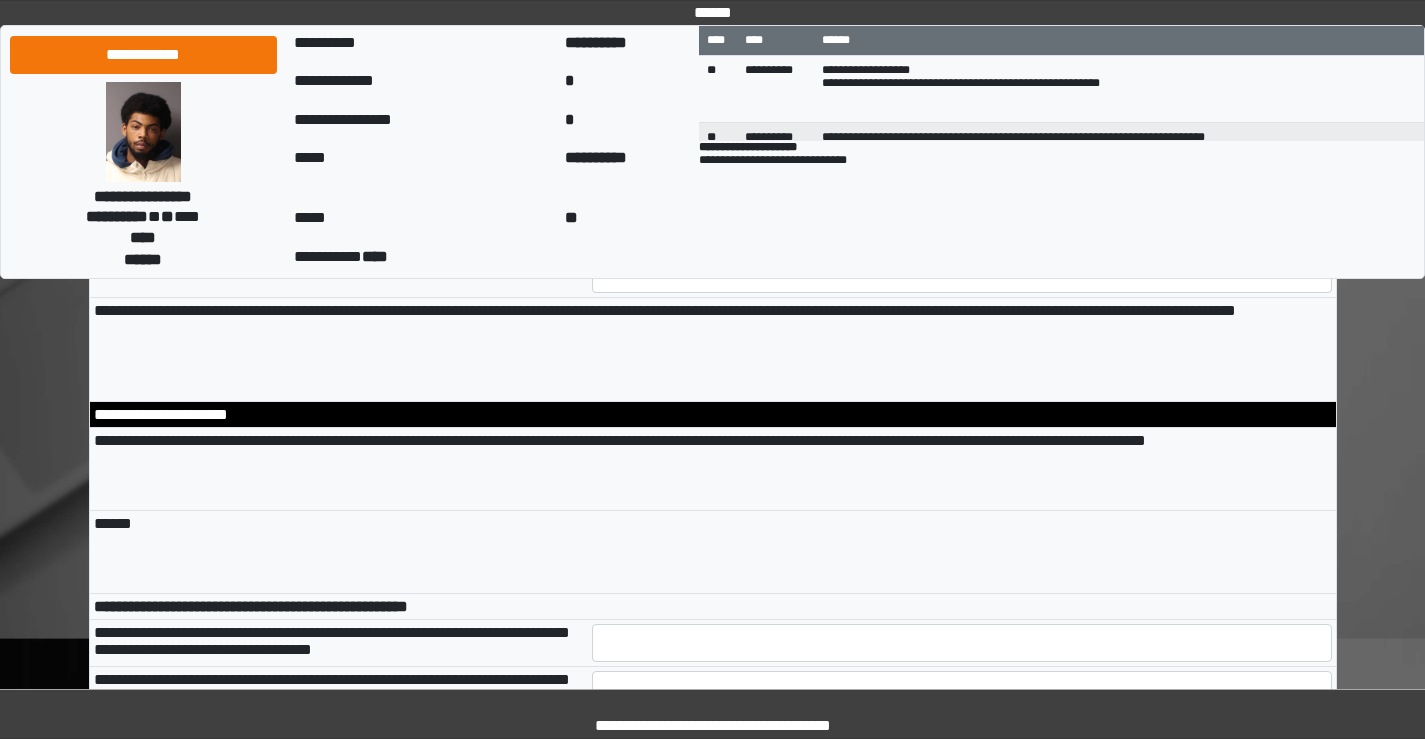 scroll, scrollTop: 10300, scrollLeft: 0, axis: vertical 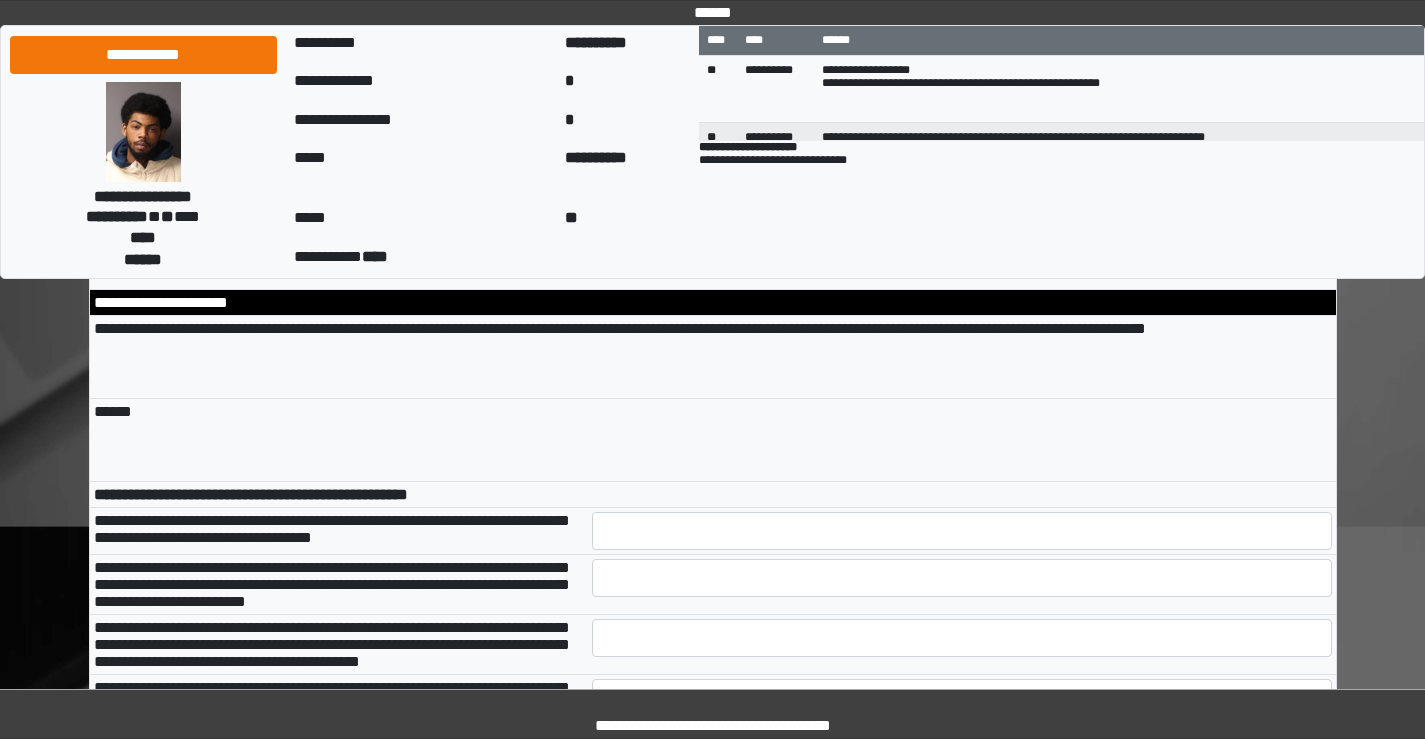 type on "**********" 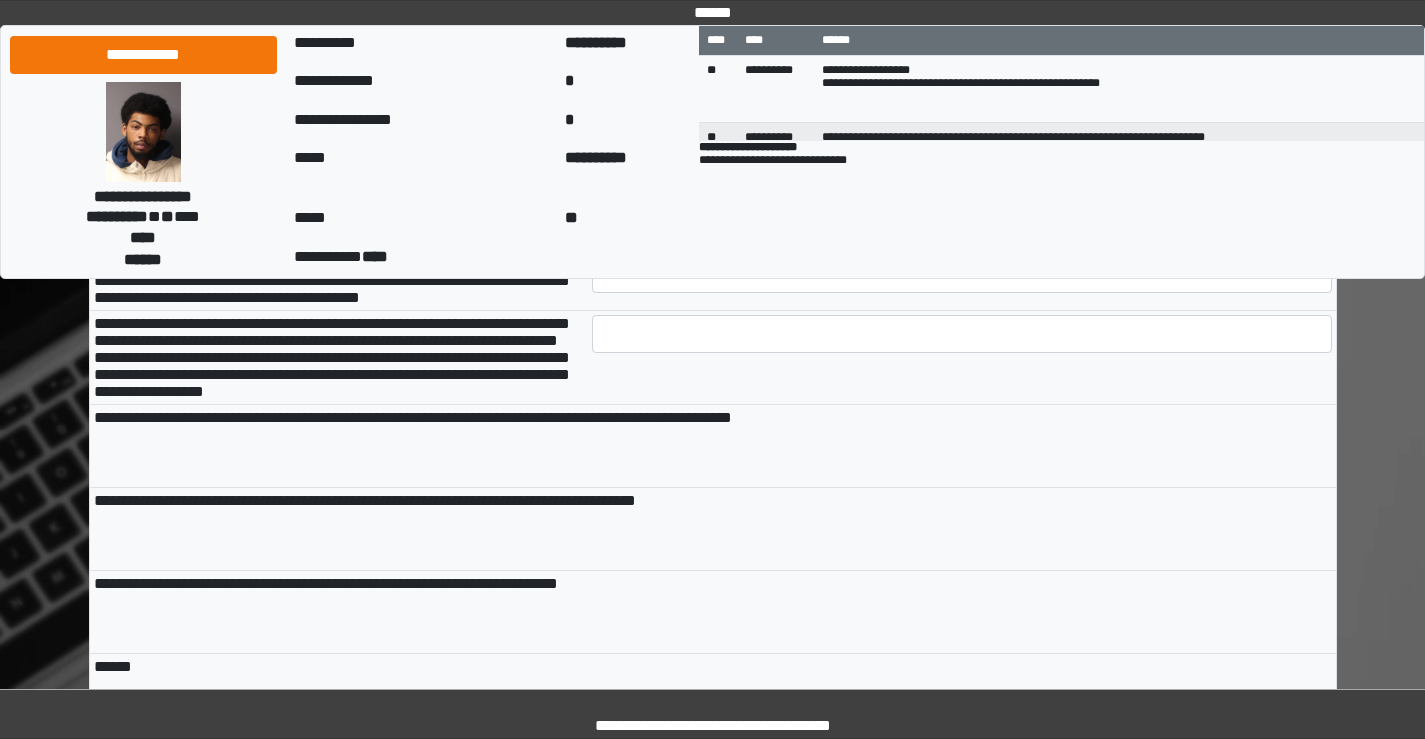 scroll, scrollTop: 10700, scrollLeft: 0, axis: vertical 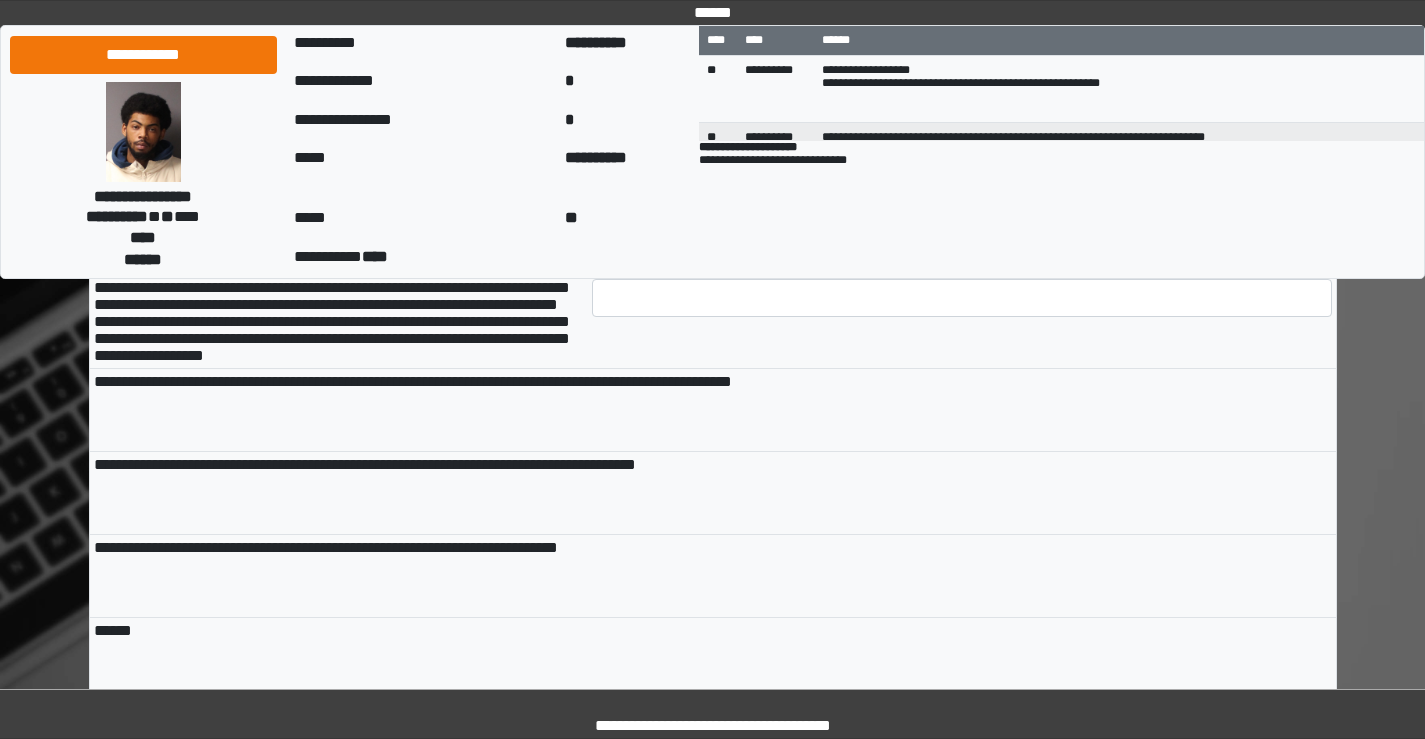 type on "*" 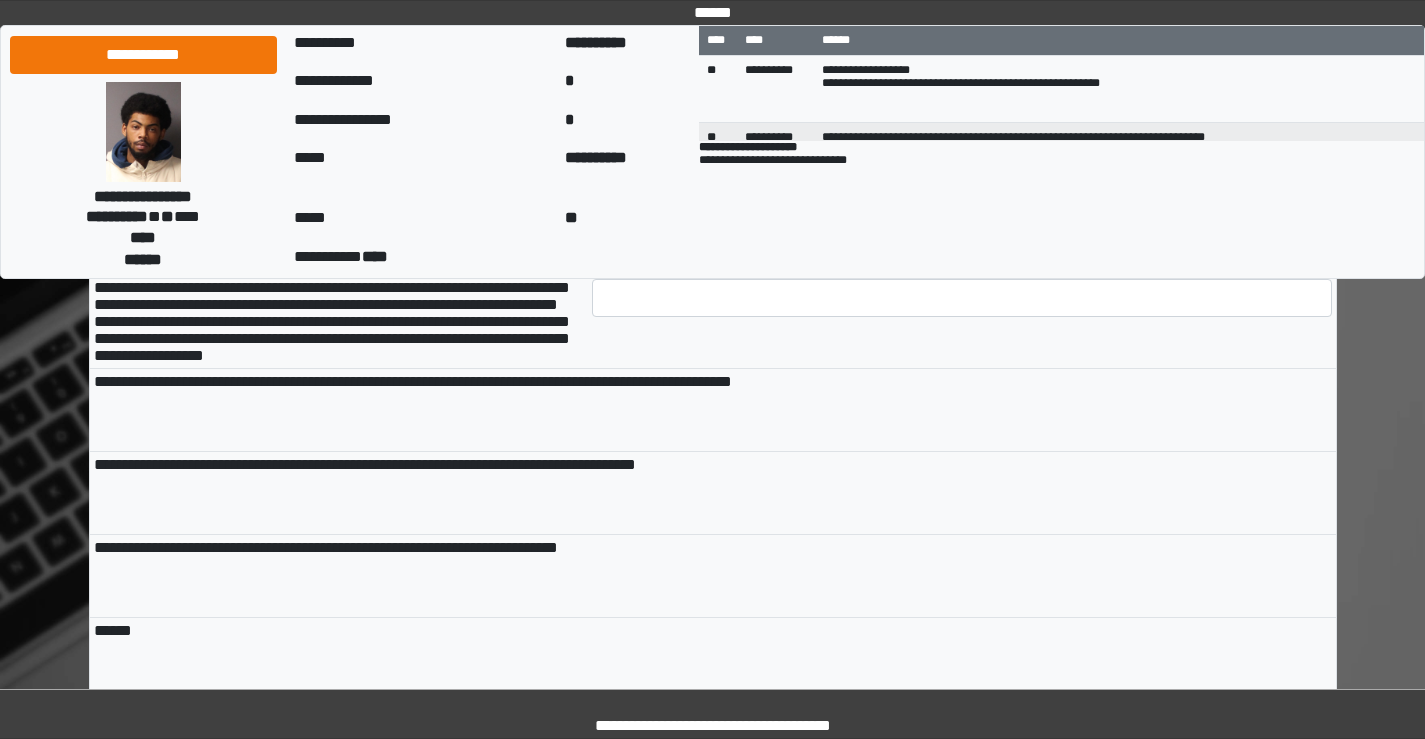 type on "*" 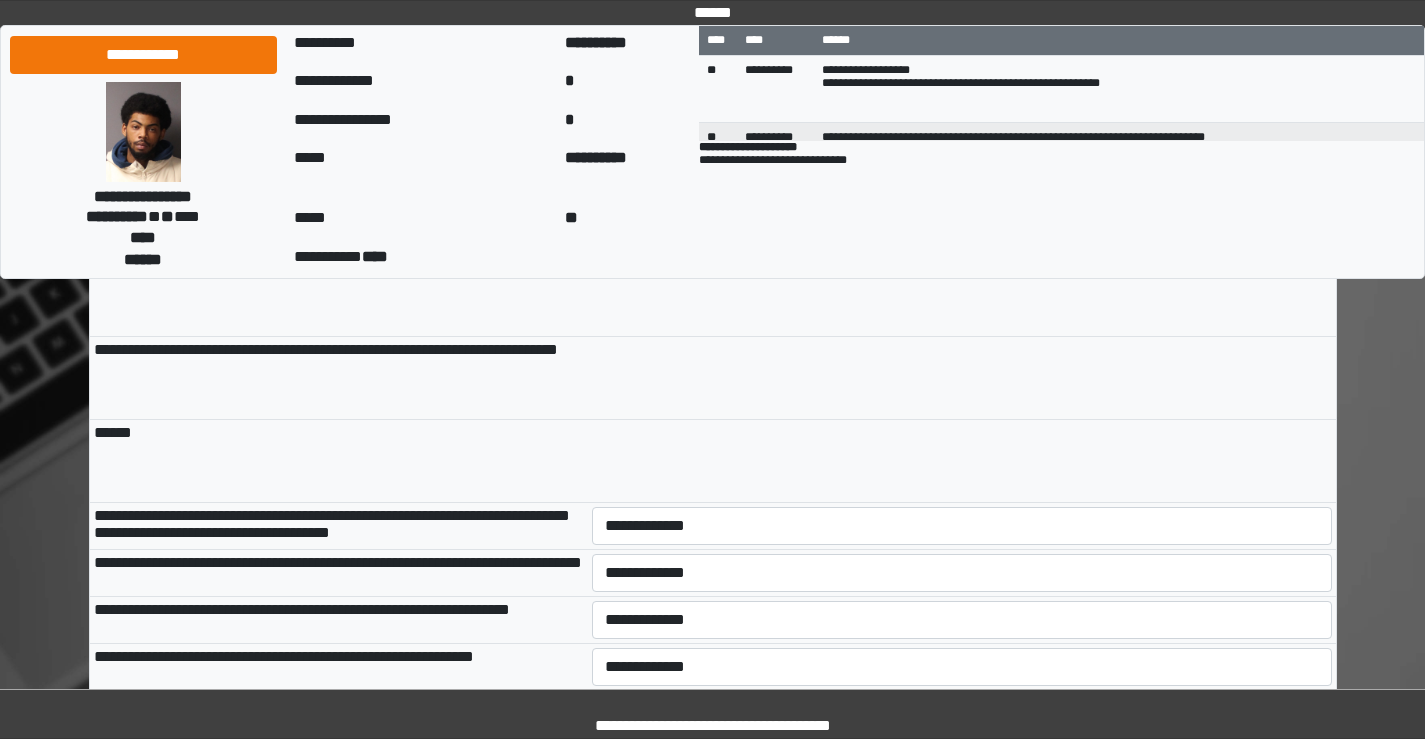 scroll, scrollTop: 10900, scrollLeft: 0, axis: vertical 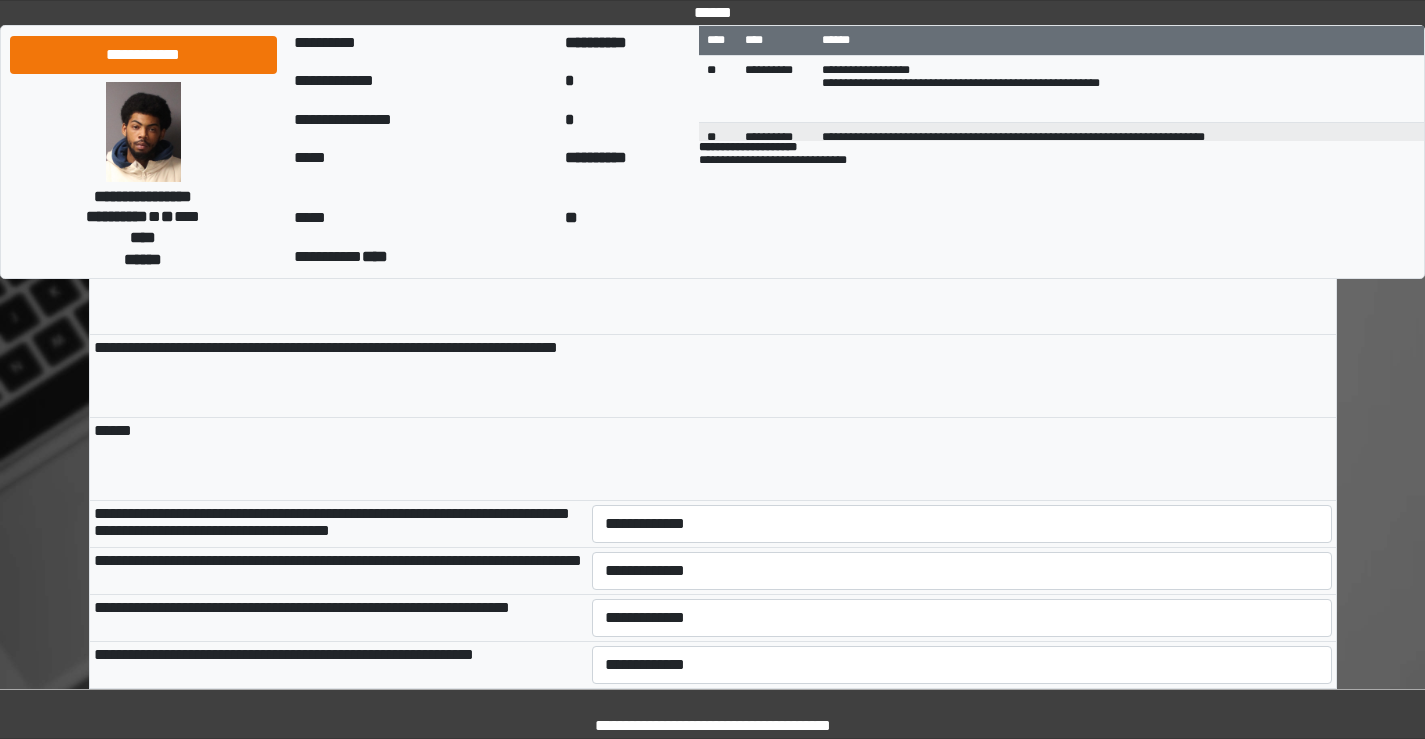 type on "*" 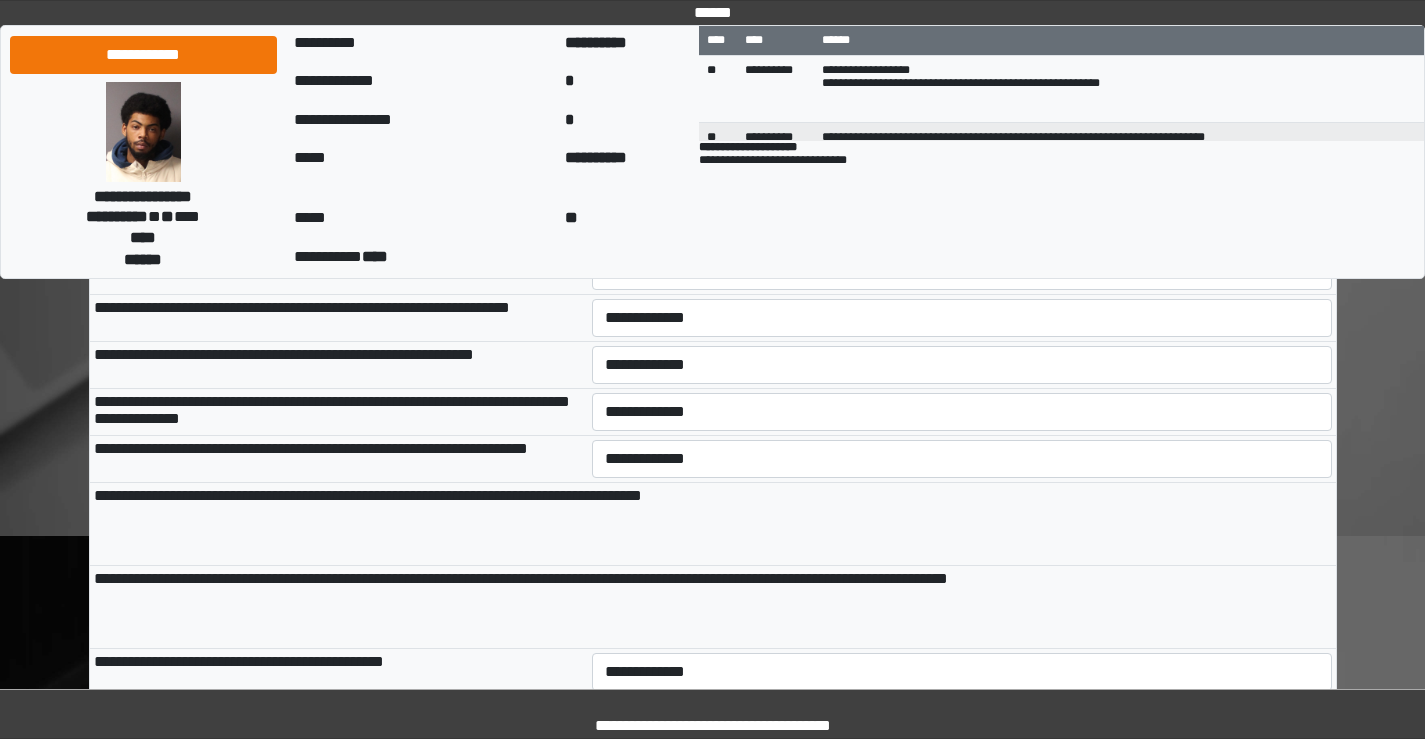 scroll, scrollTop: 11300, scrollLeft: 0, axis: vertical 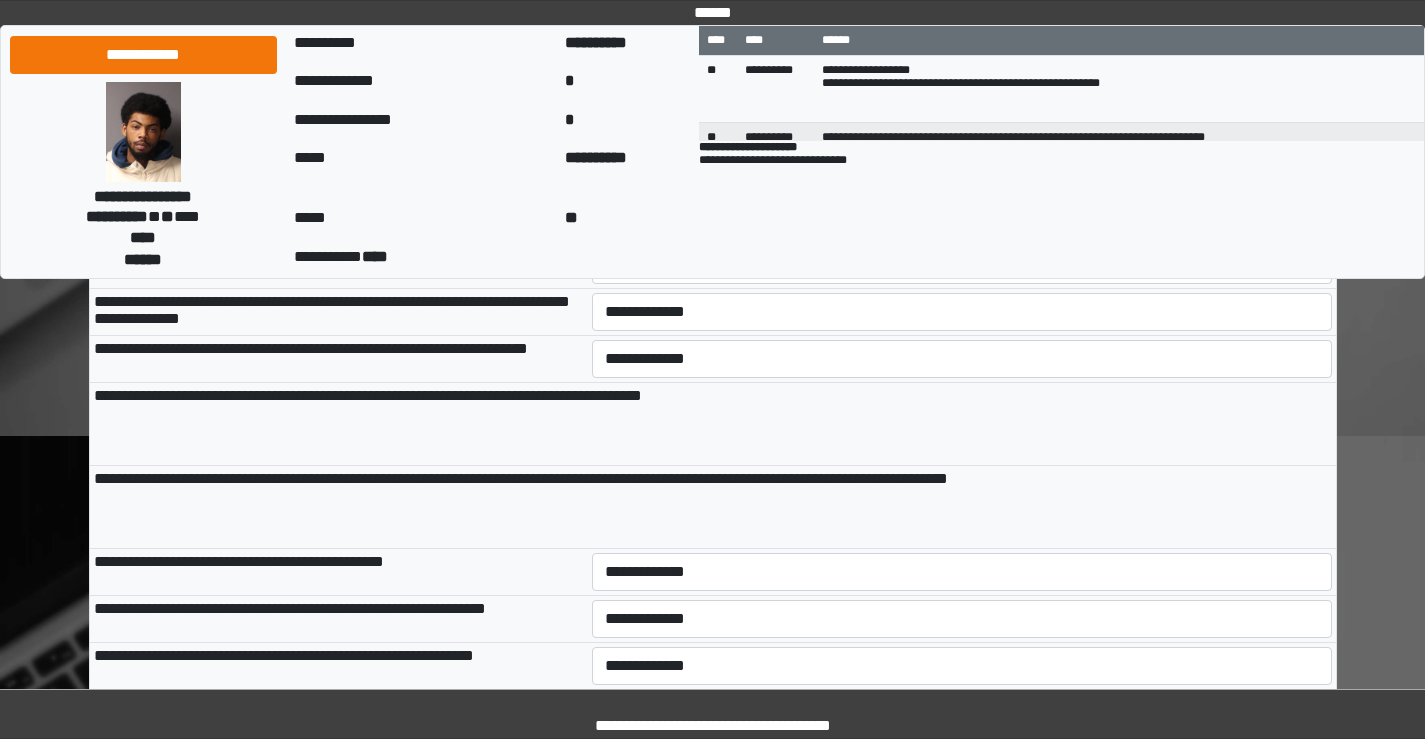 type on "*" 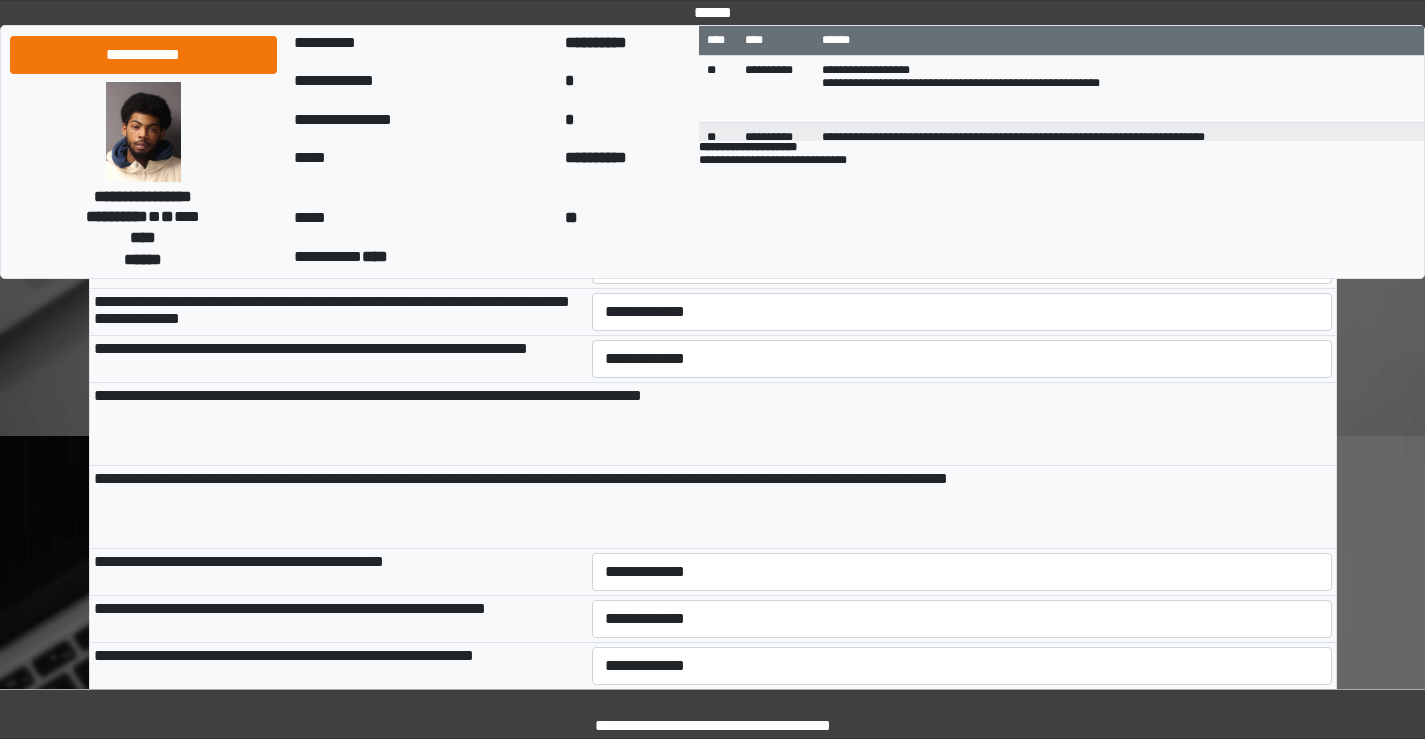 select on "*" 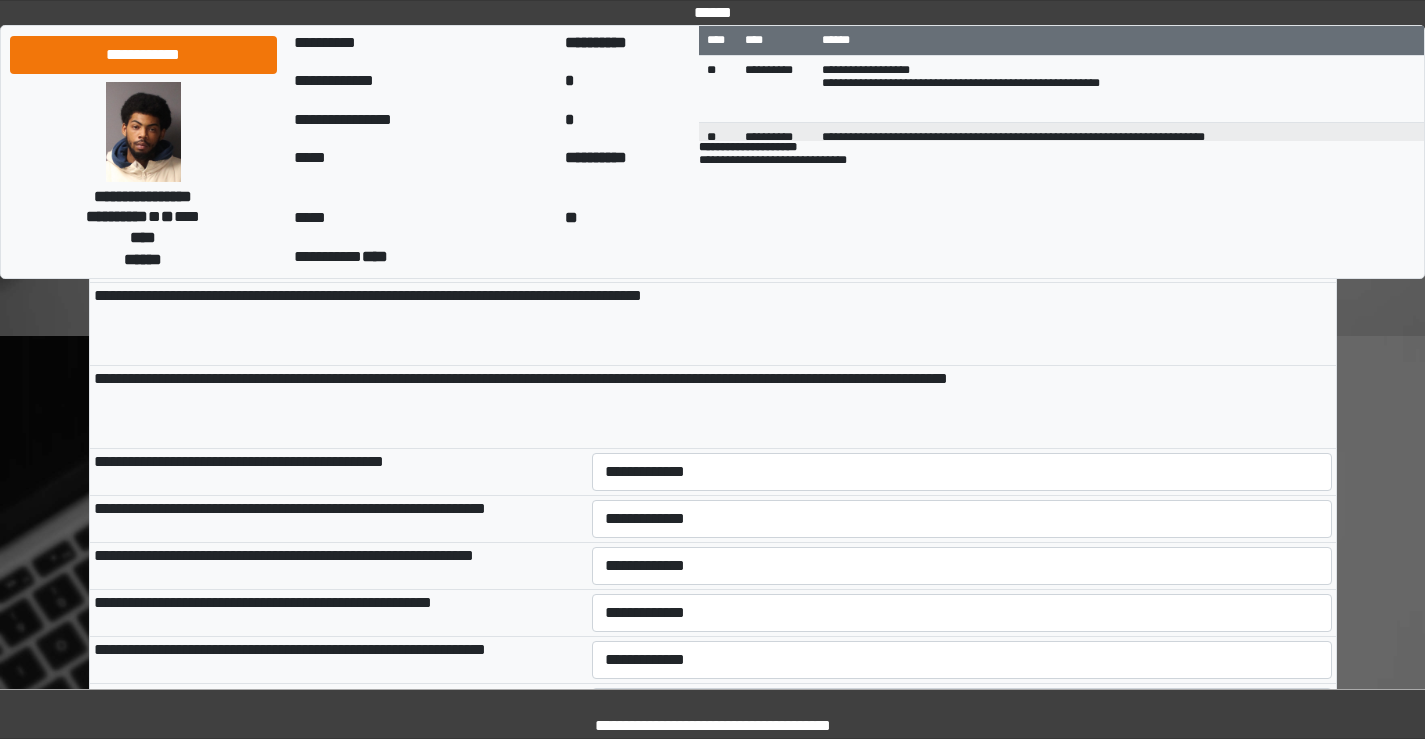 click on "**********" at bounding box center (962, 118) 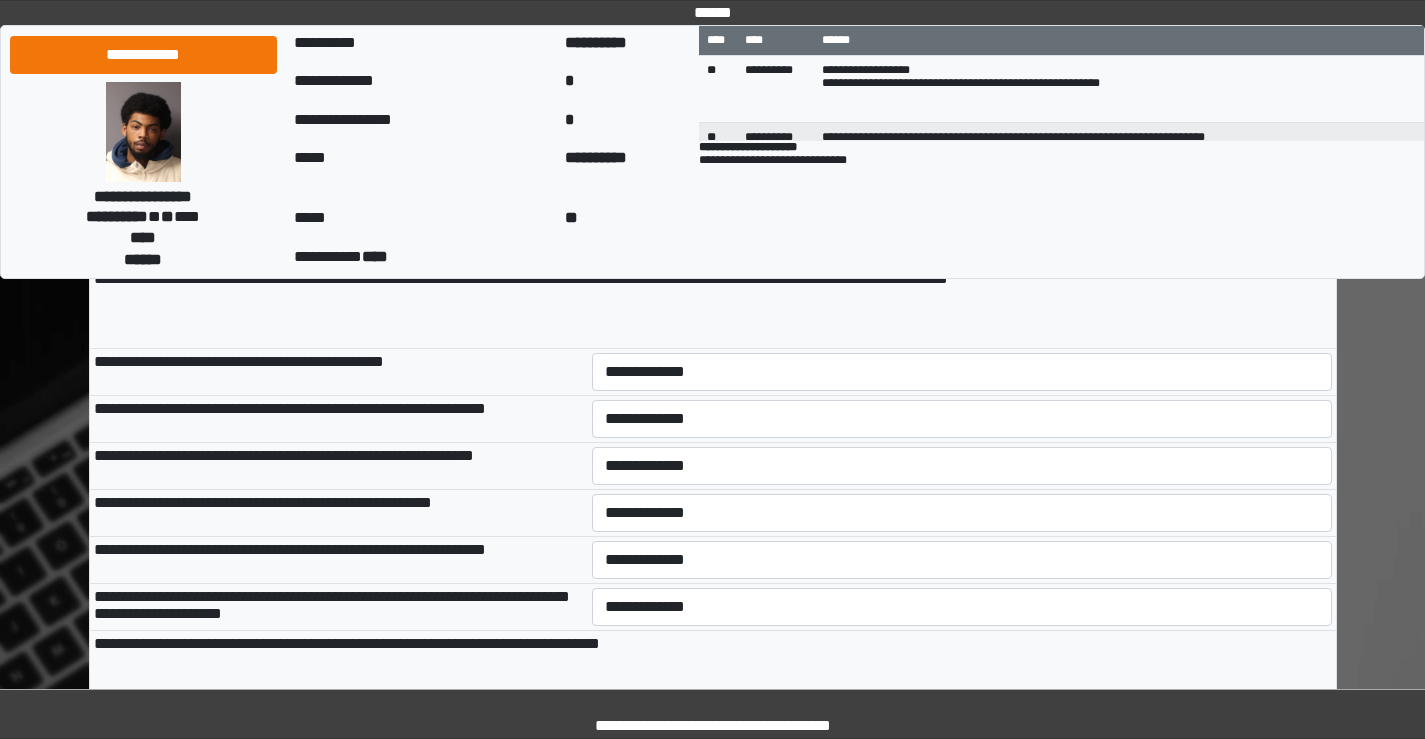 click on "**********" at bounding box center [962, 112] 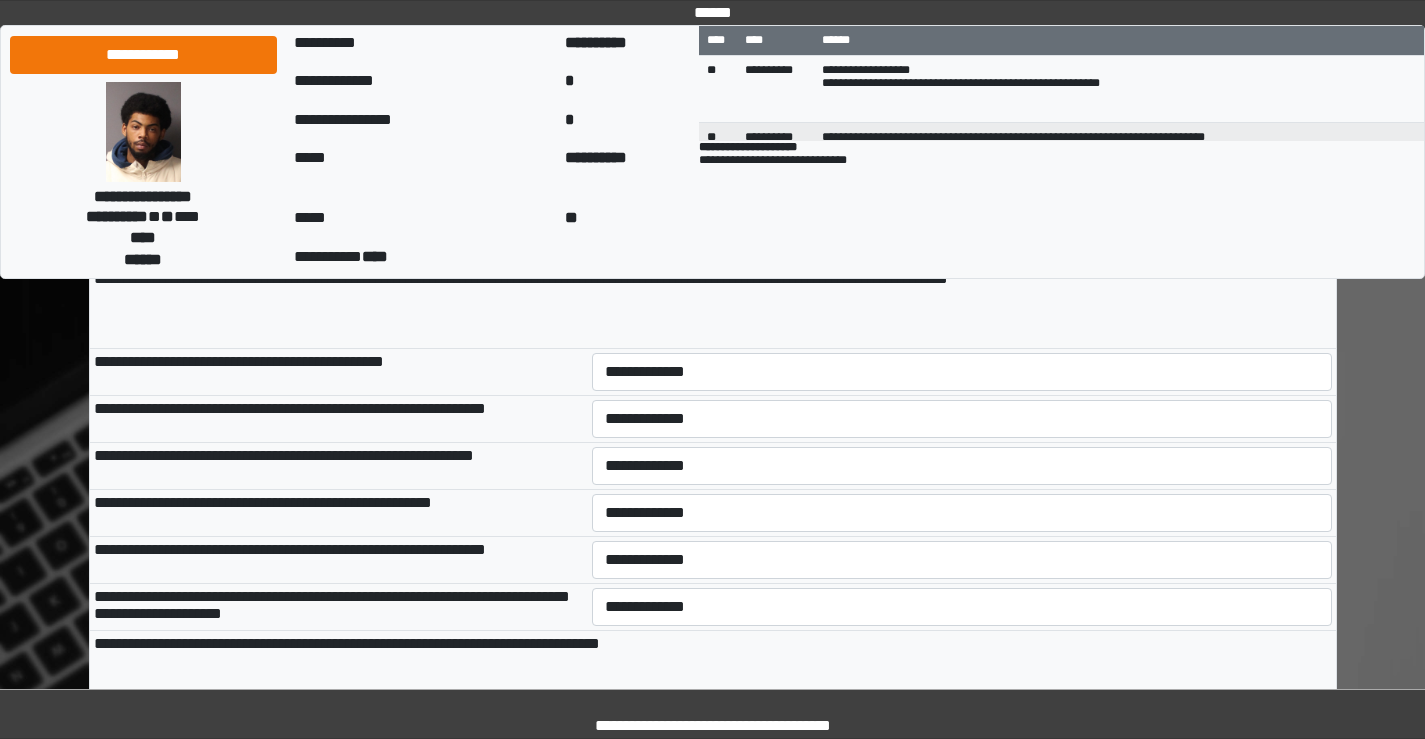 select on "*" 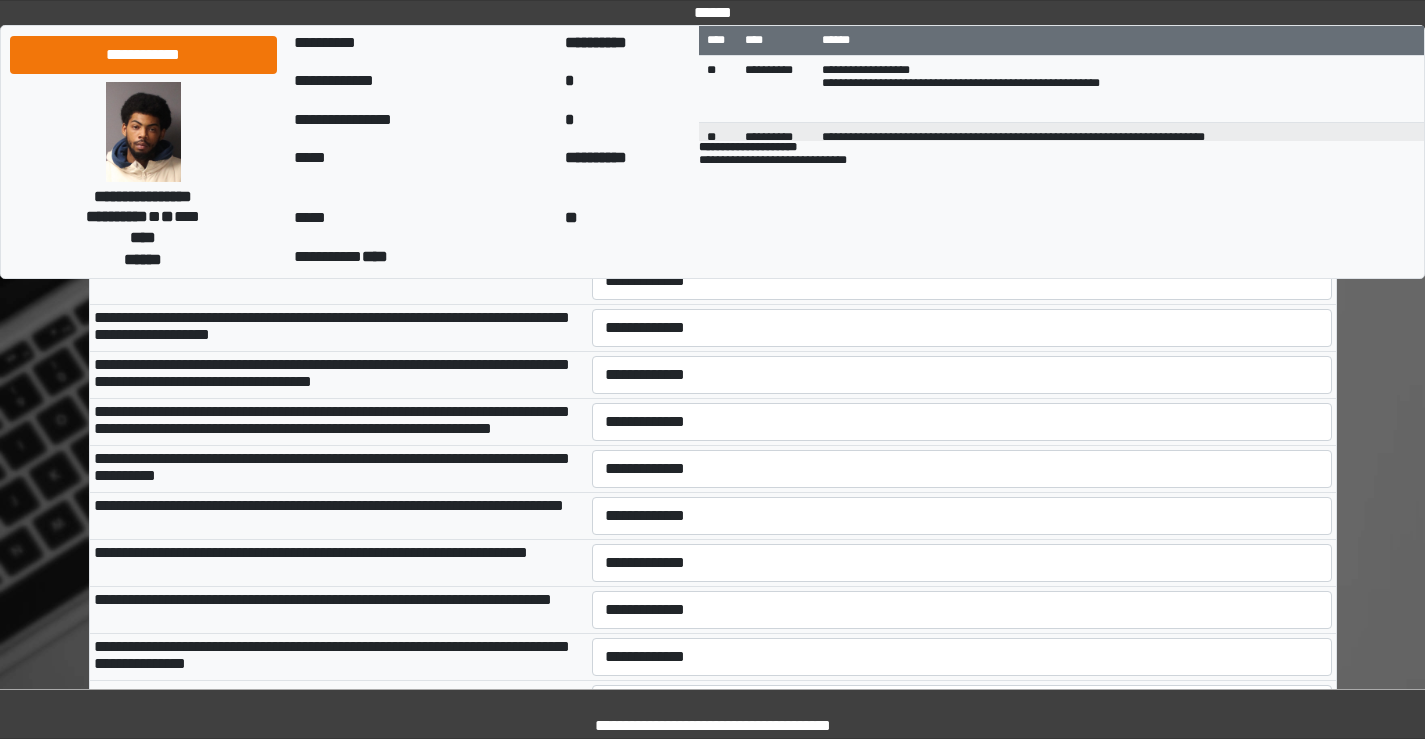 scroll, scrollTop: 12500, scrollLeft: 0, axis: vertical 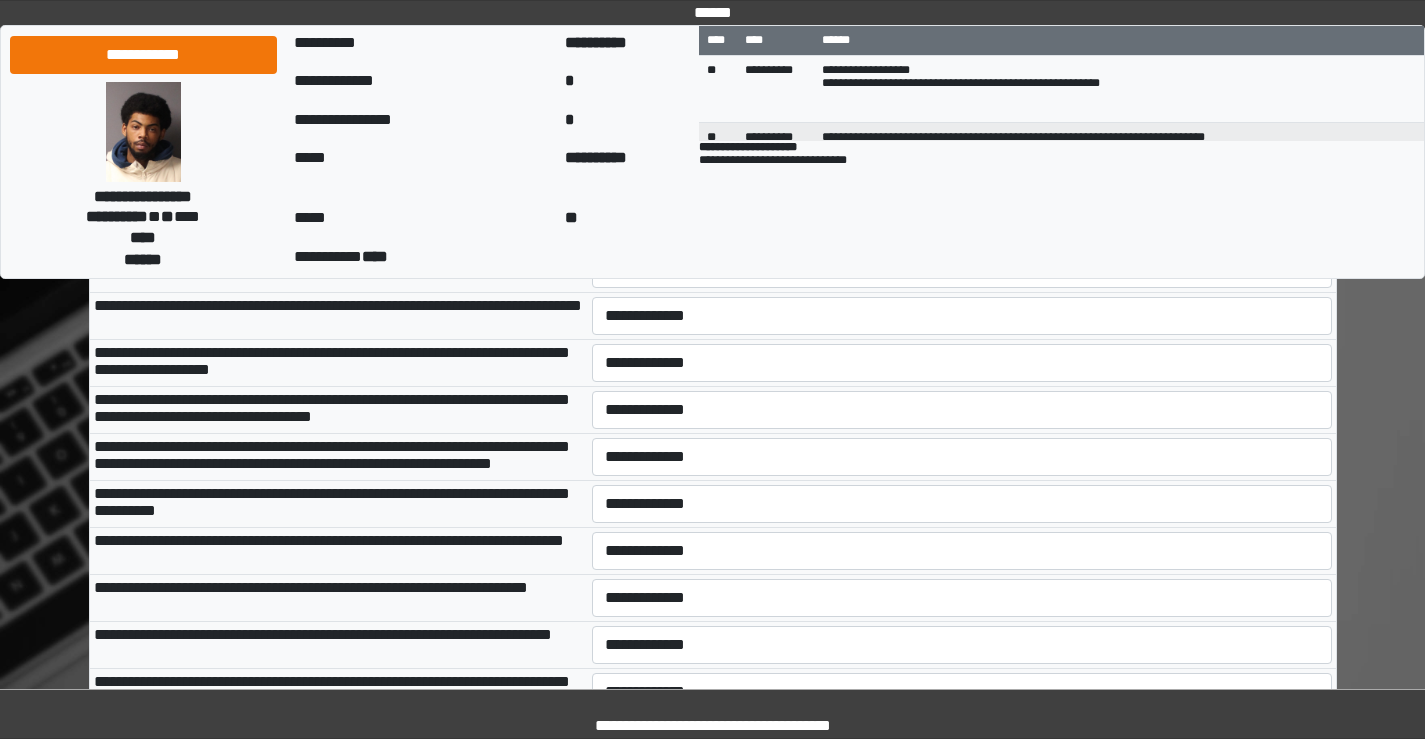 click on "**********" at bounding box center (962, 34) 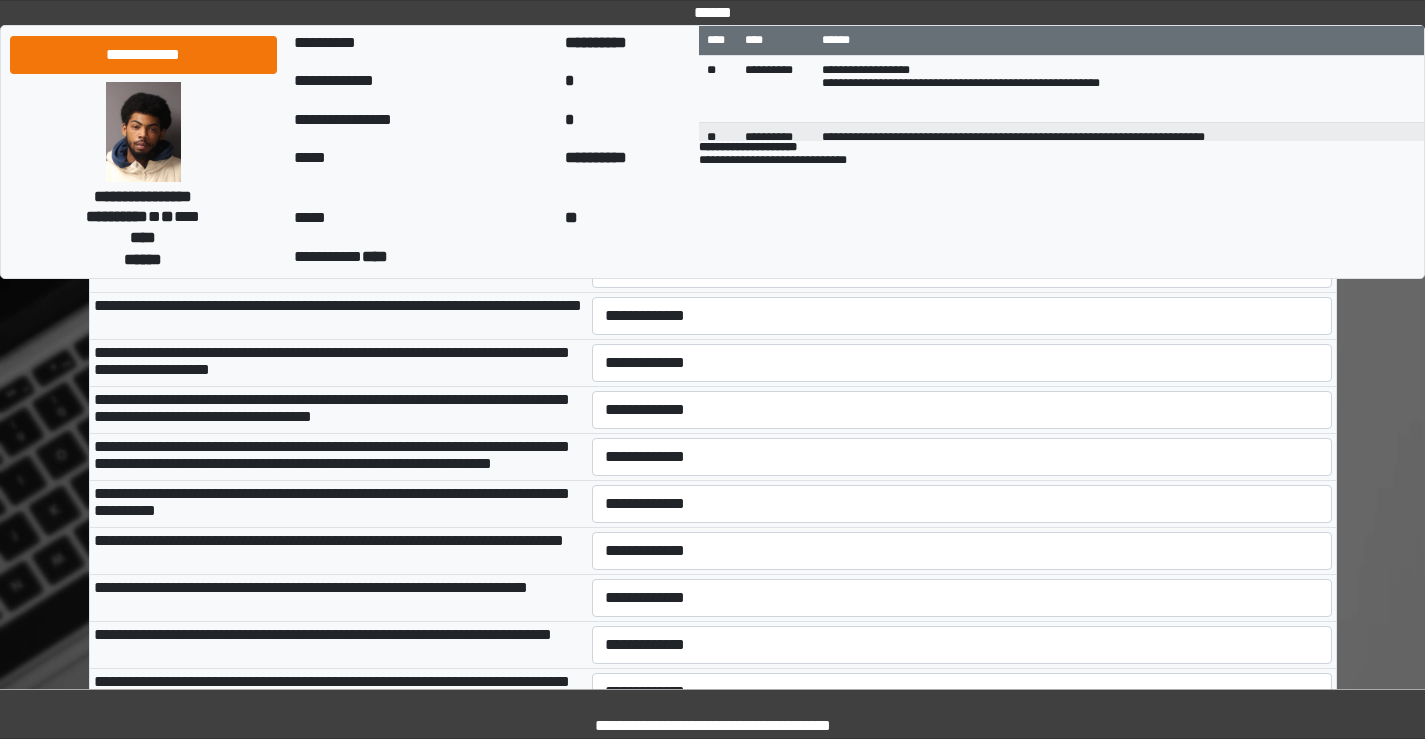 select on "*" 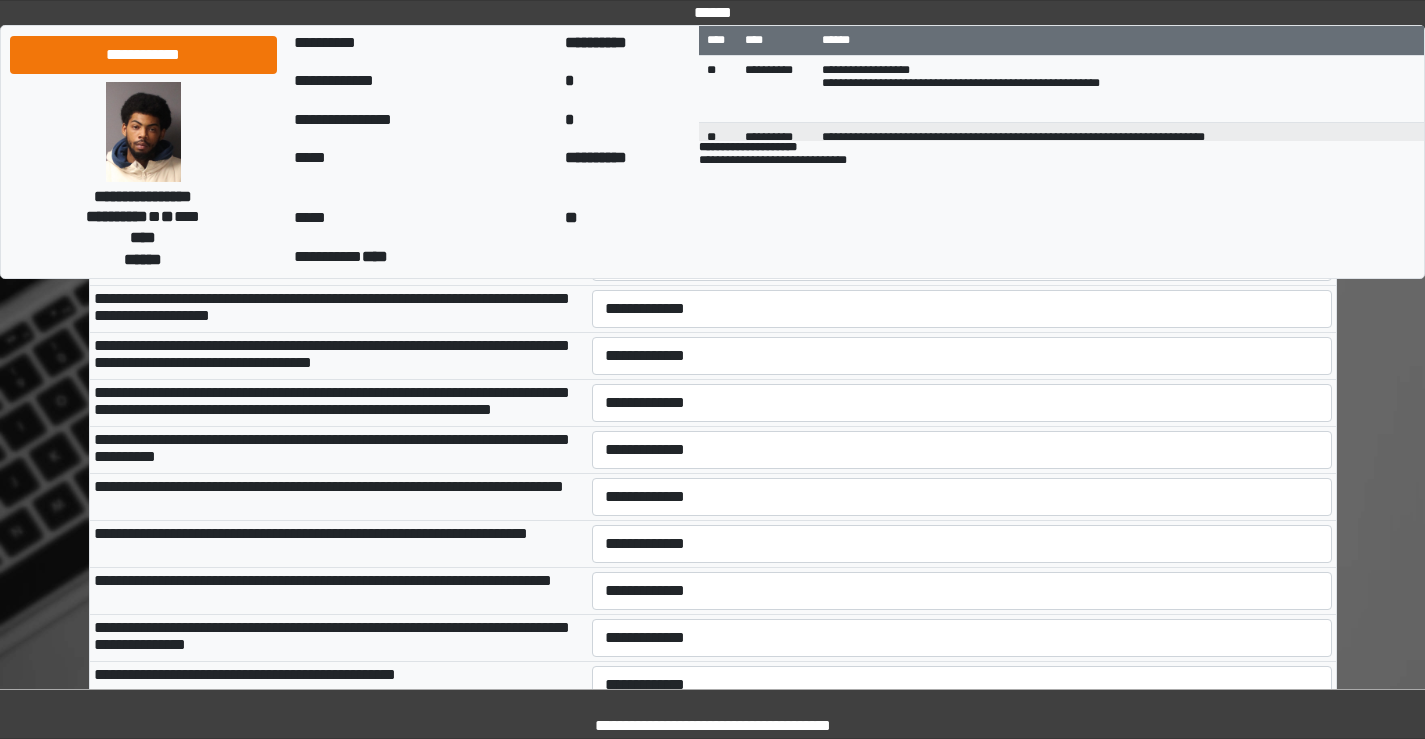 scroll, scrollTop: 12600, scrollLeft: 0, axis: vertical 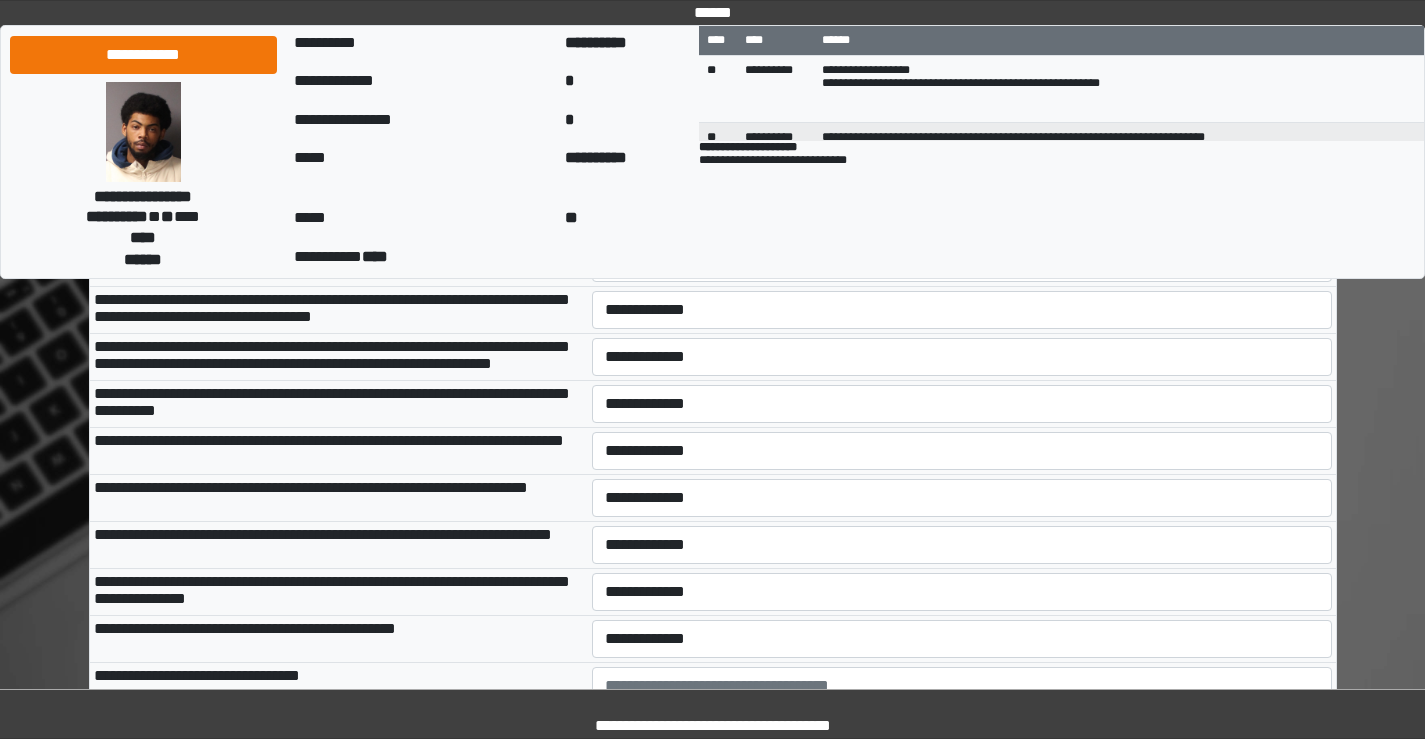 click on "**********" at bounding box center (962, 28) 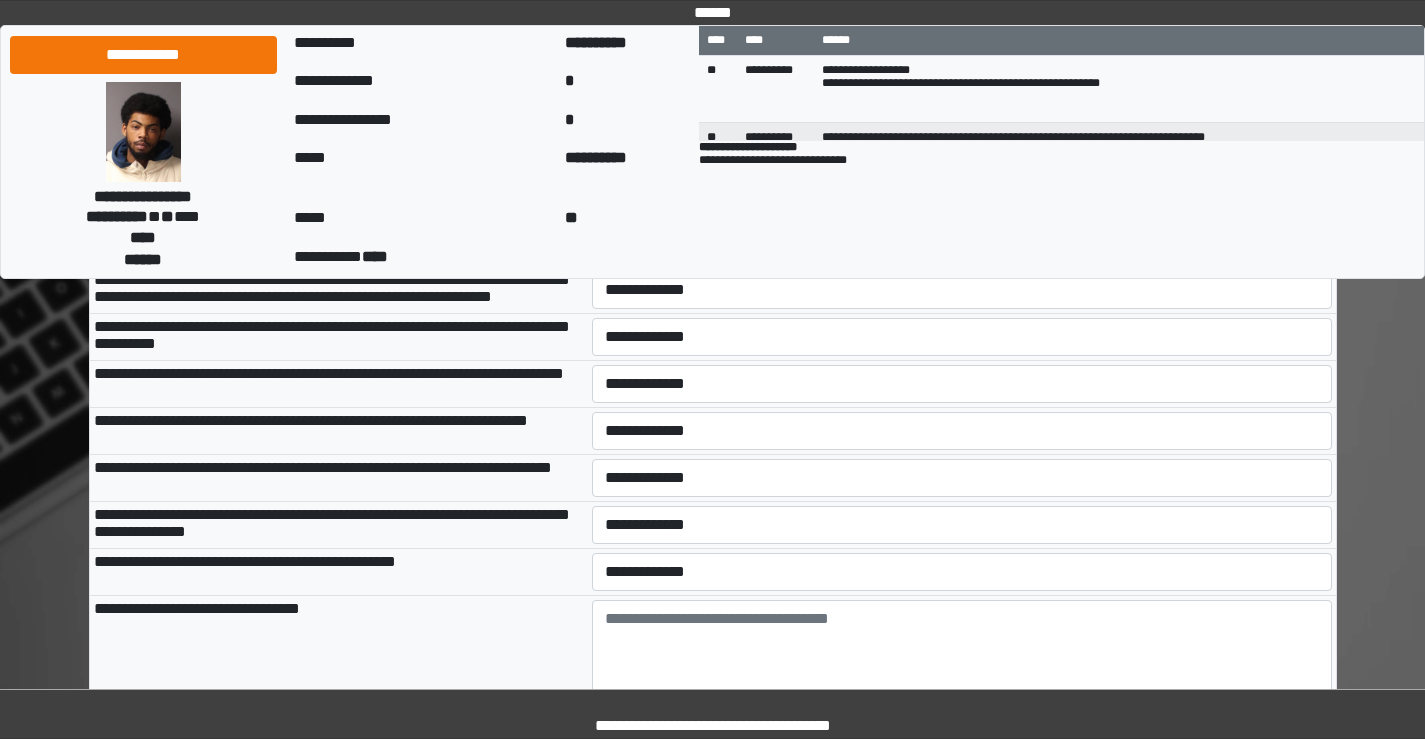 scroll, scrollTop: 12700, scrollLeft: 0, axis: vertical 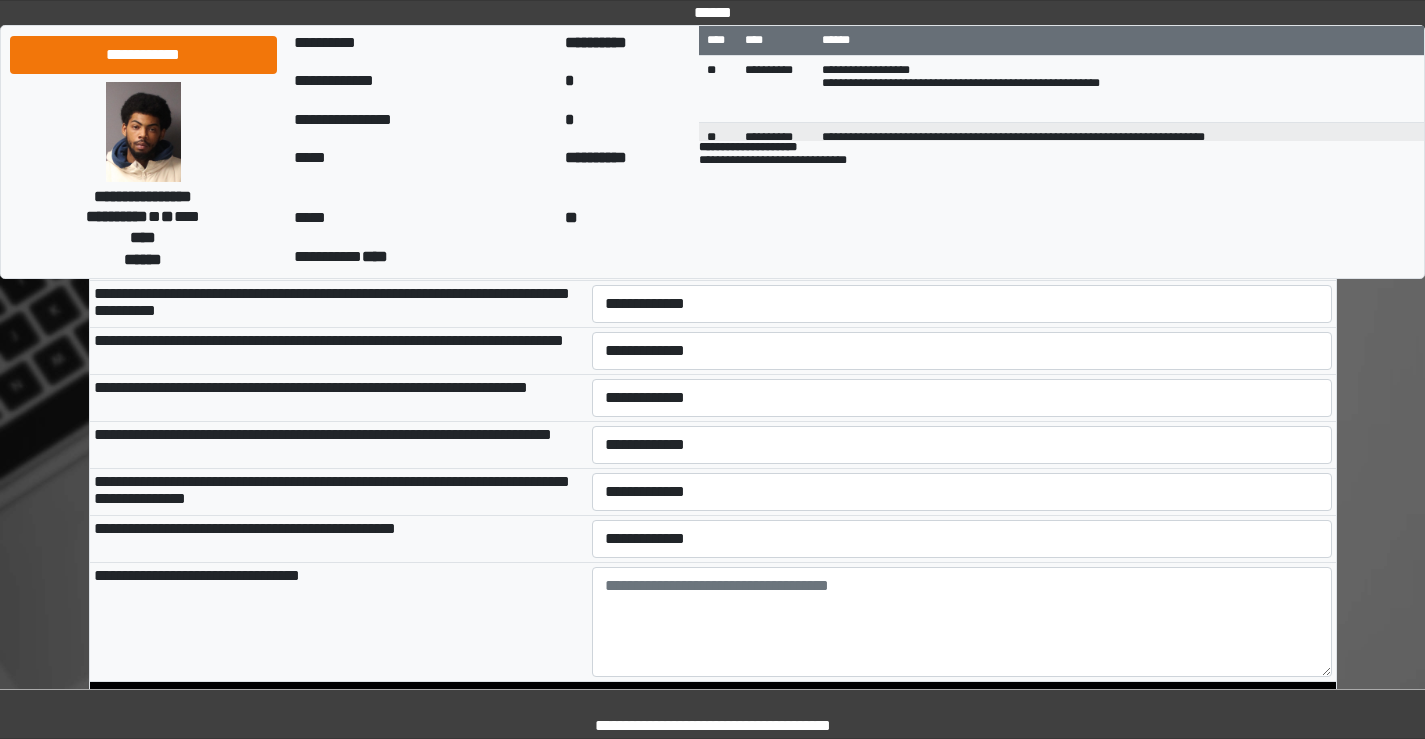 click on "**********" at bounding box center (962, 69) 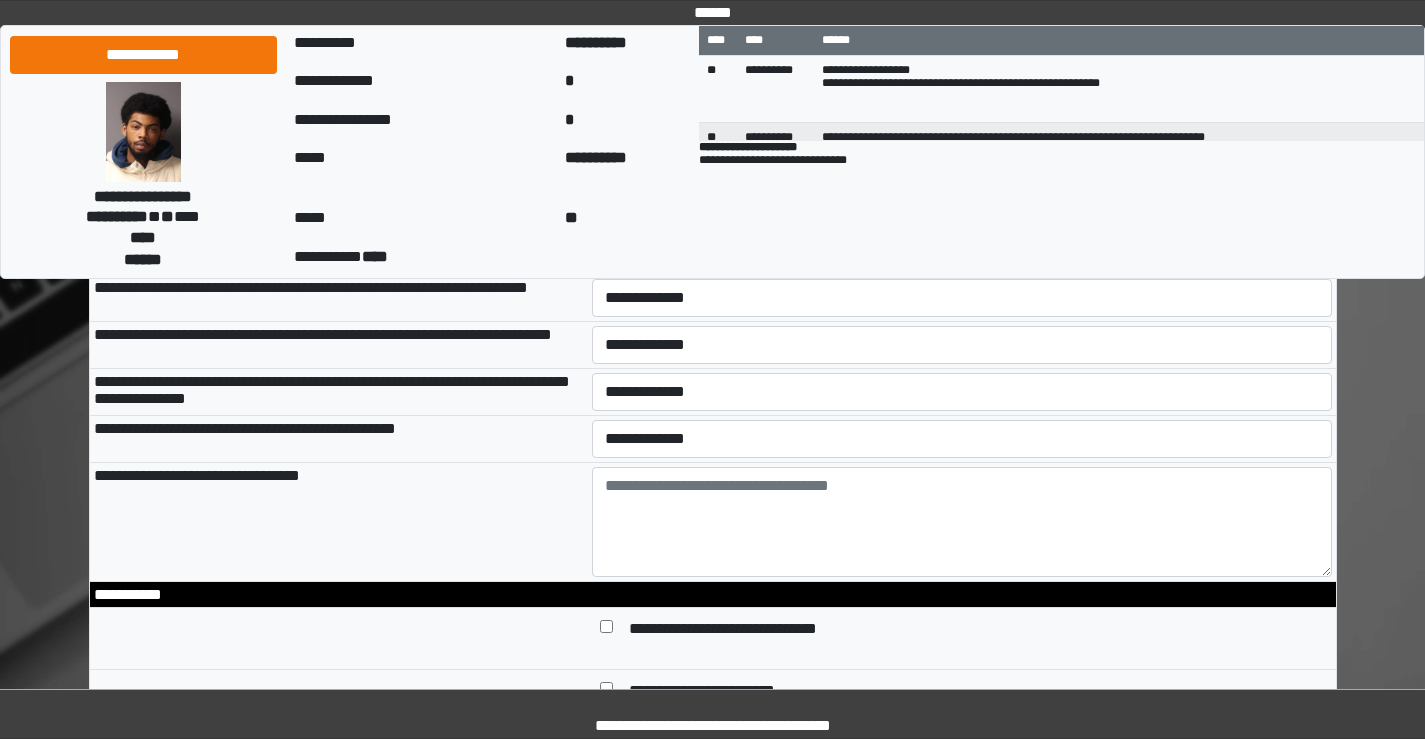 click on "**********" at bounding box center [962, 63] 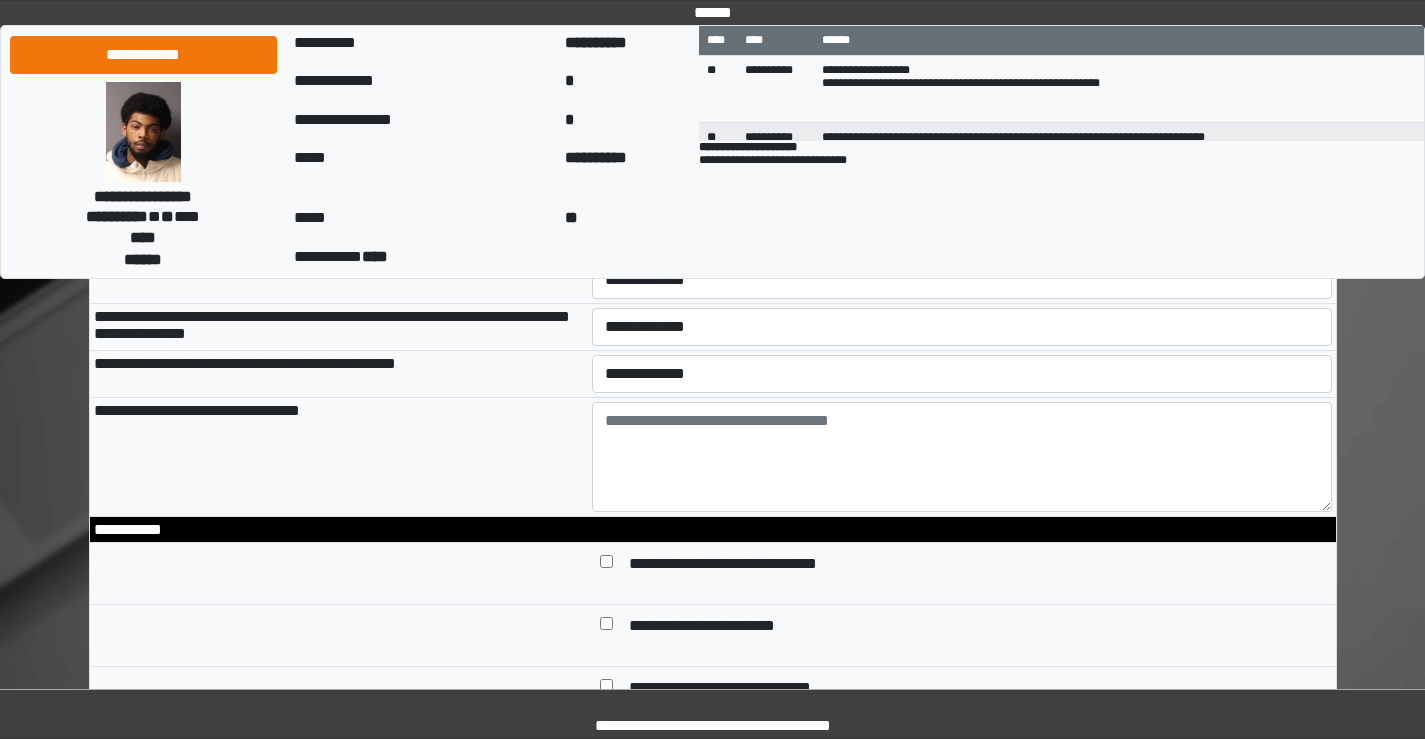 scroll, scrollTop: 12900, scrollLeft: 0, axis: vertical 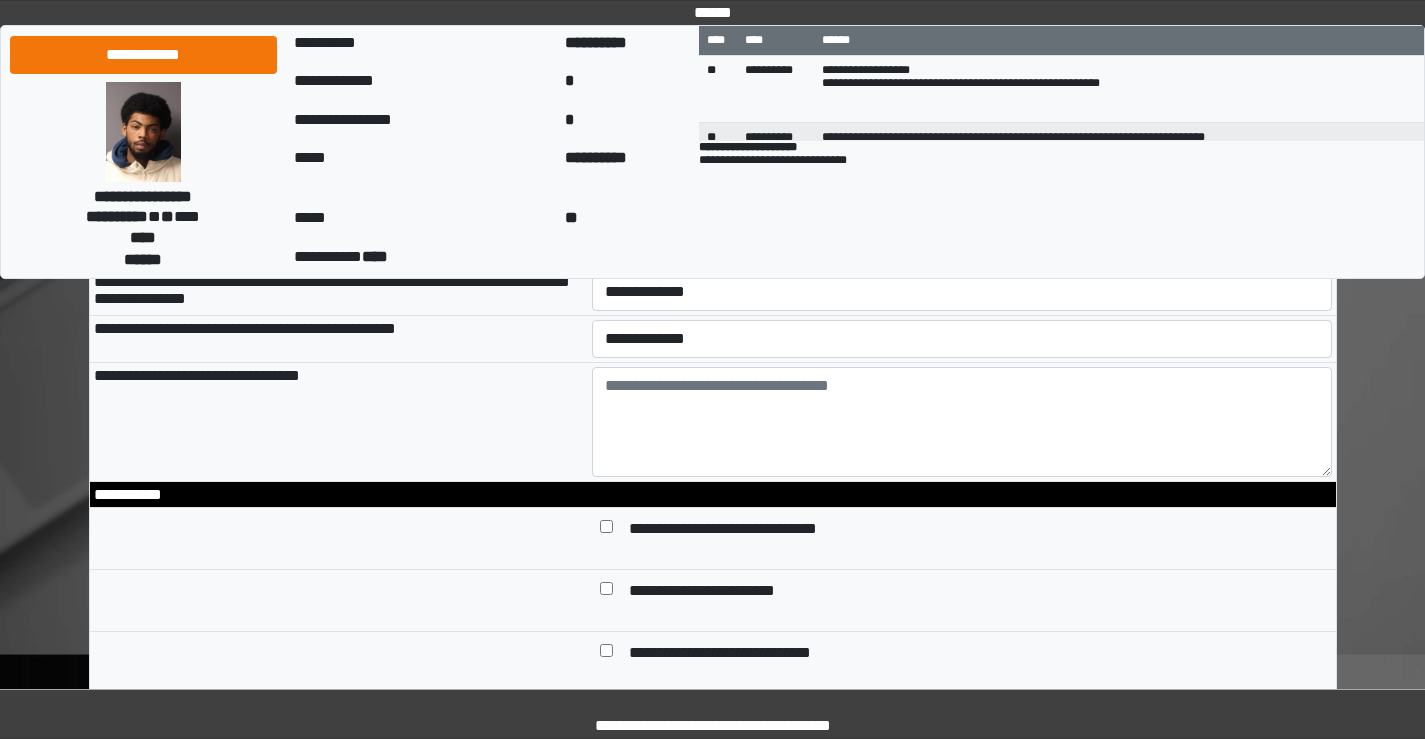 click on "**********" at bounding box center (962, 57) 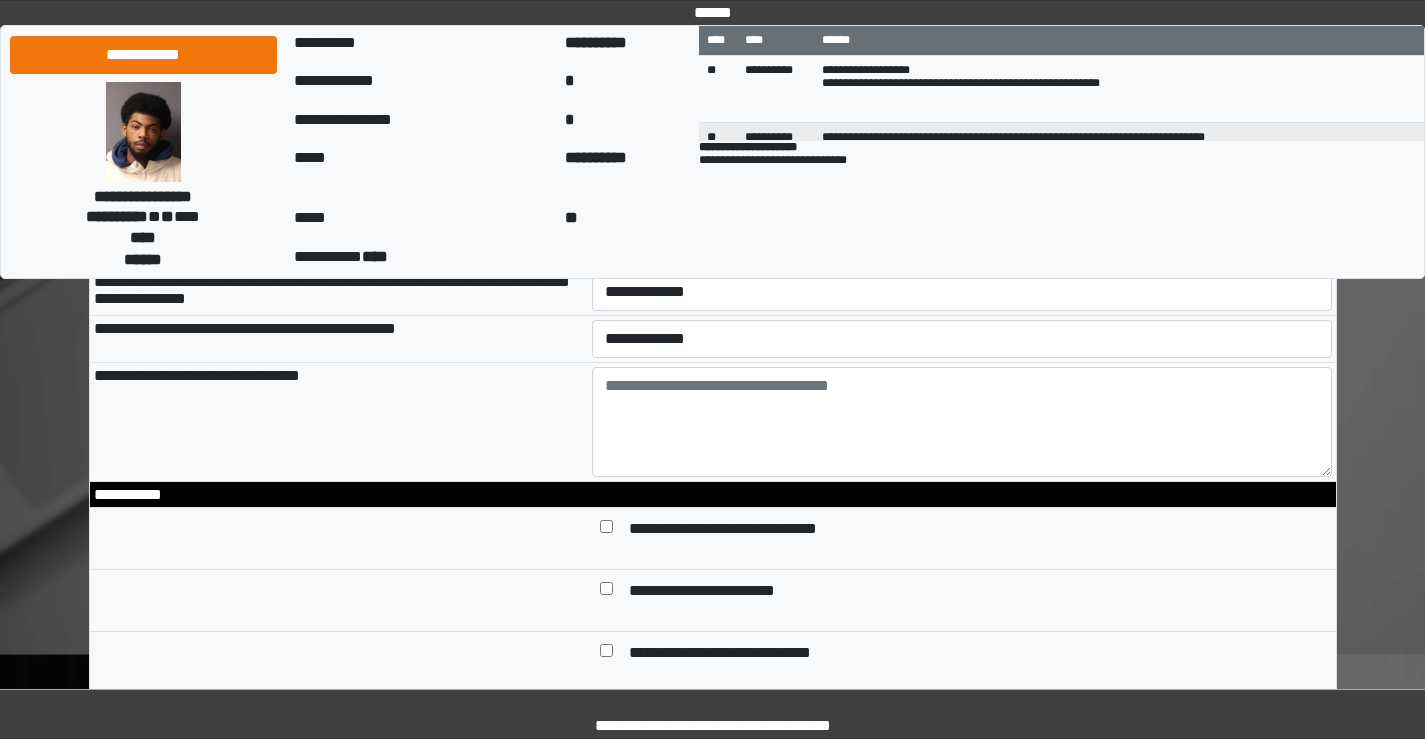select on "*" 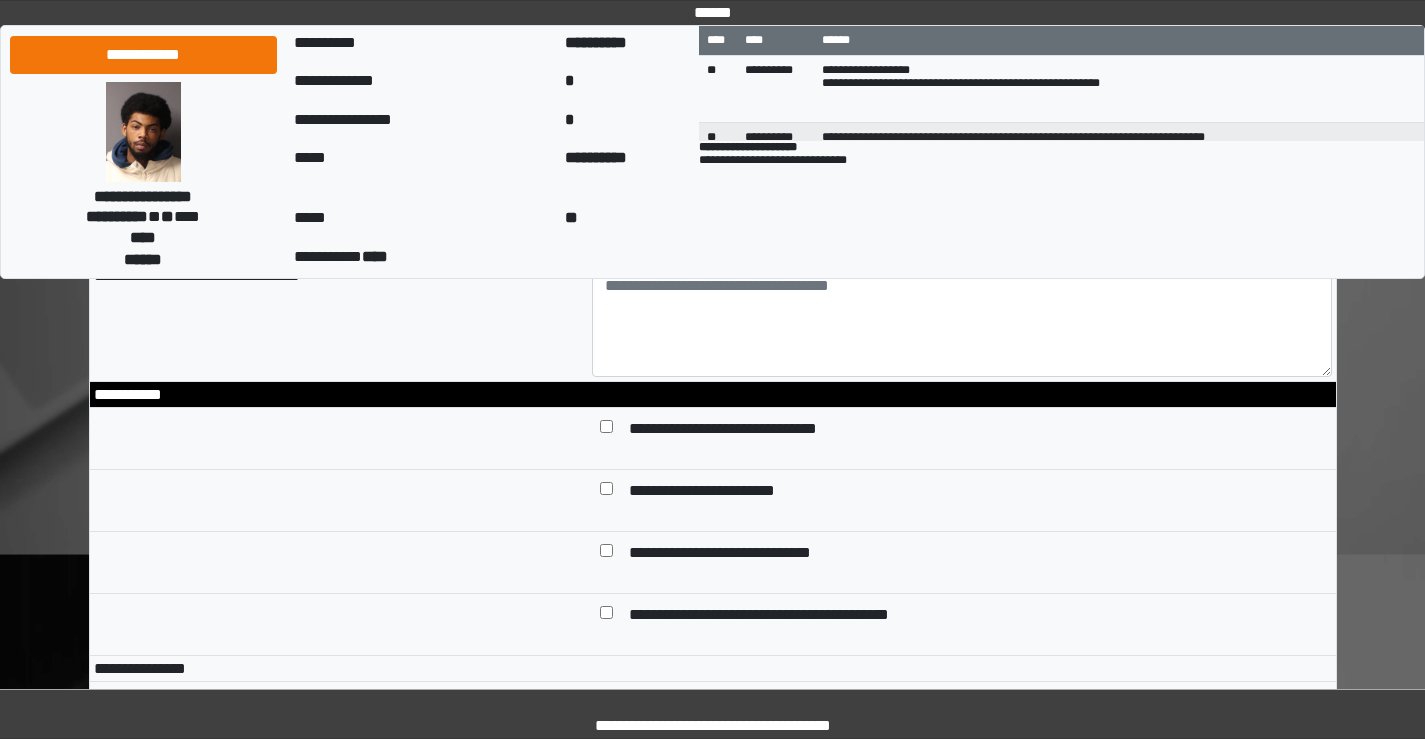 click on "**********" at bounding box center [962, 51] 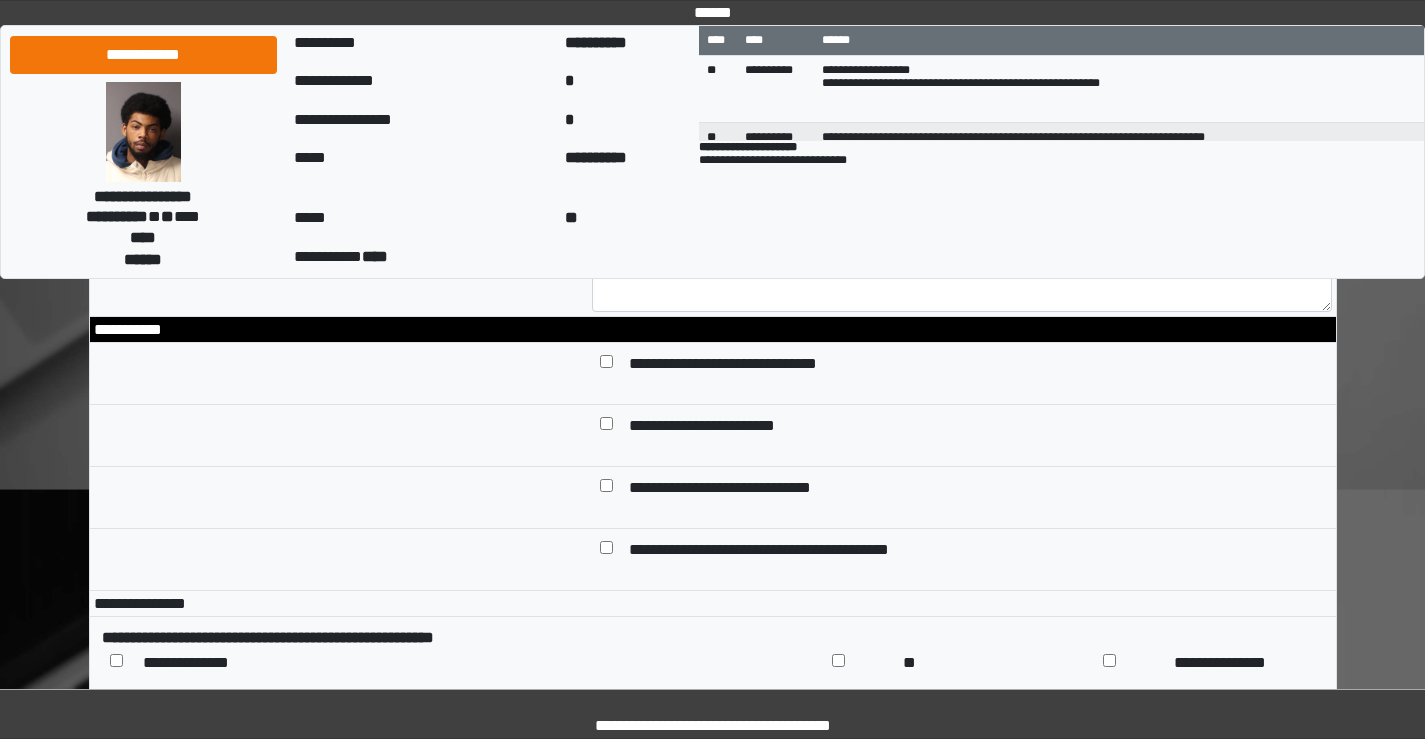 scroll, scrollTop: 13100, scrollLeft: 0, axis: vertical 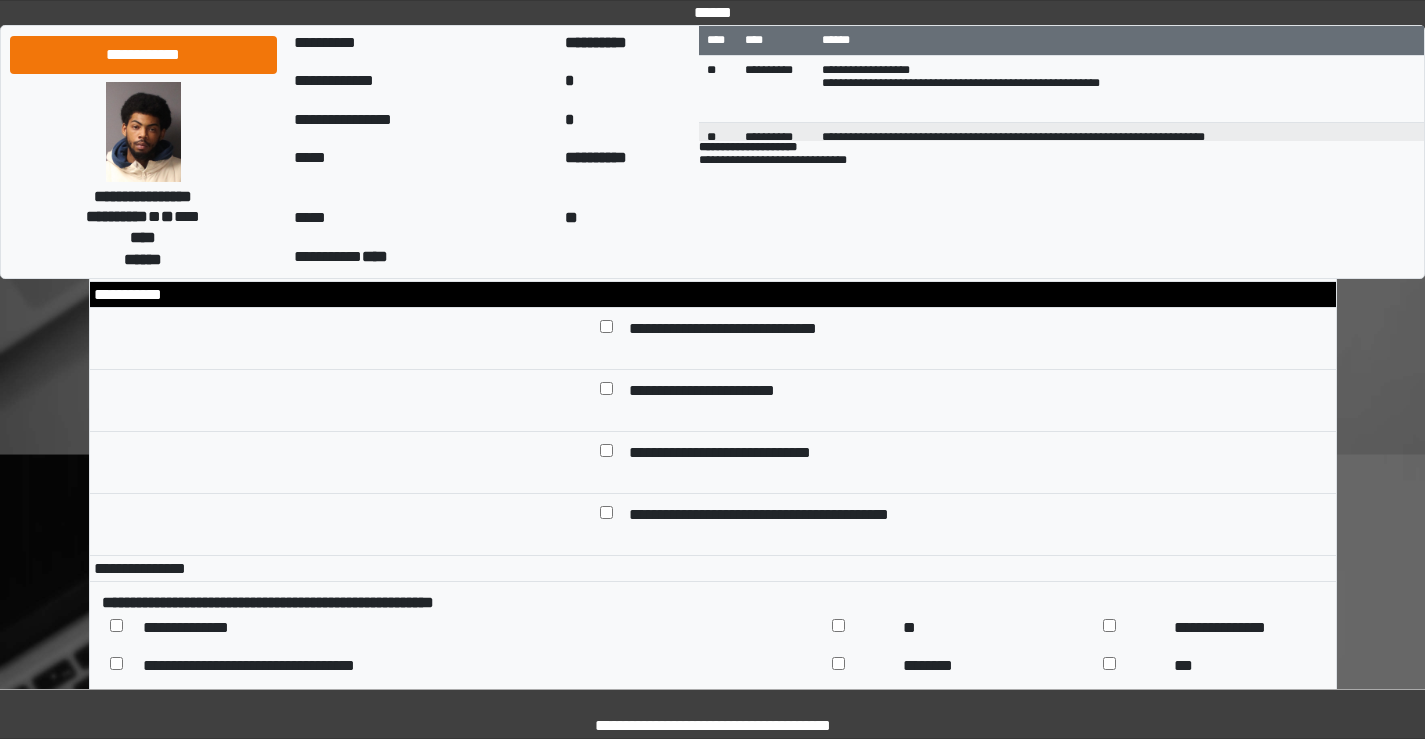 click on "**********" at bounding box center [962, 45] 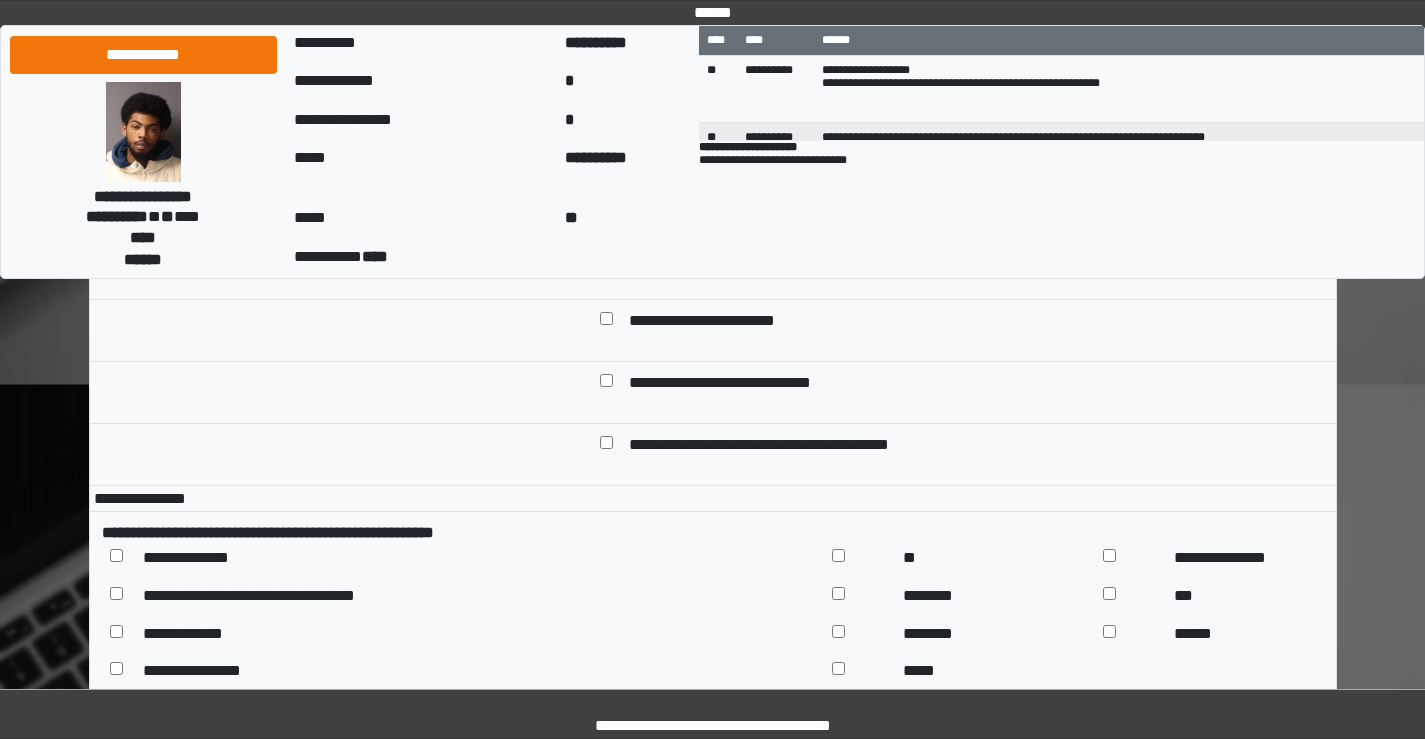 scroll, scrollTop: 13200, scrollLeft: 0, axis: vertical 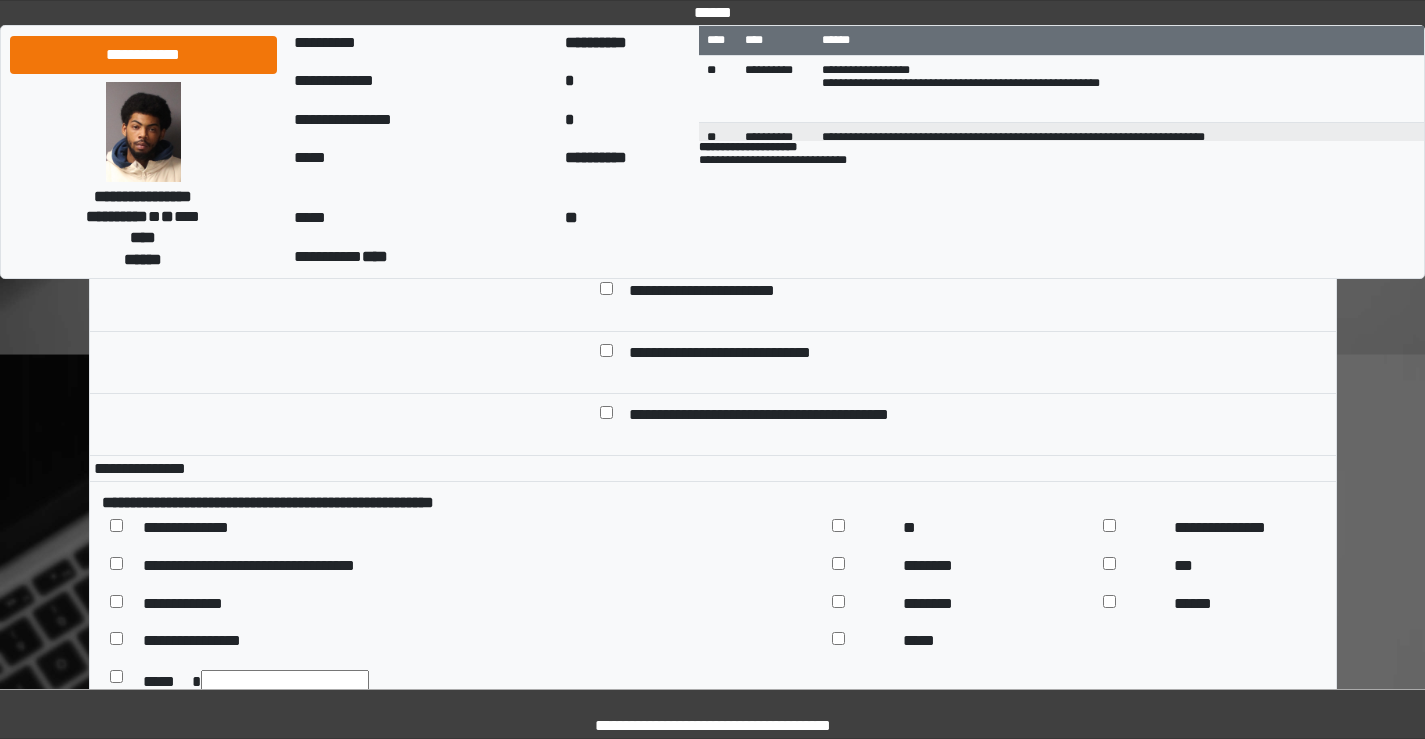 click on "**********" at bounding box center [962, -8] 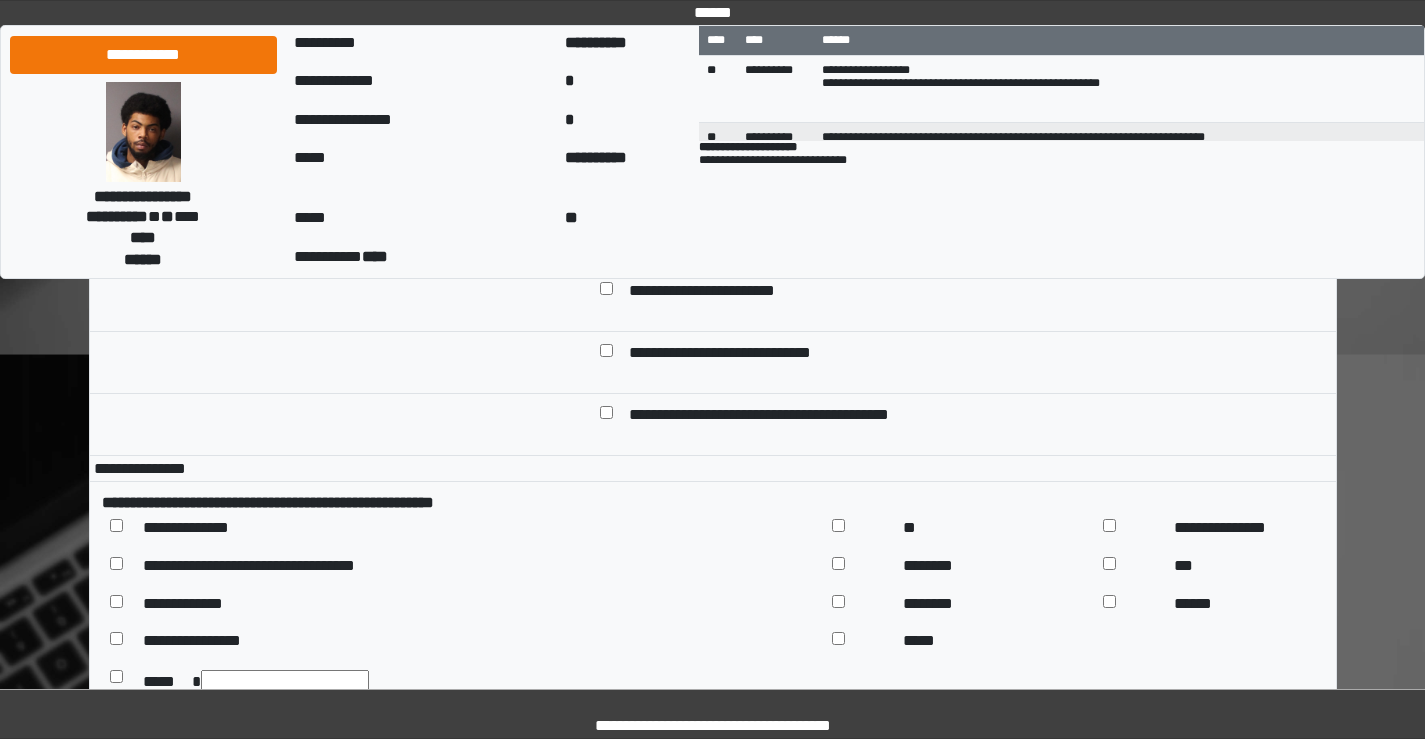 select on "*" 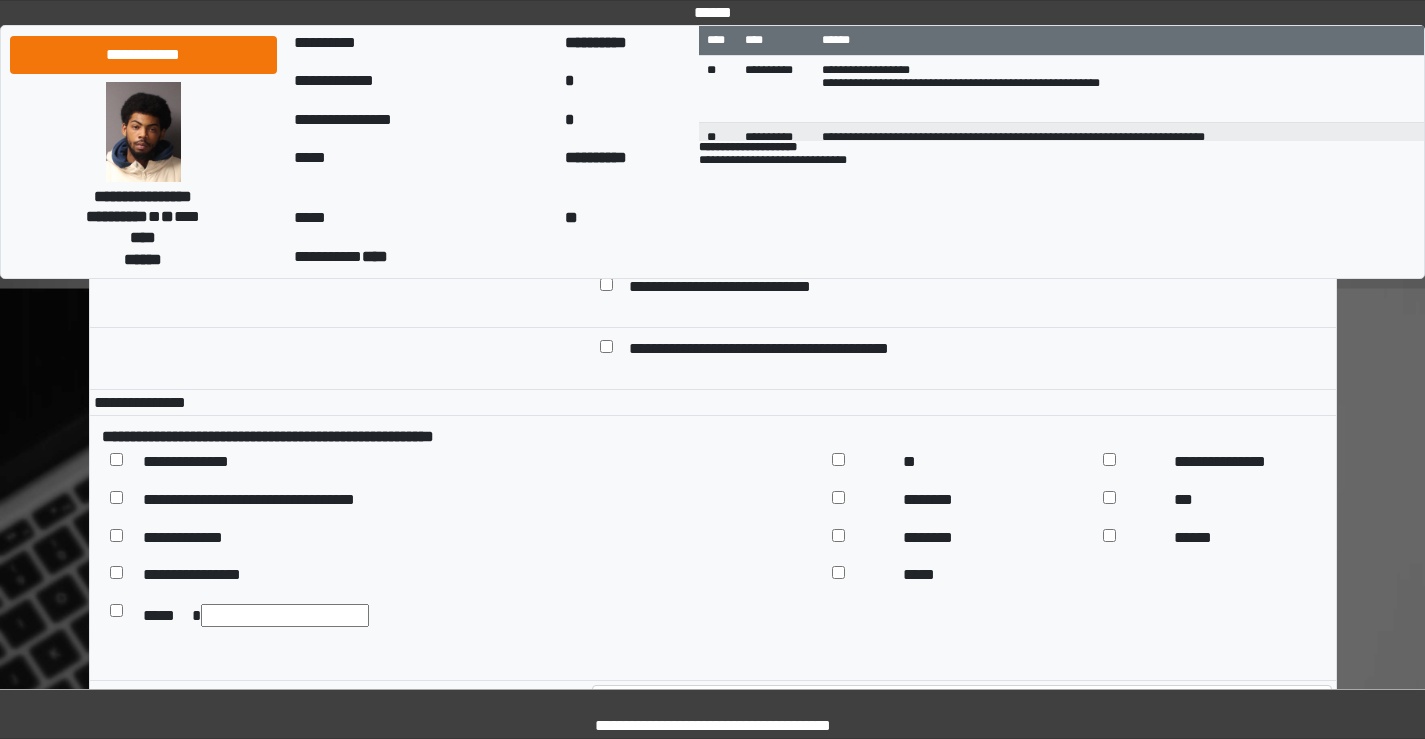scroll, scrollTop: 12967, scrollLeft: 0, axis: vertical 